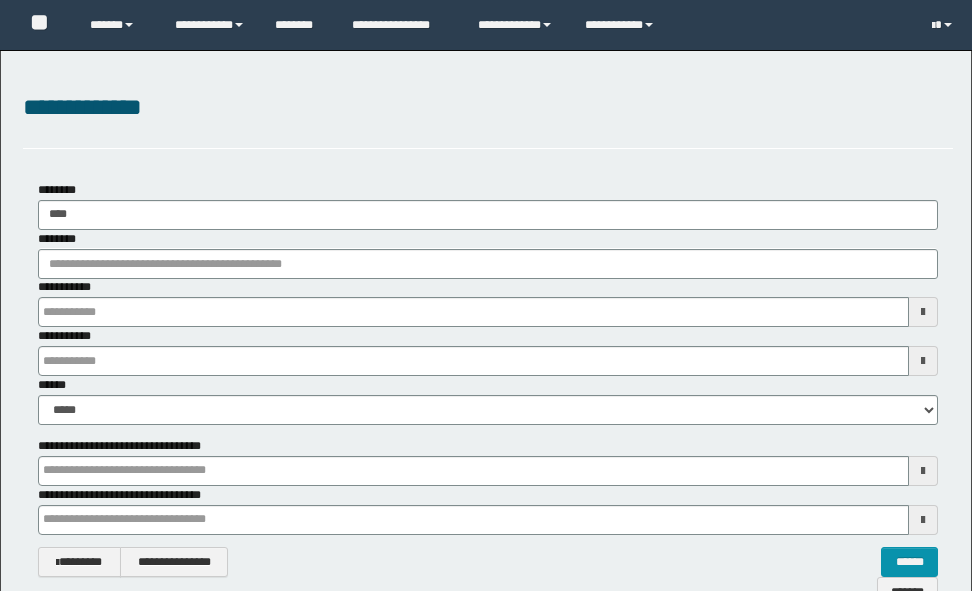 scroll, scrollTop: 0, scrollLeft: 0, axis: both 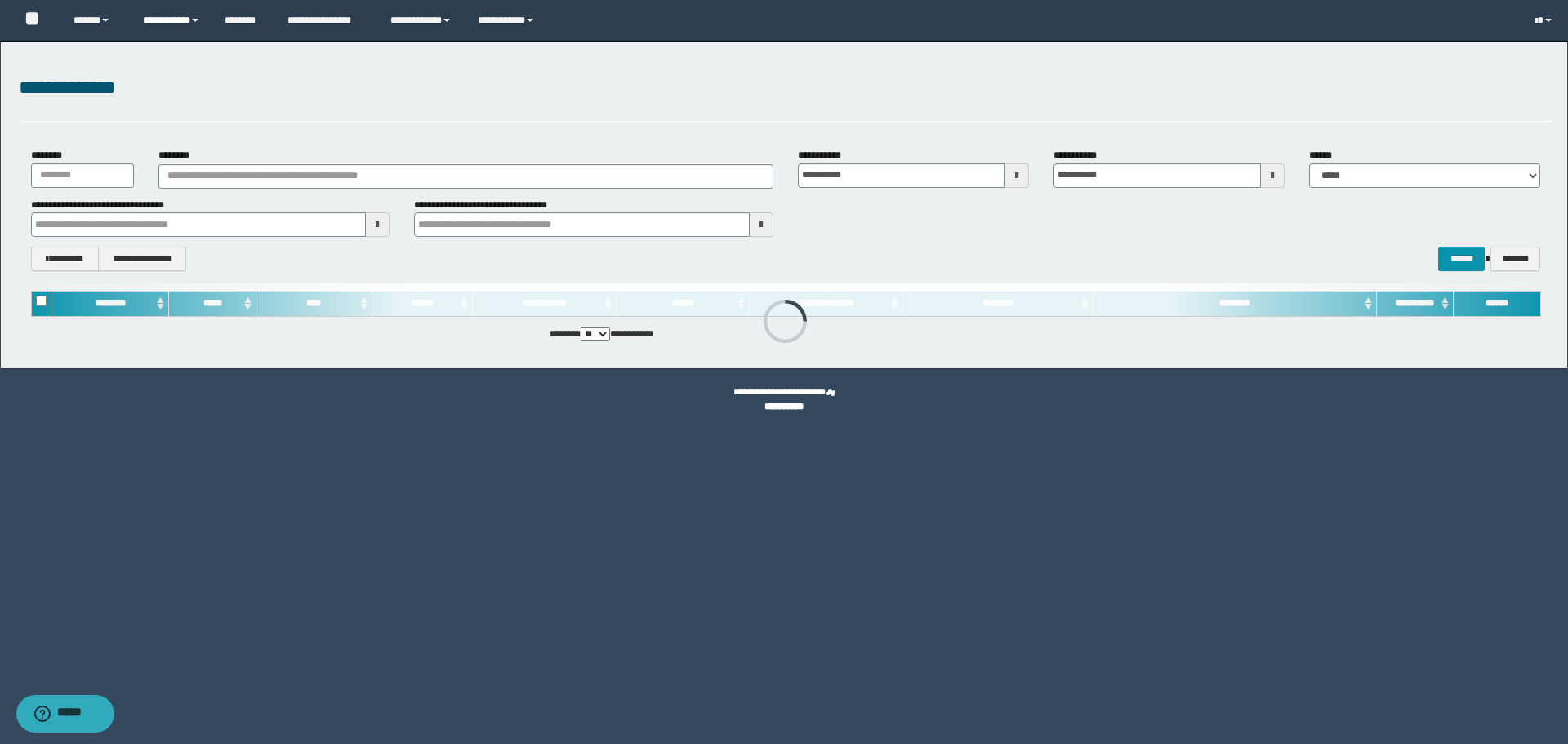 click on "**********" at bounding box center [172, 20] 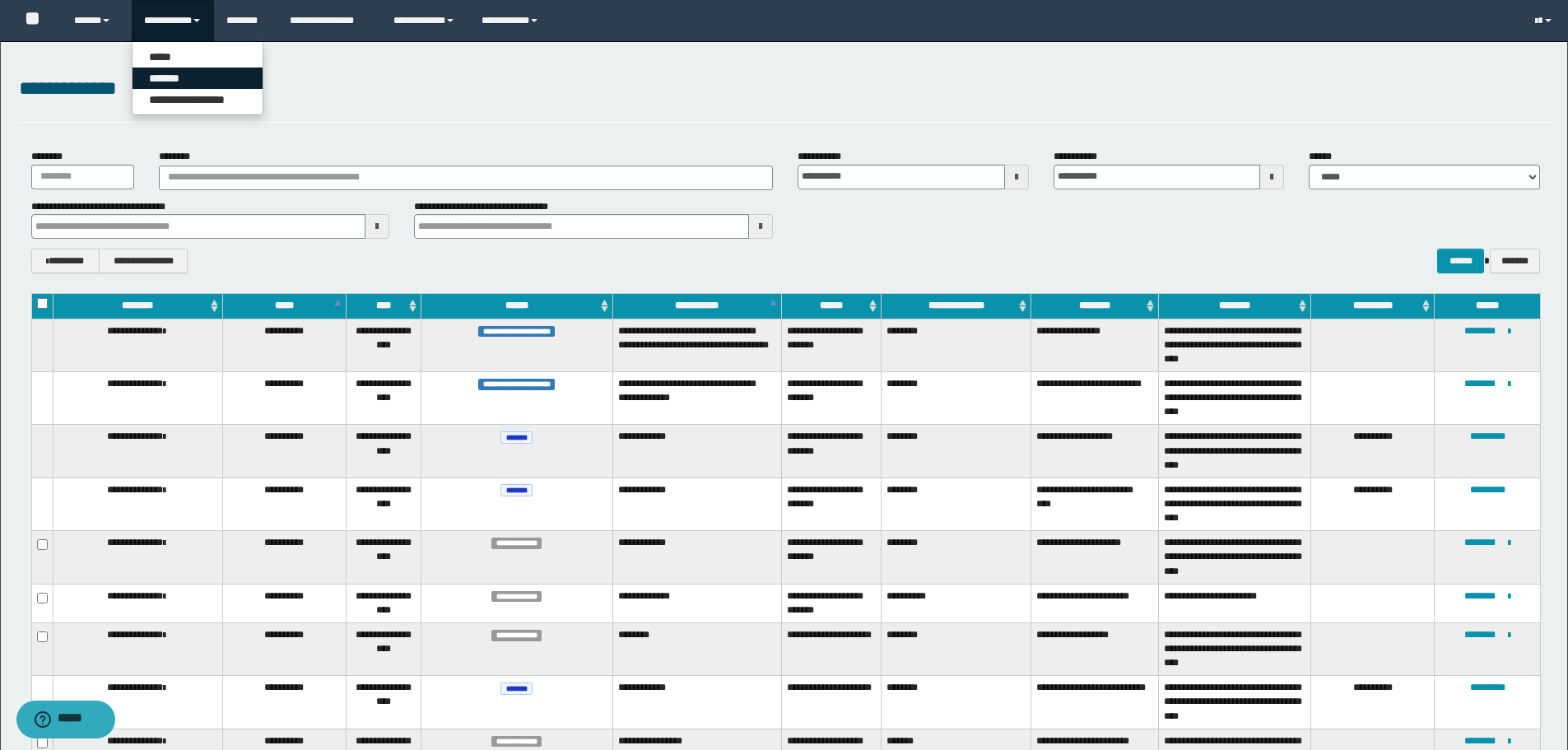 click on "*******" at bounding box center (198, 78) 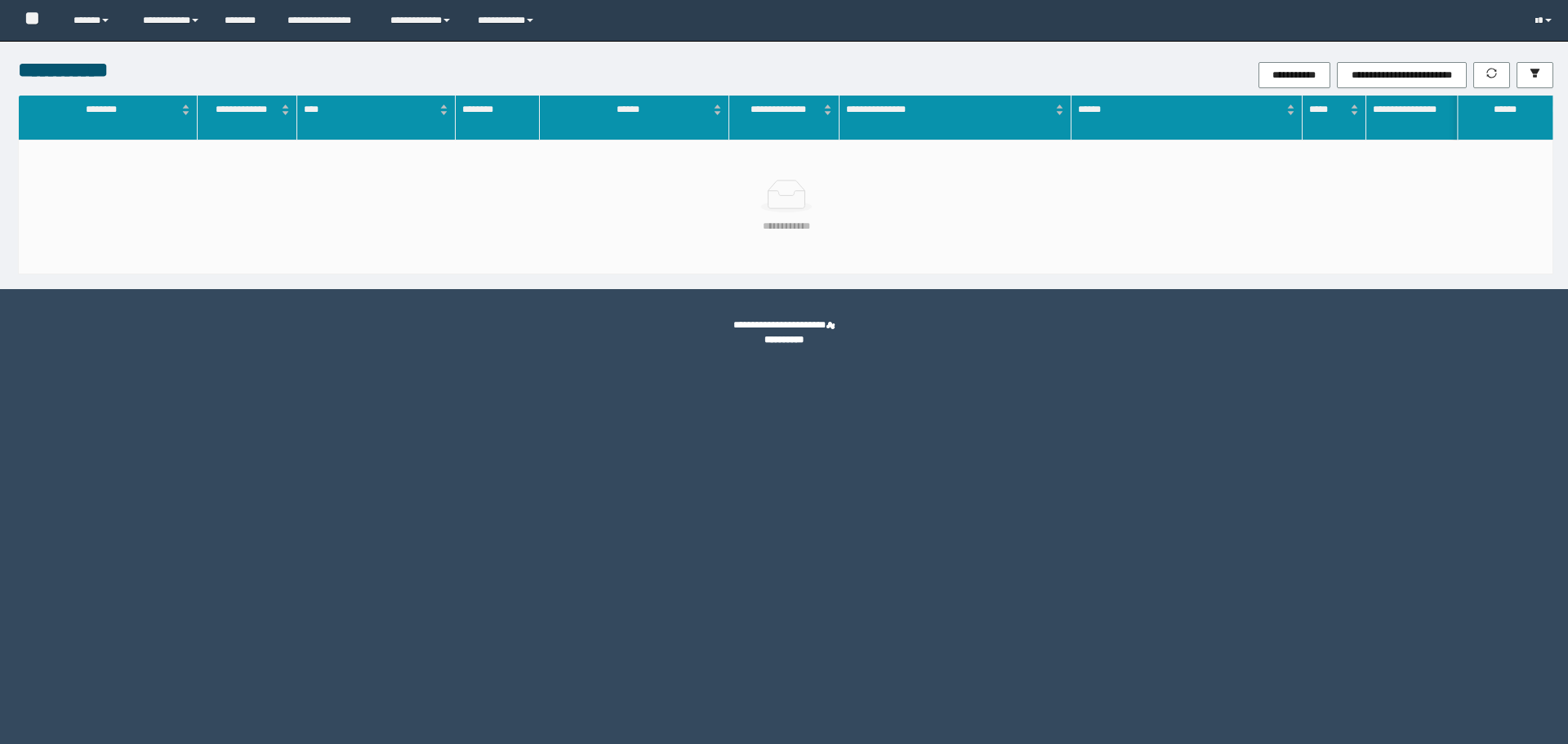 scroll, scrollTop: 0, scrollLeft: 0, axis: both 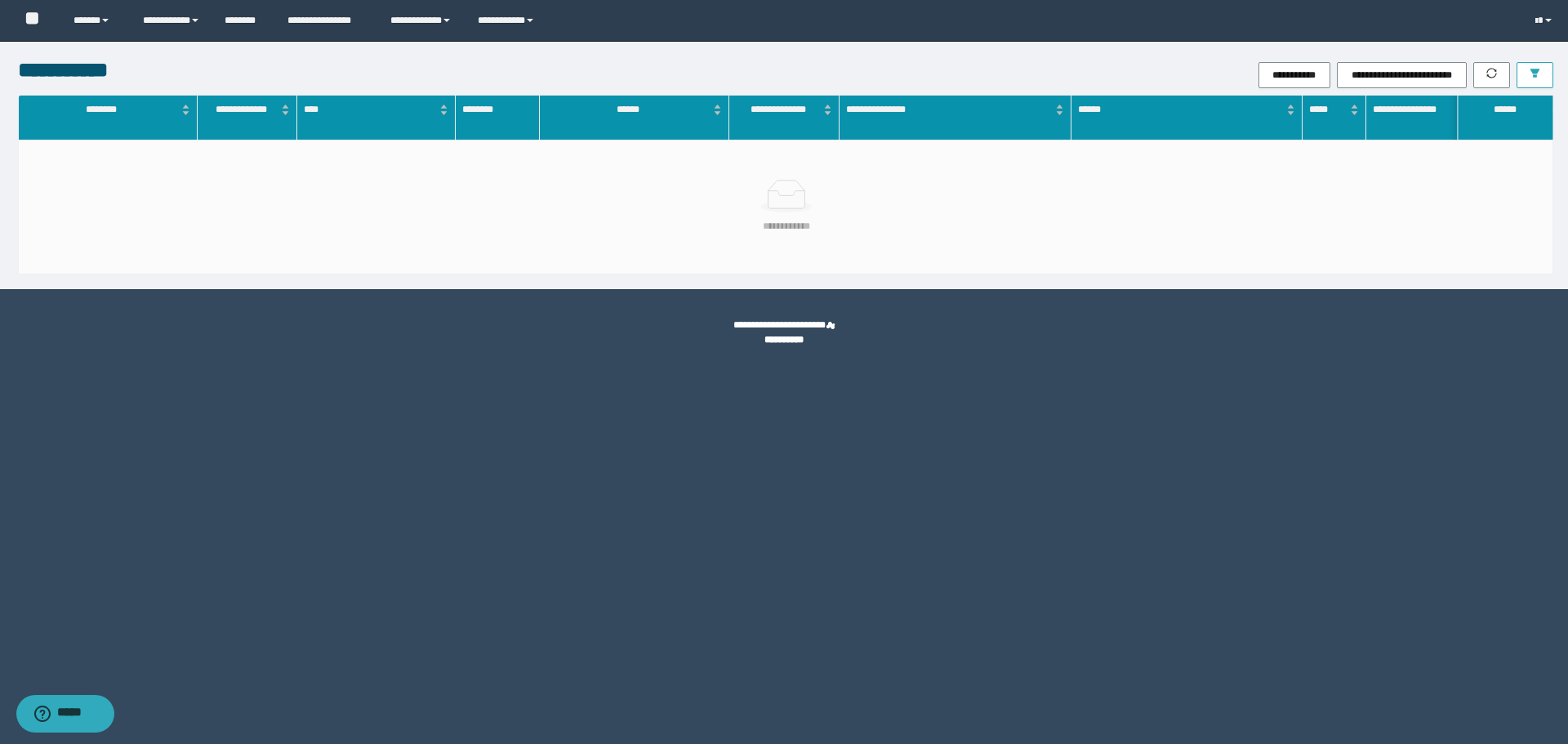 click at bounding box center [1535, 75] 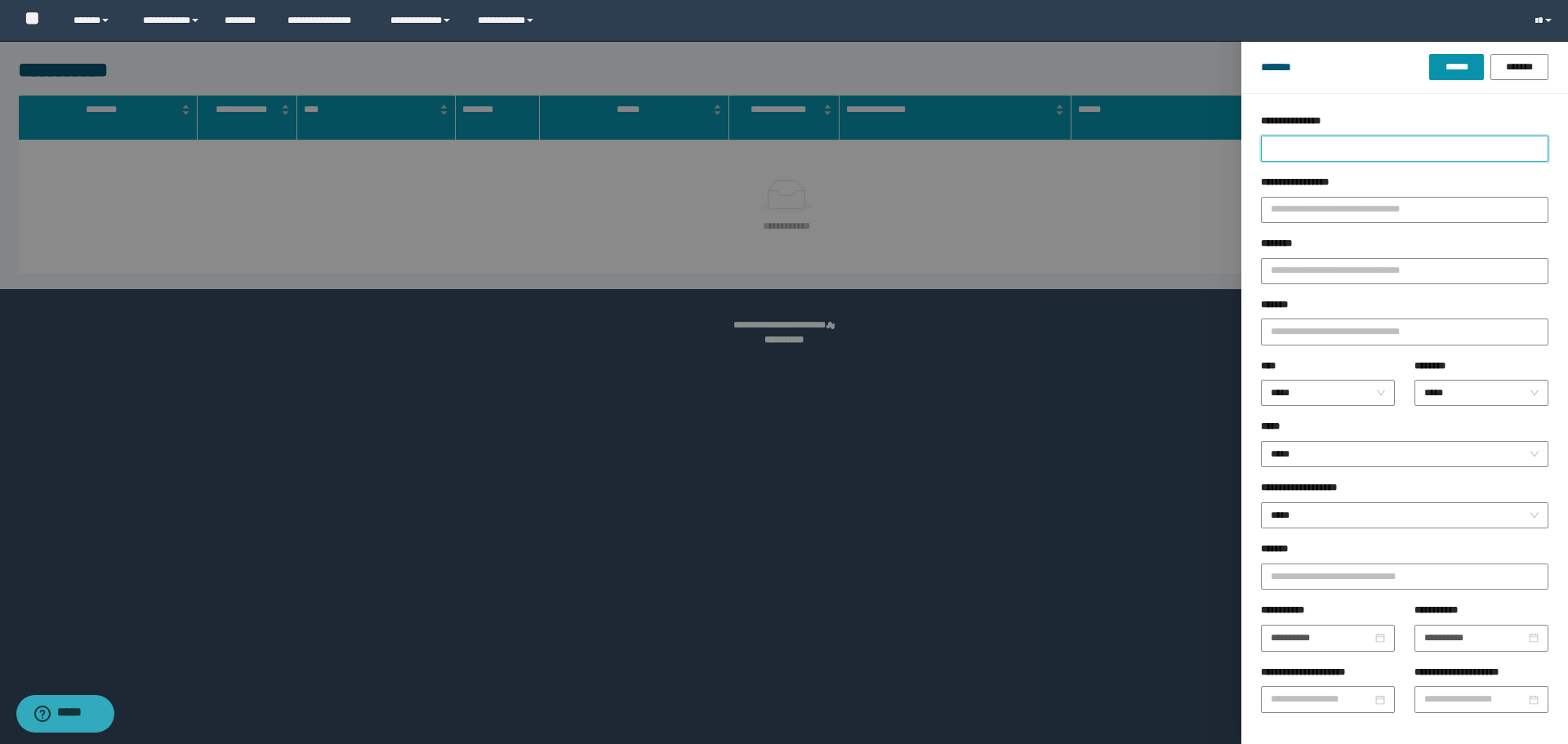 click on "**********" at bounding box center [1405, 149] 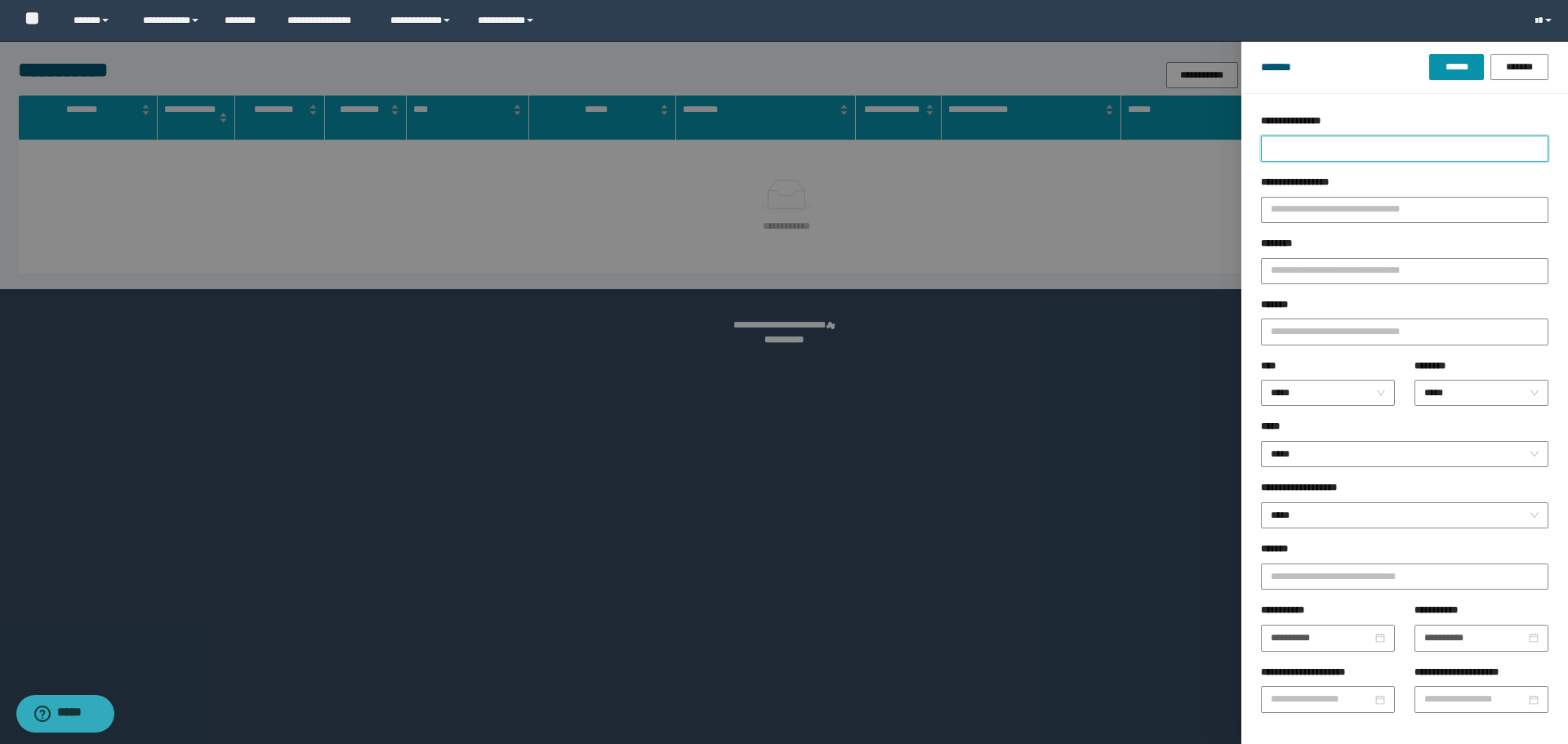 type on "*" 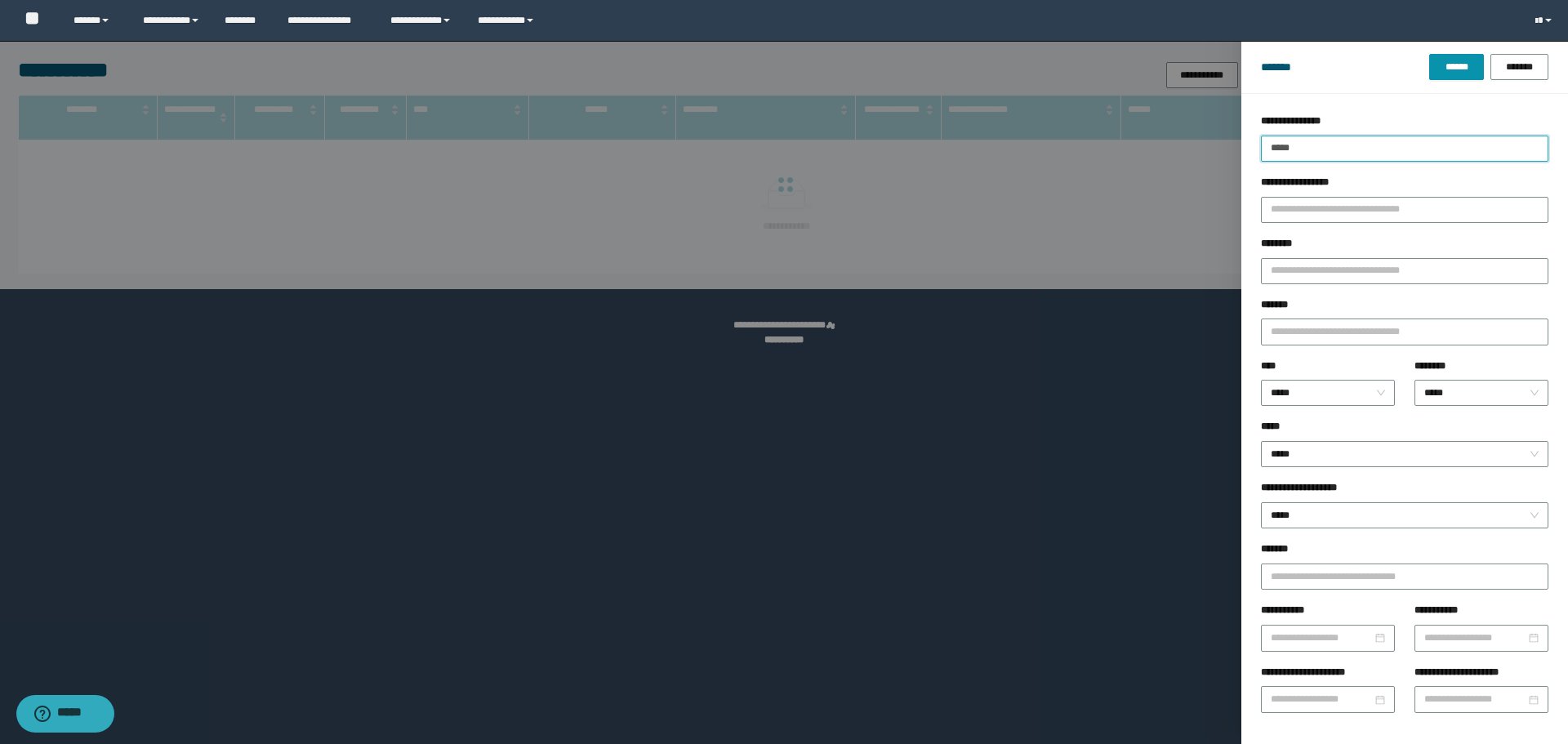 type on "*****" 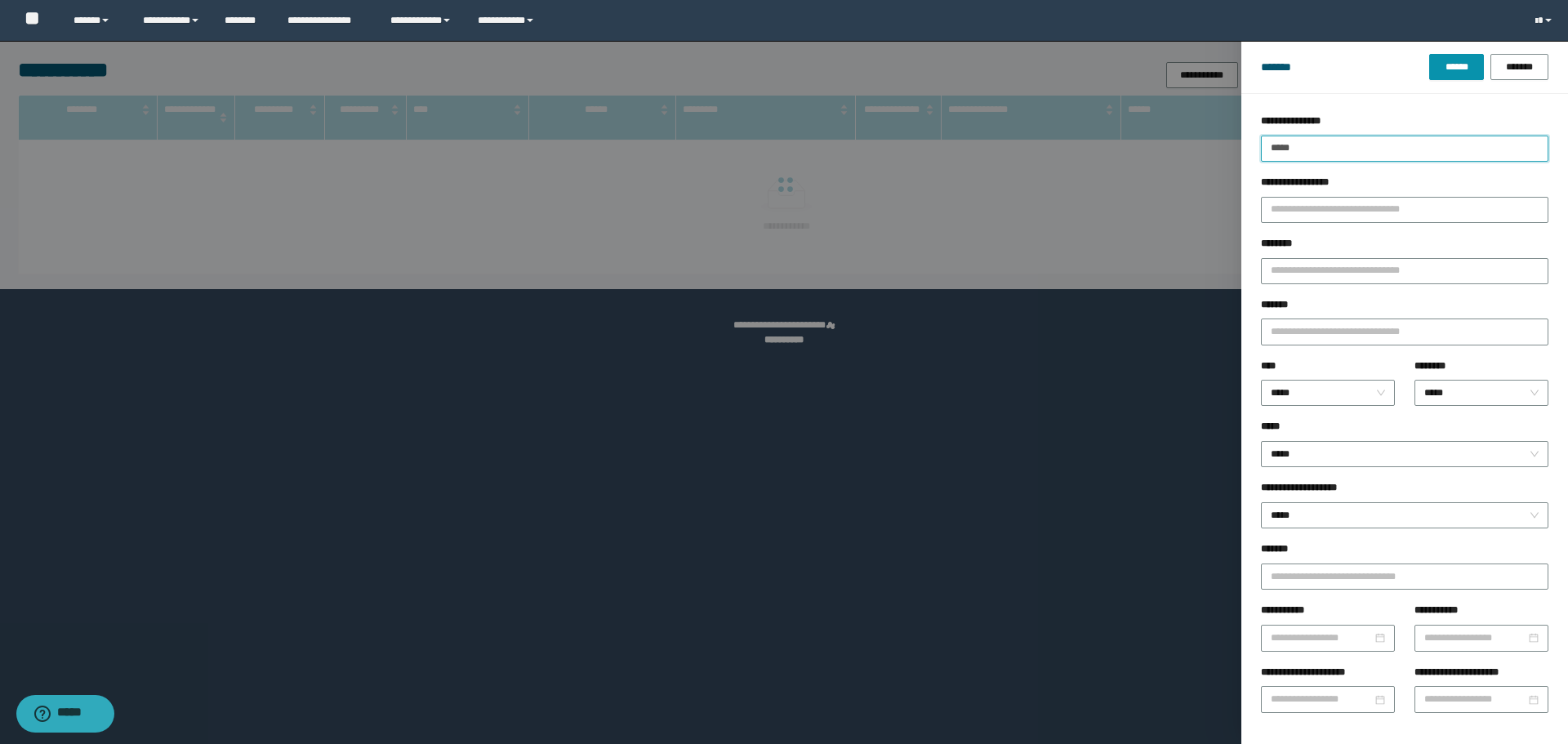 click on "******" at bounding box center [1456, 67] 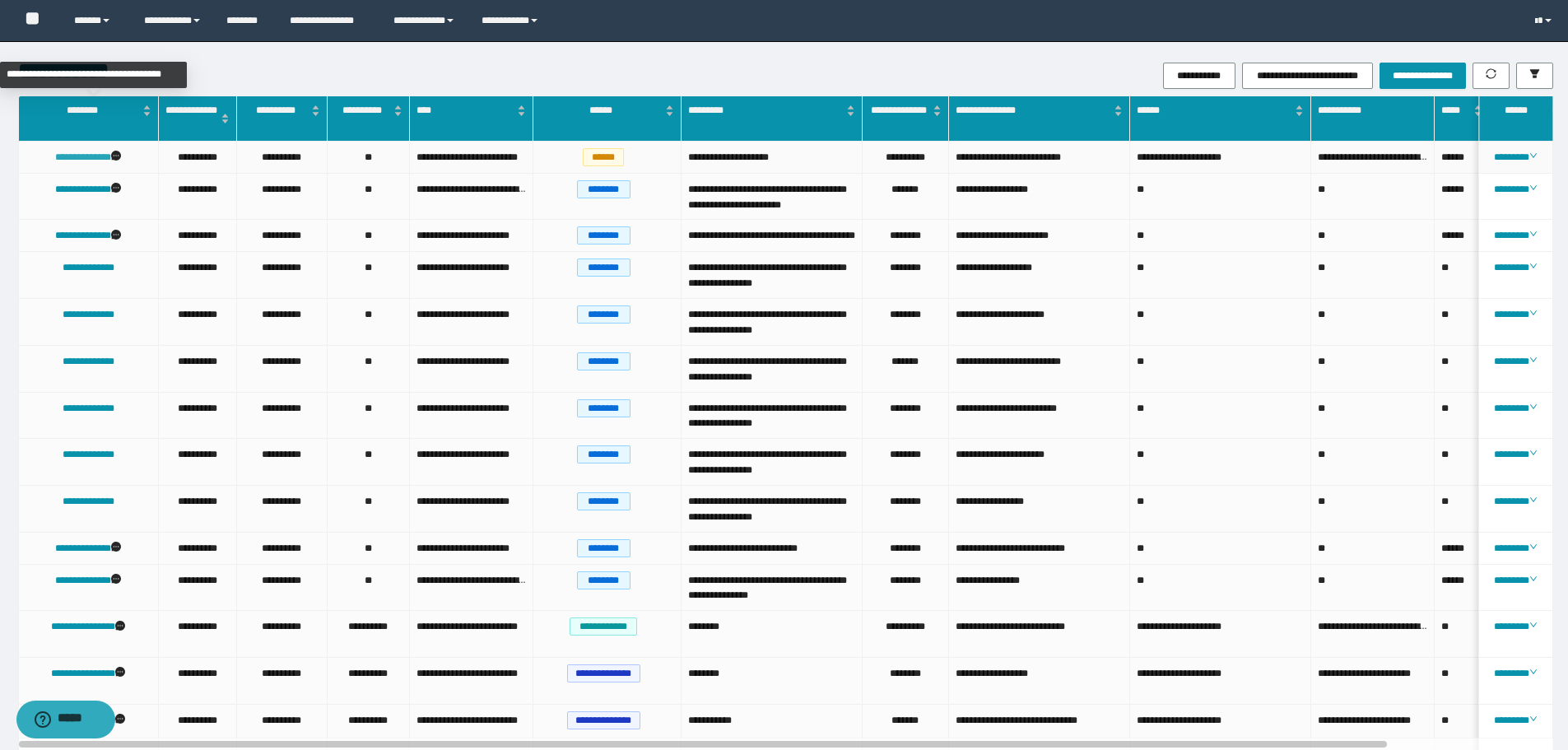click on "**********" at bounding box center (83, 157) 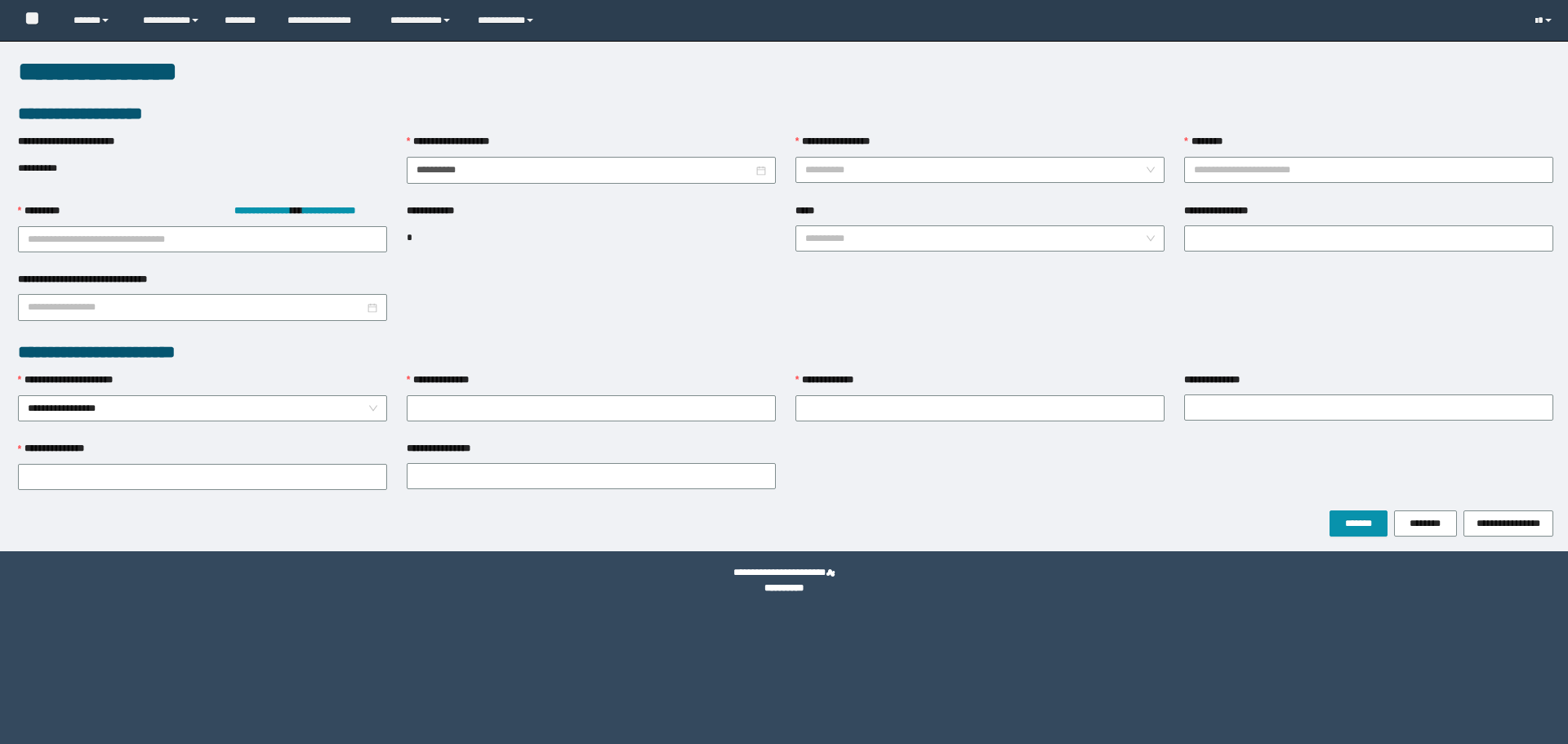 scroll, scrollTop: 0, scrollLeft: 0, axis: both 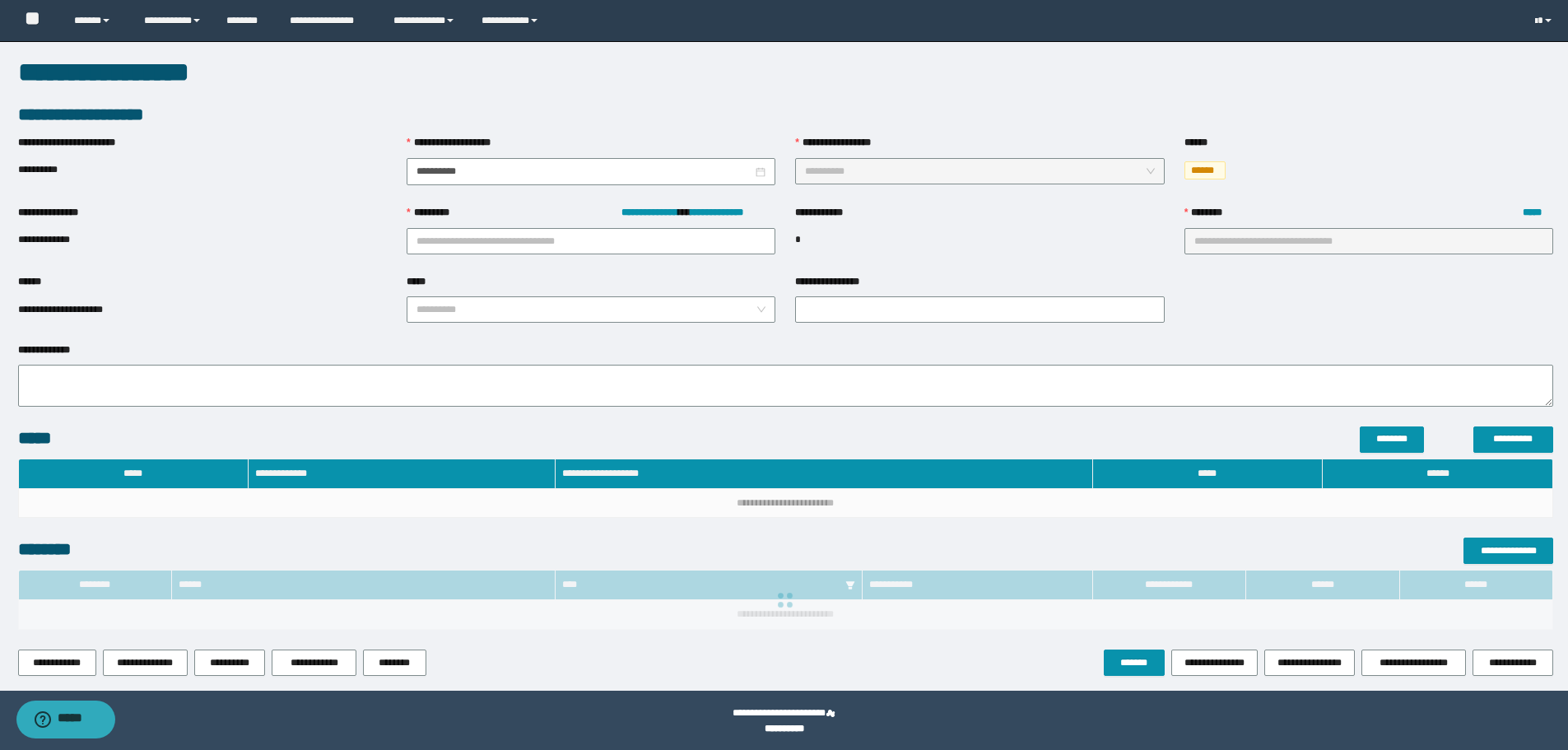 type on "**********" 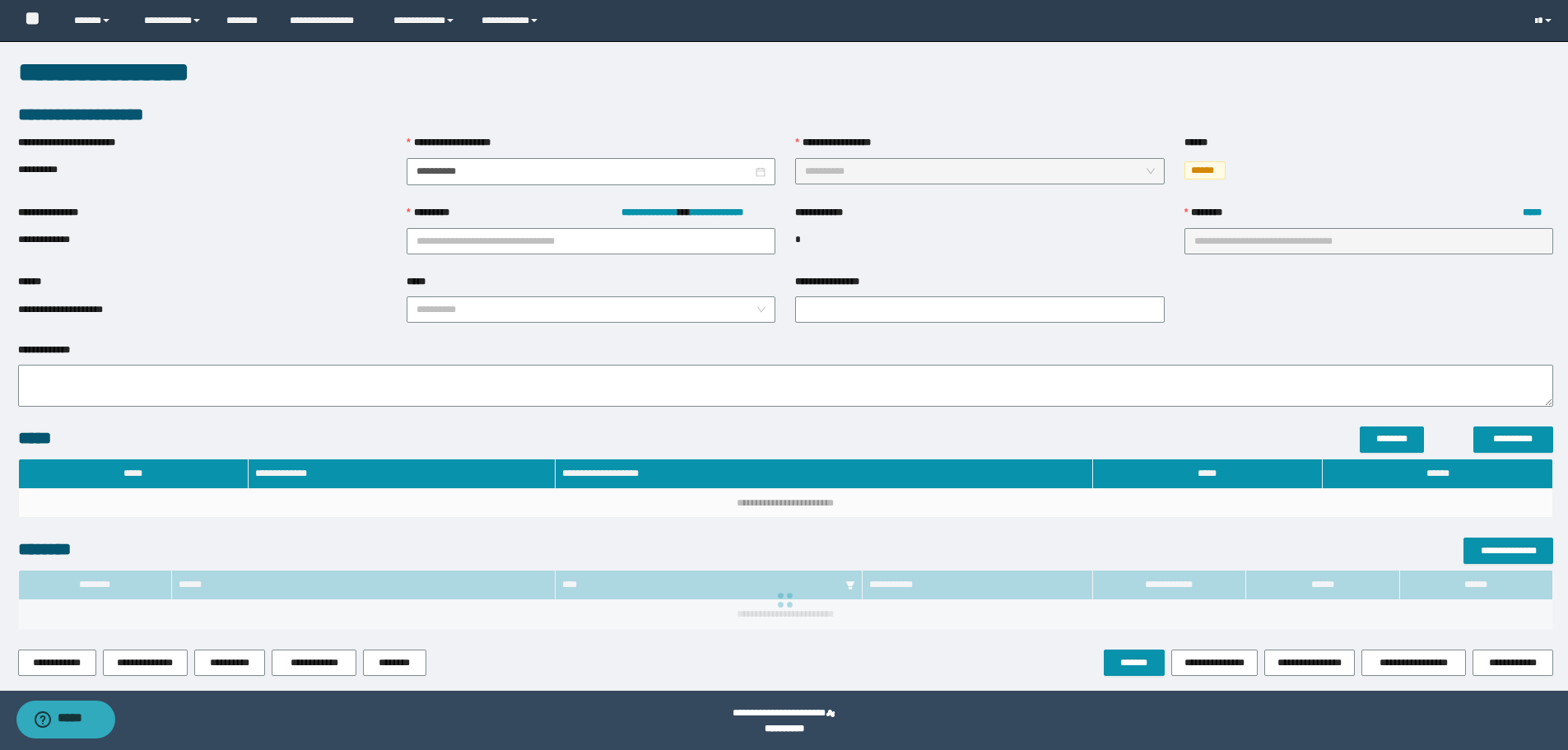 type on "**" 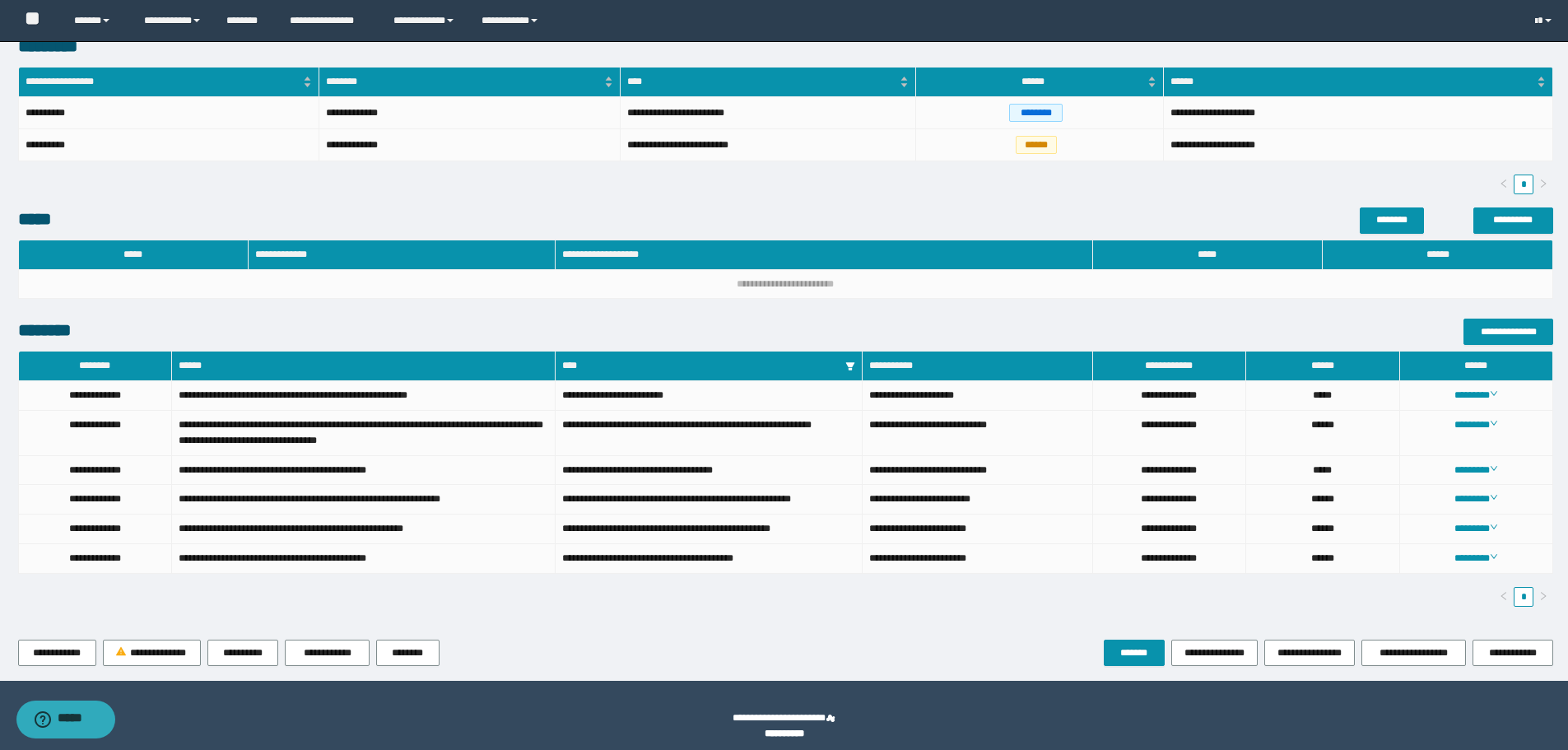 scroll, scrollTop: 469, scrollLeft: 0, axis: vertical 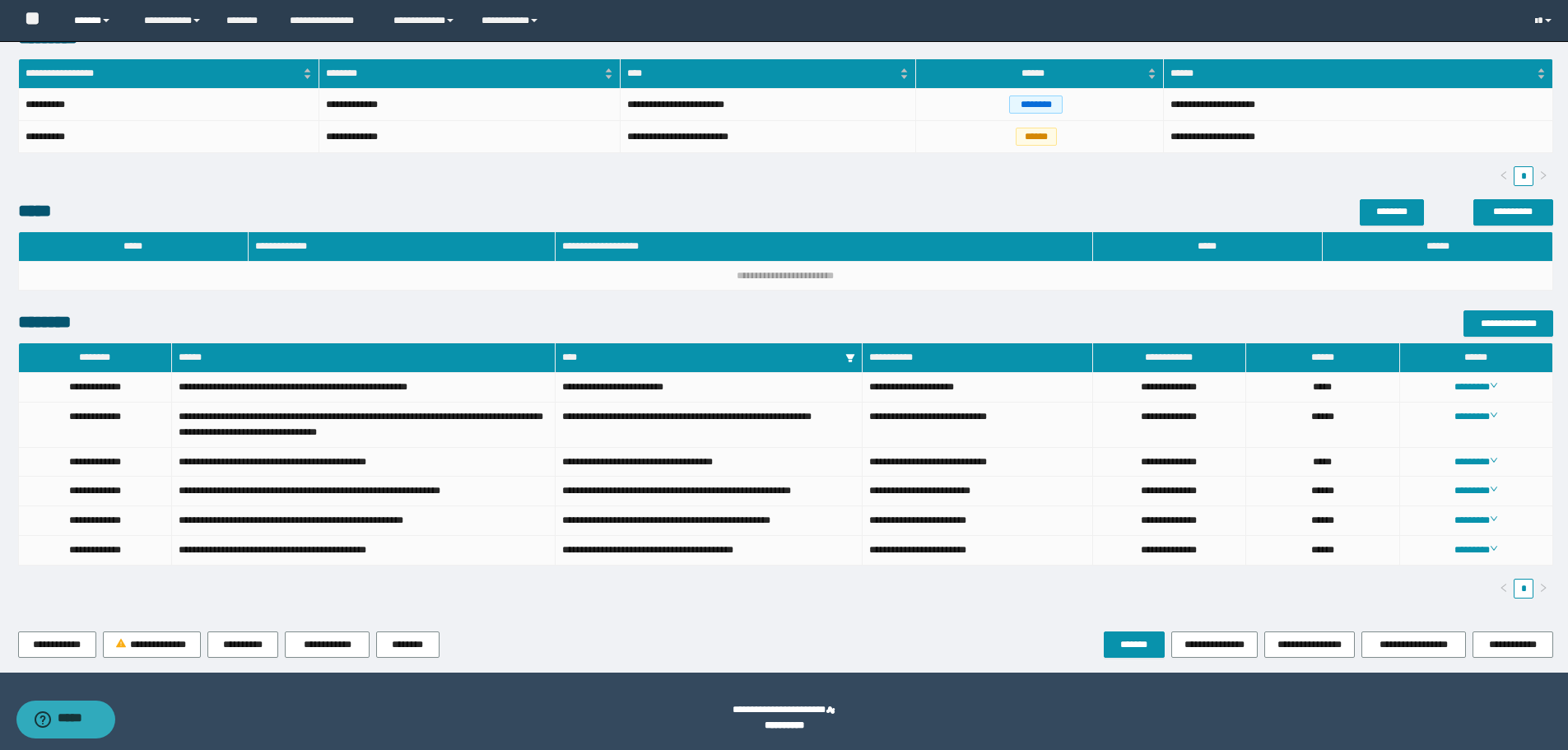 click on "******" at bounding box center [96, 21] 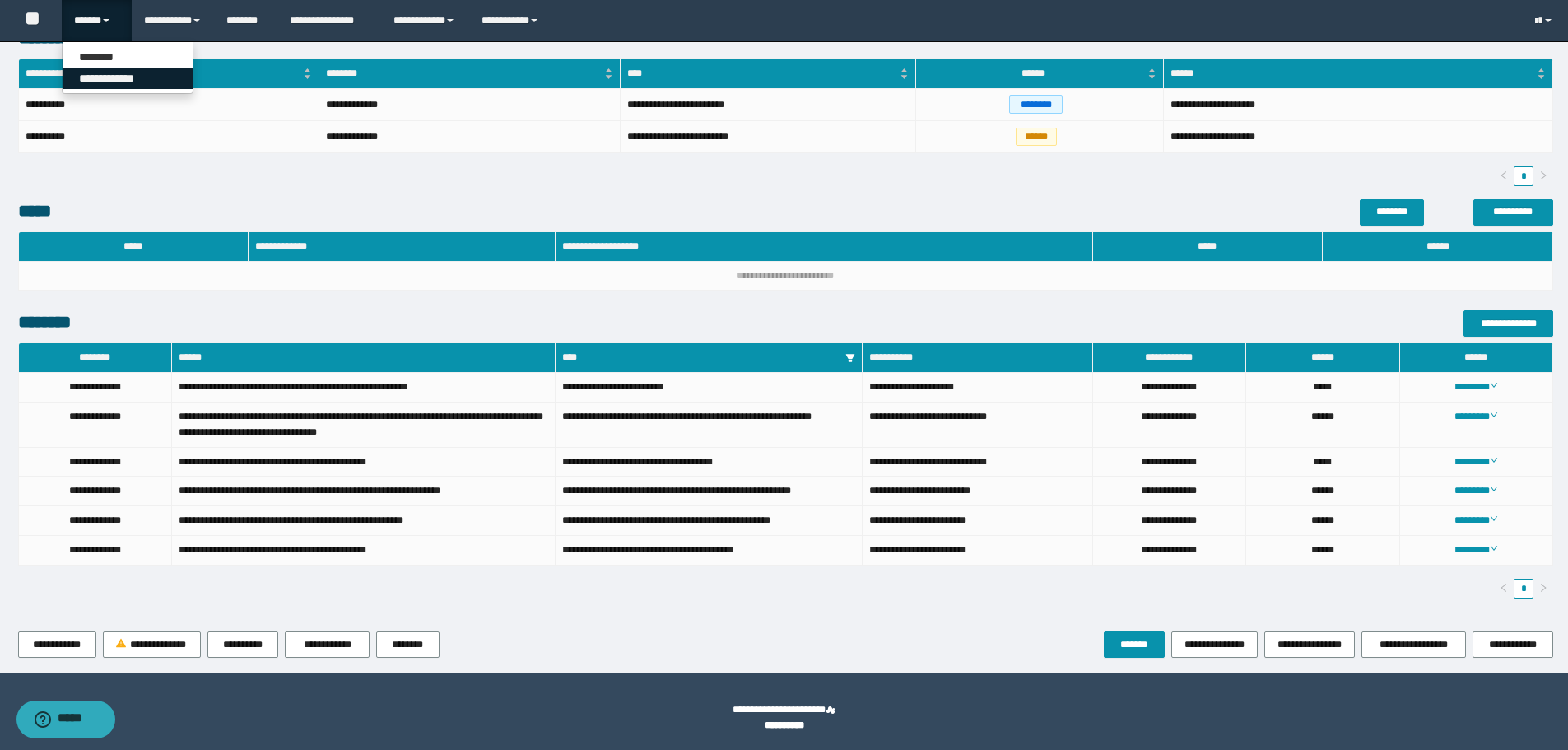 click on "**********" at bounding box center [128, 78] 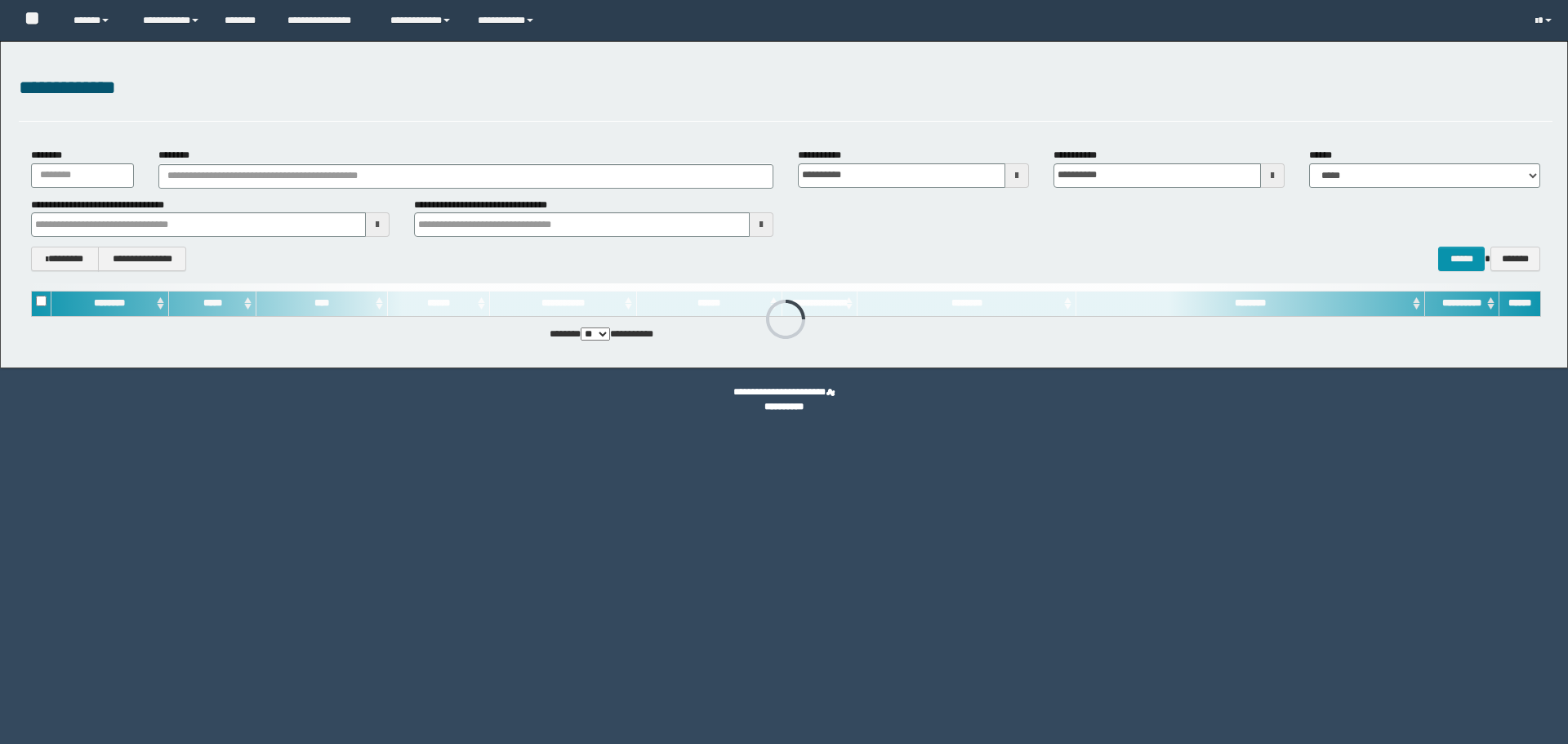 scroll, scrollTop: 0, scrollLeft: 0, axis: both 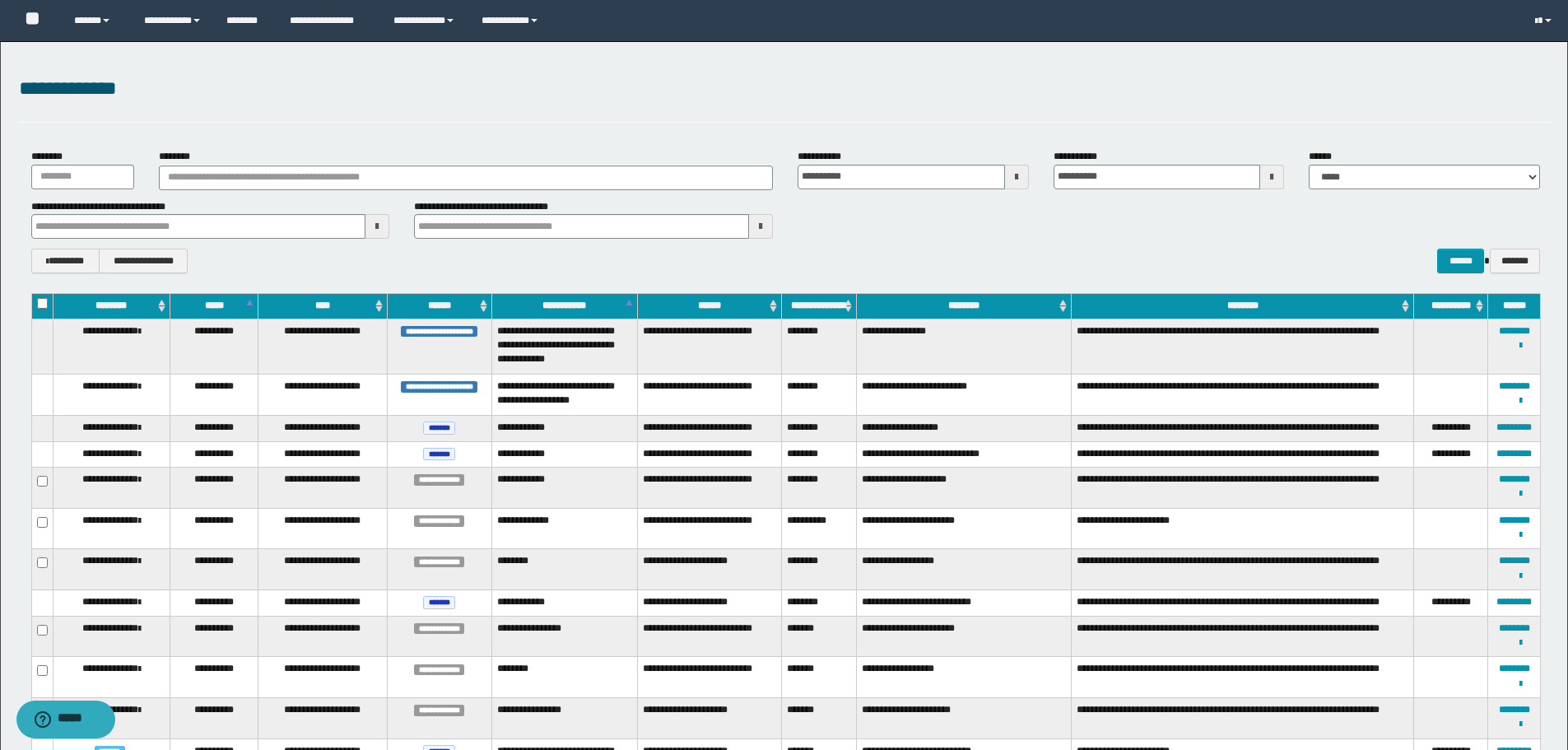 click on "**********" at bounding box center (785, 212) 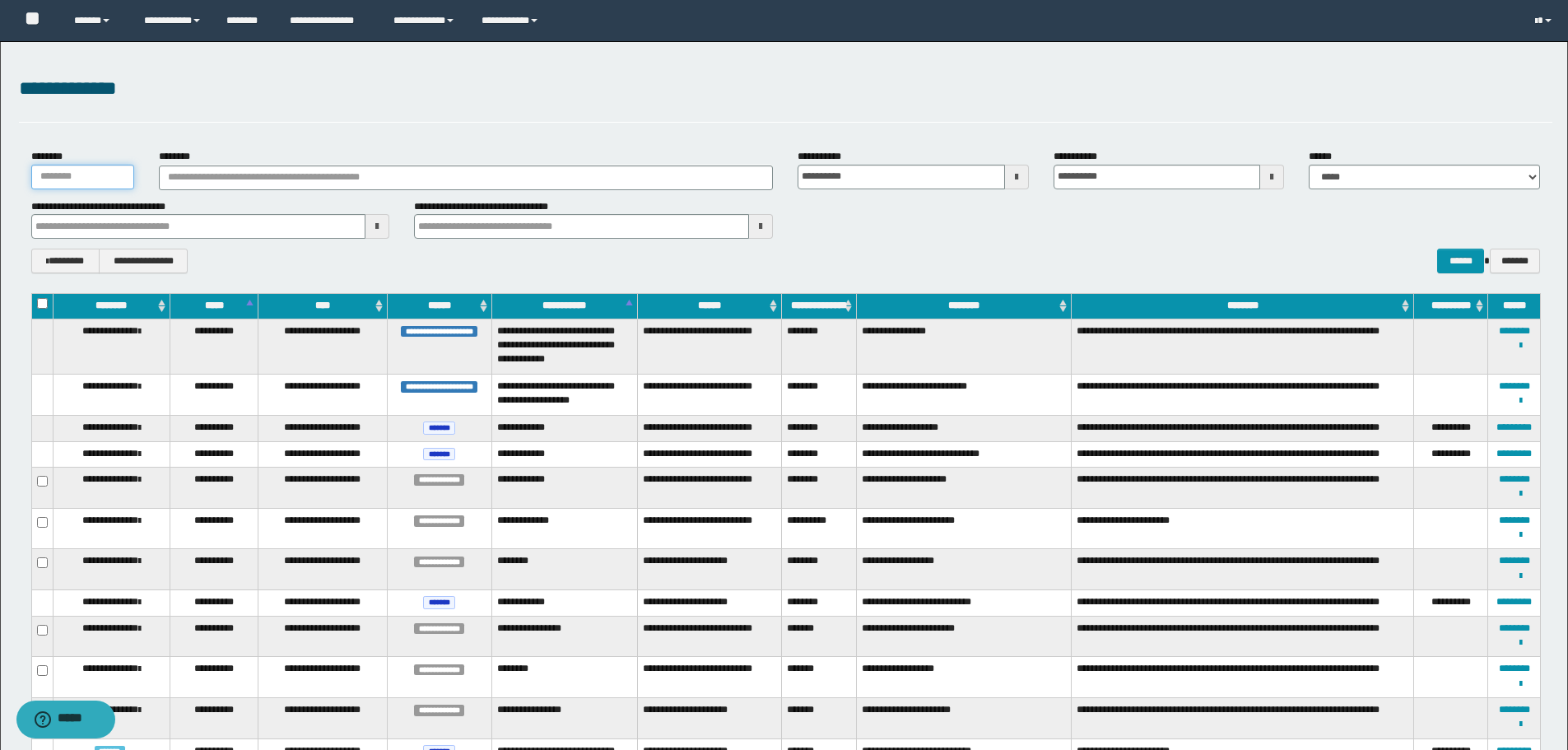 click on "********" at bounding box center [82, 177] 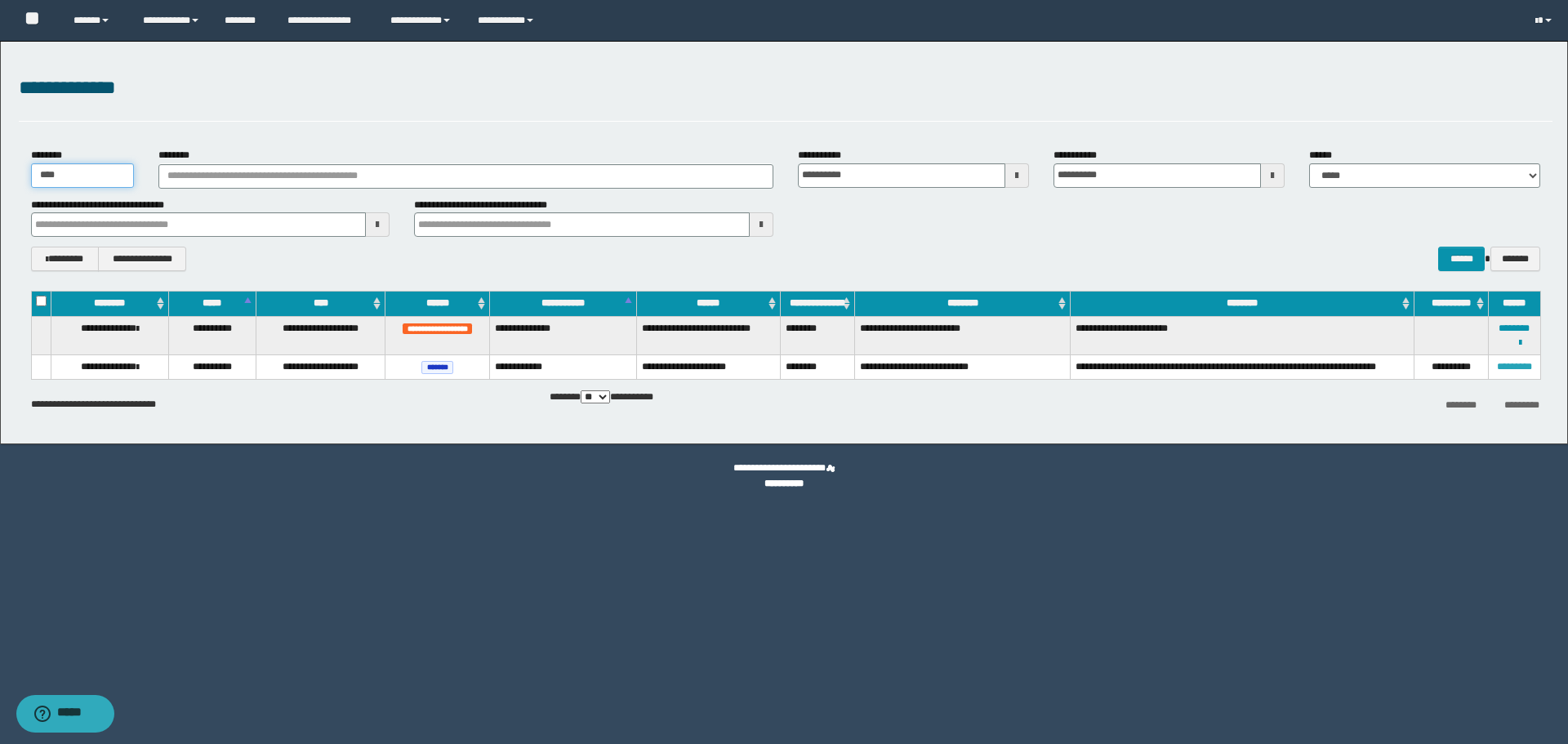 type on "****" 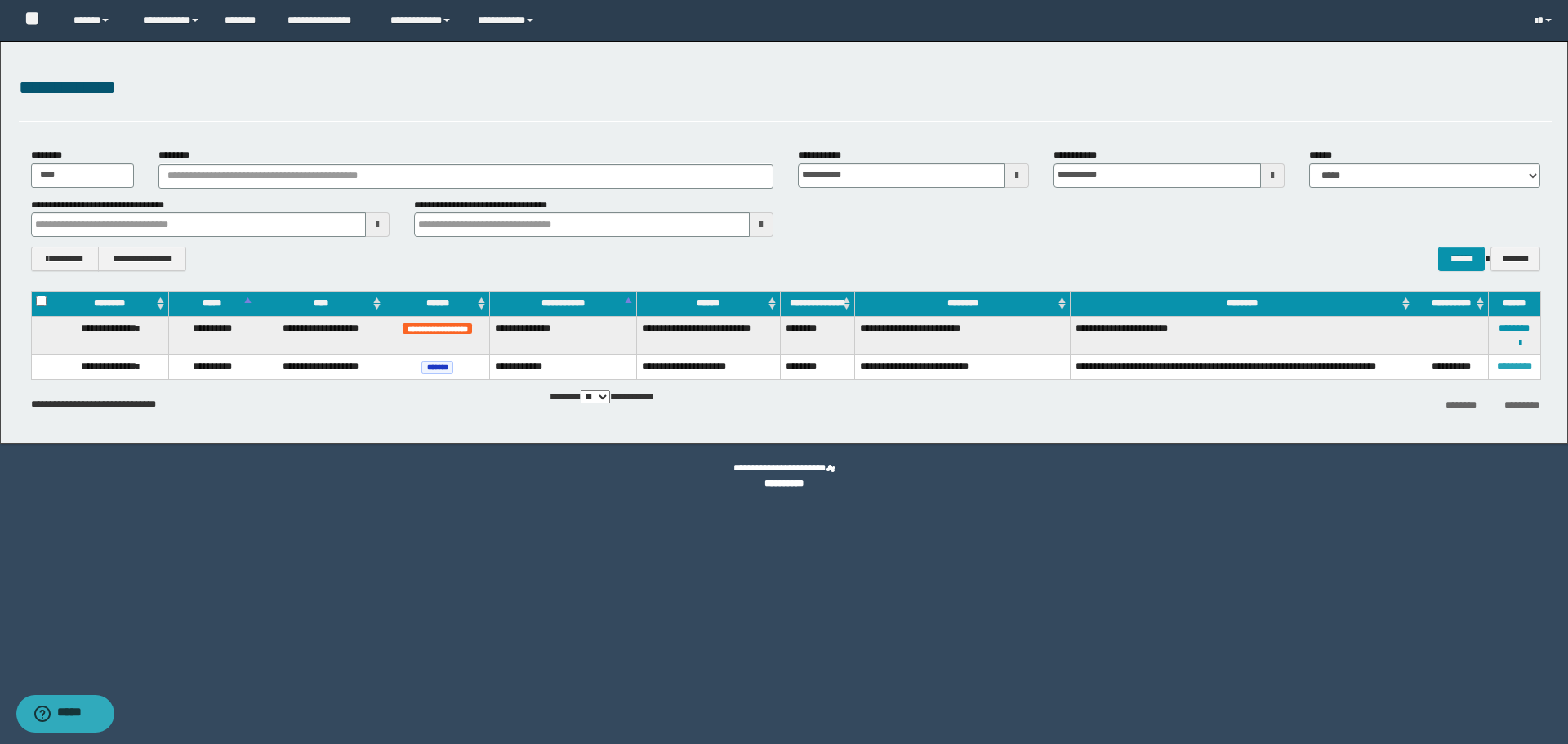 click on "*********" at bounding box center [1514, 367] 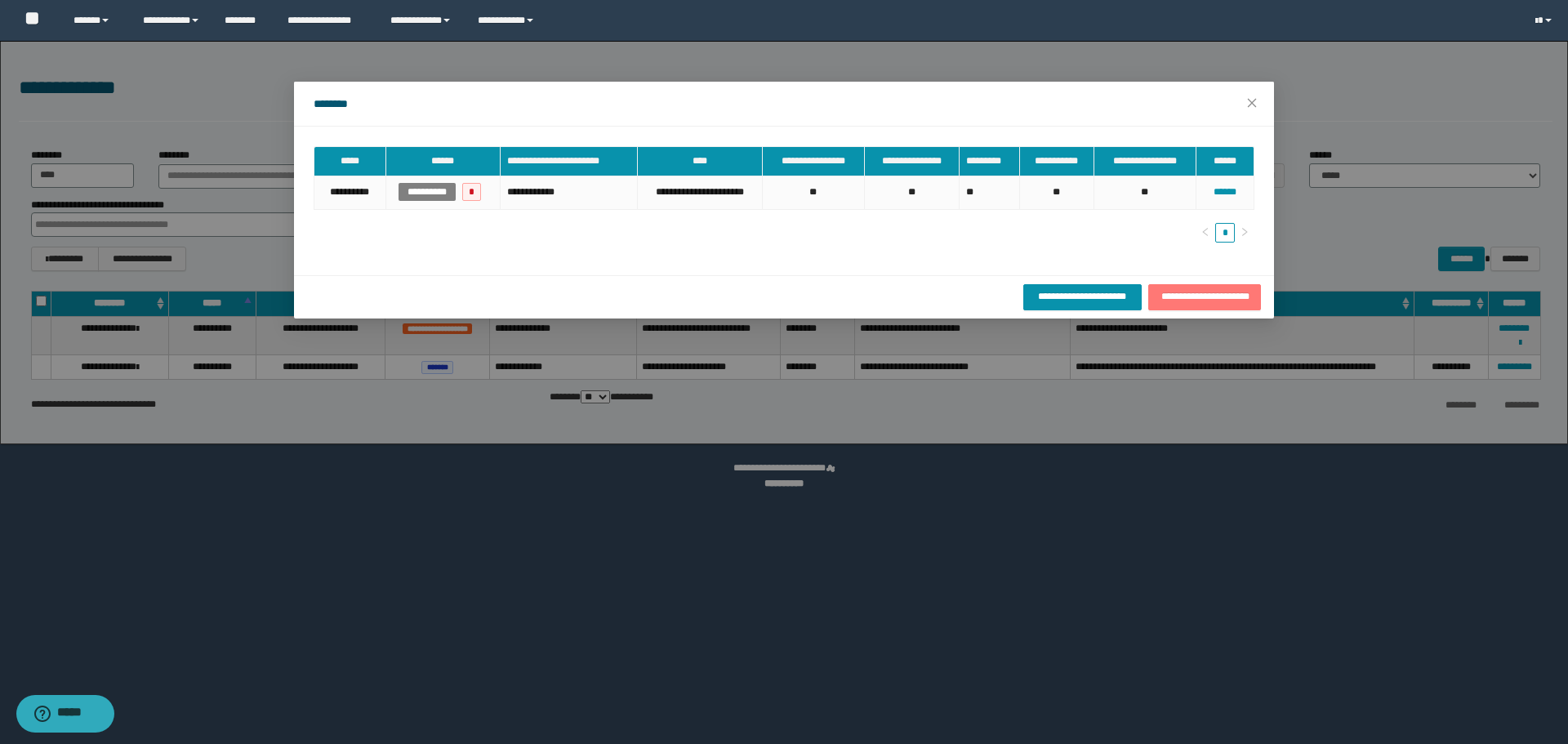 click on "**********" at bounding box center [1205, 296] 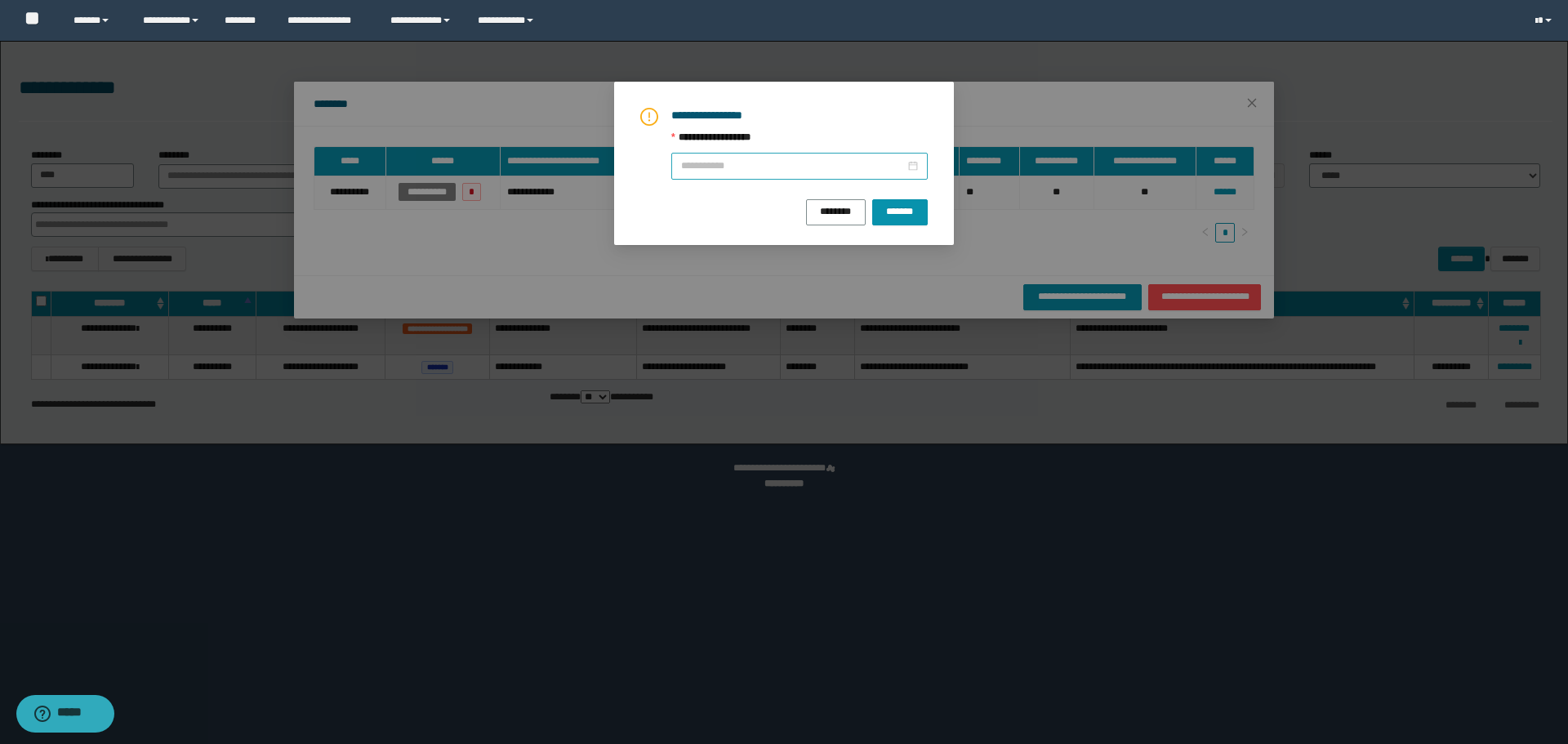 click on "**********" at bounding box center (793, 166) 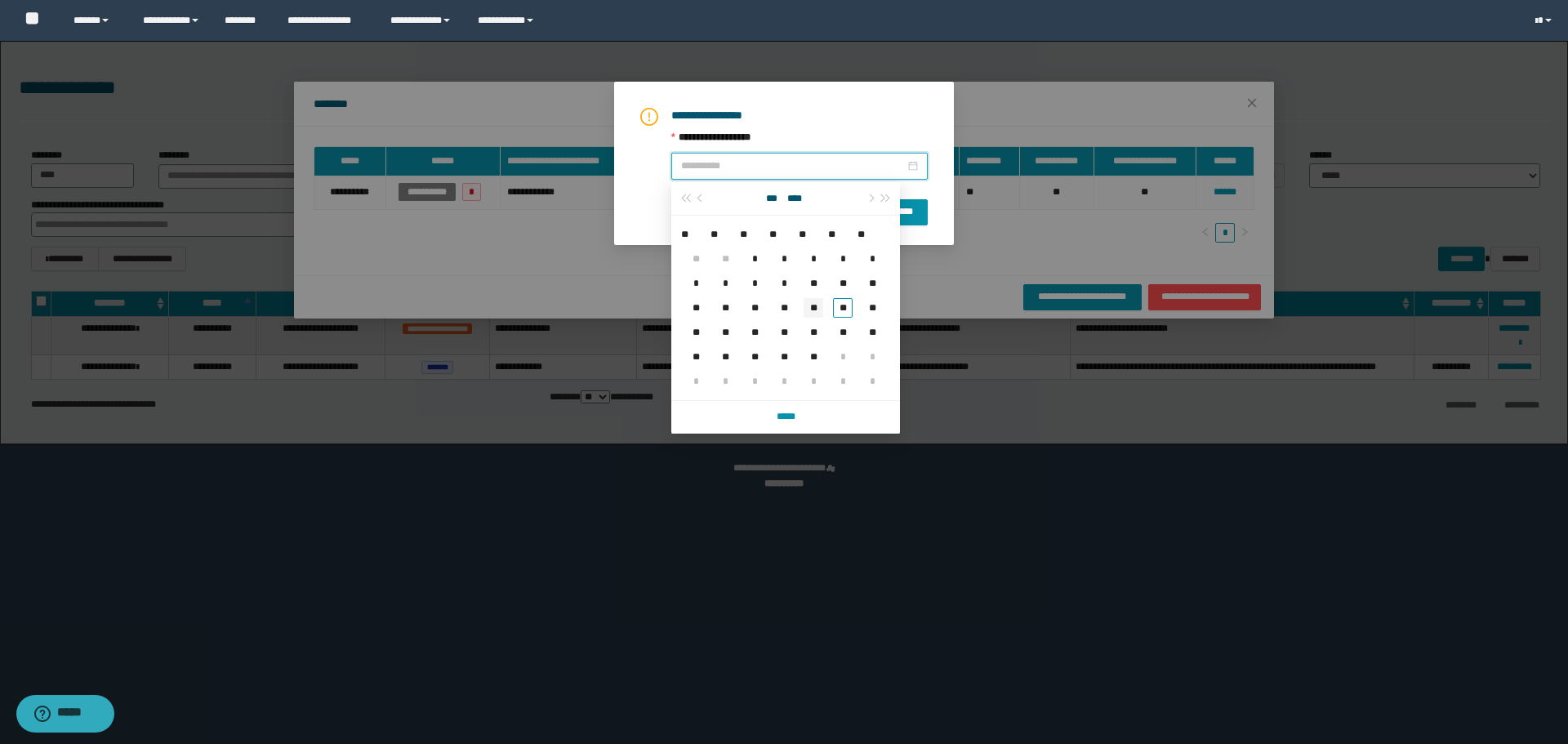 type on "**********" 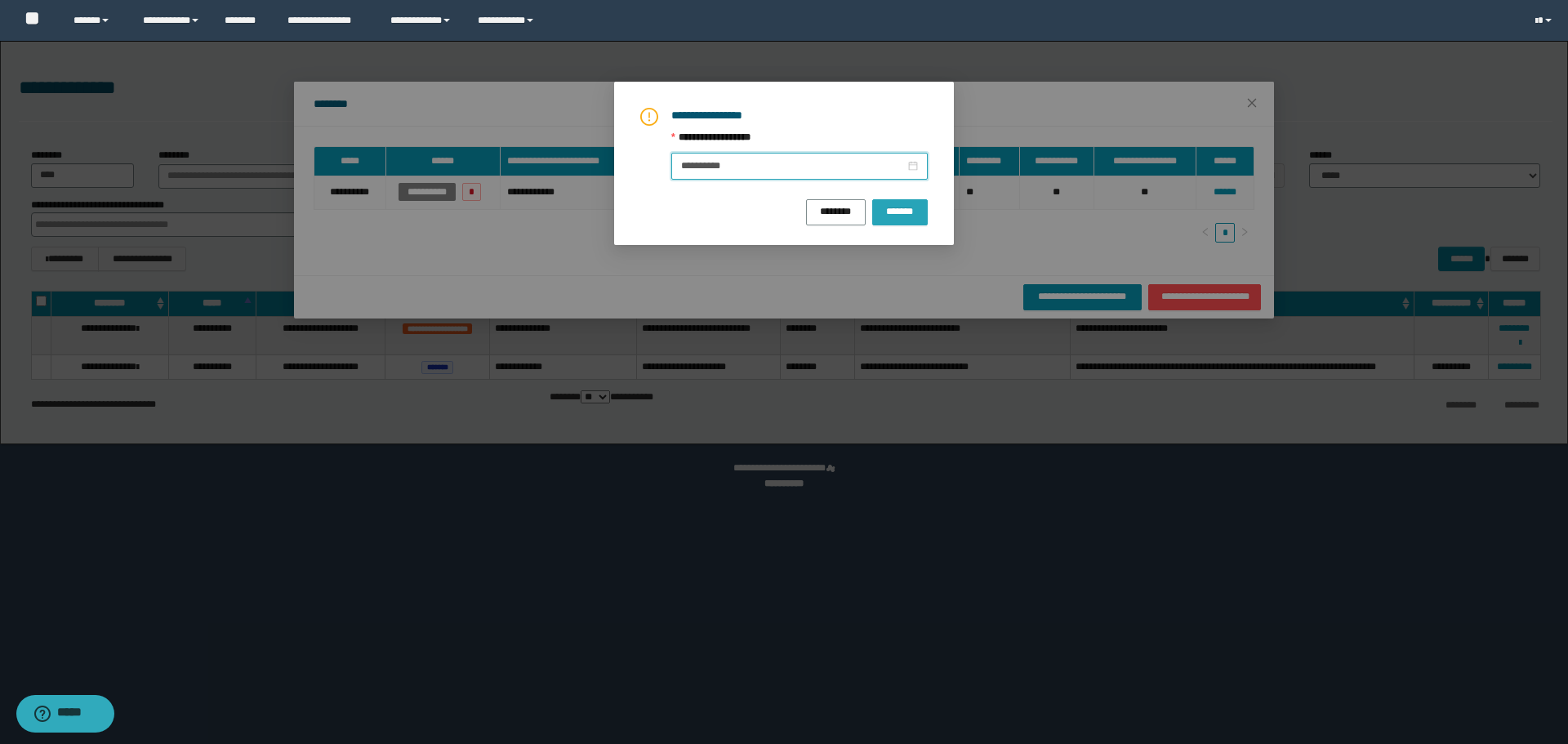click on "*******" at bounding box center [900, 211] 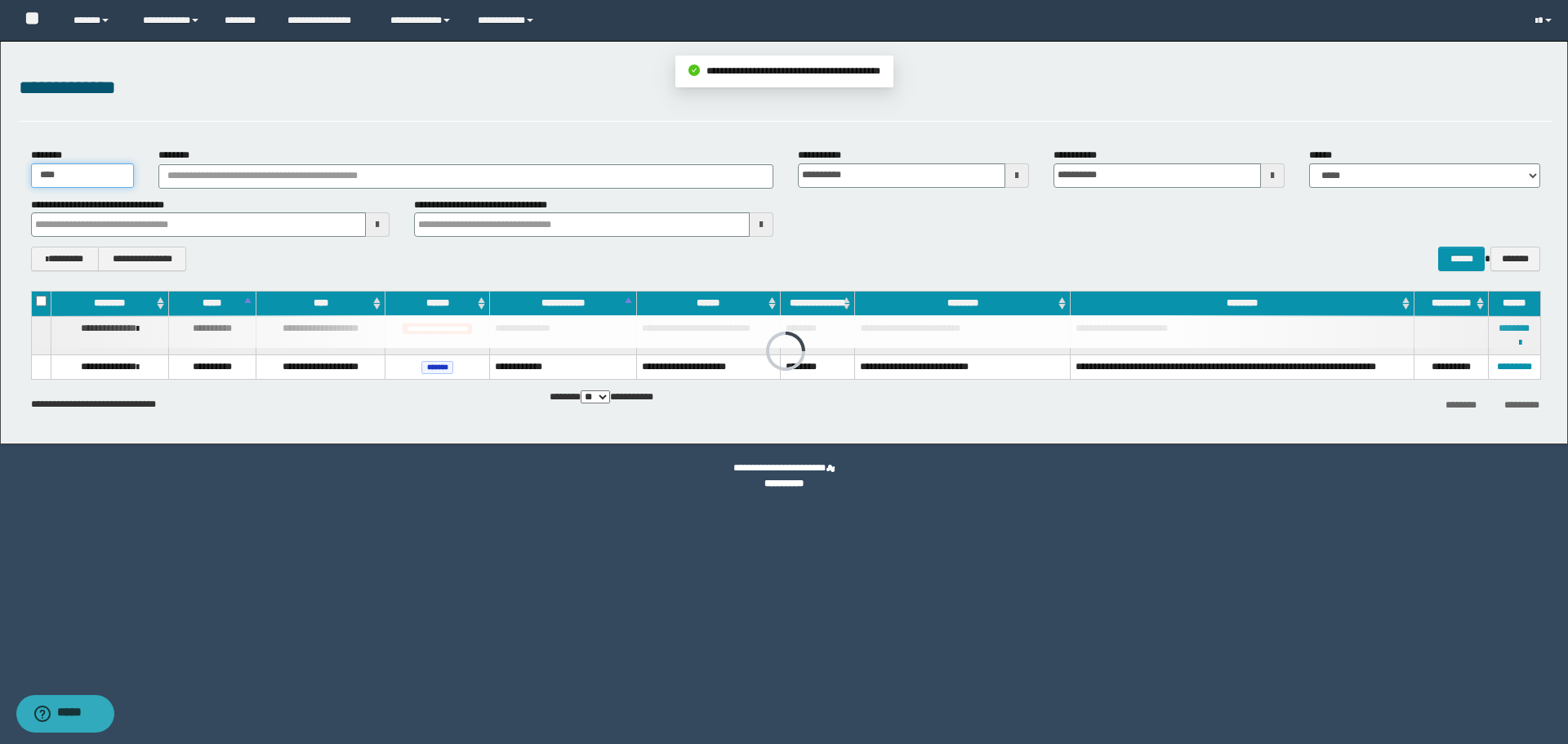 drag, startPoint x: 78, startPoint y: 176, endPoint x: 11, endPoint y: 172, distance: 67.1193 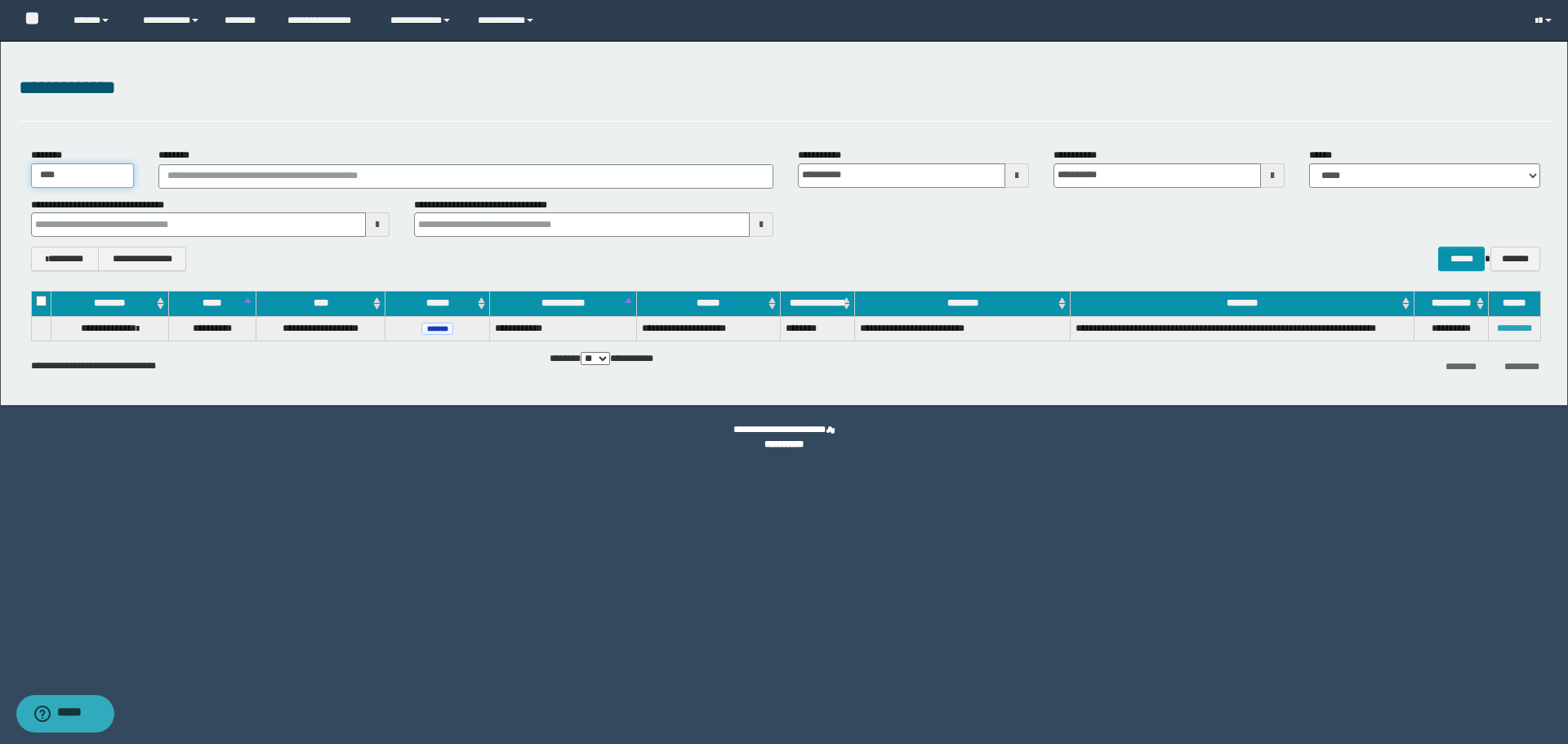 type on "****" 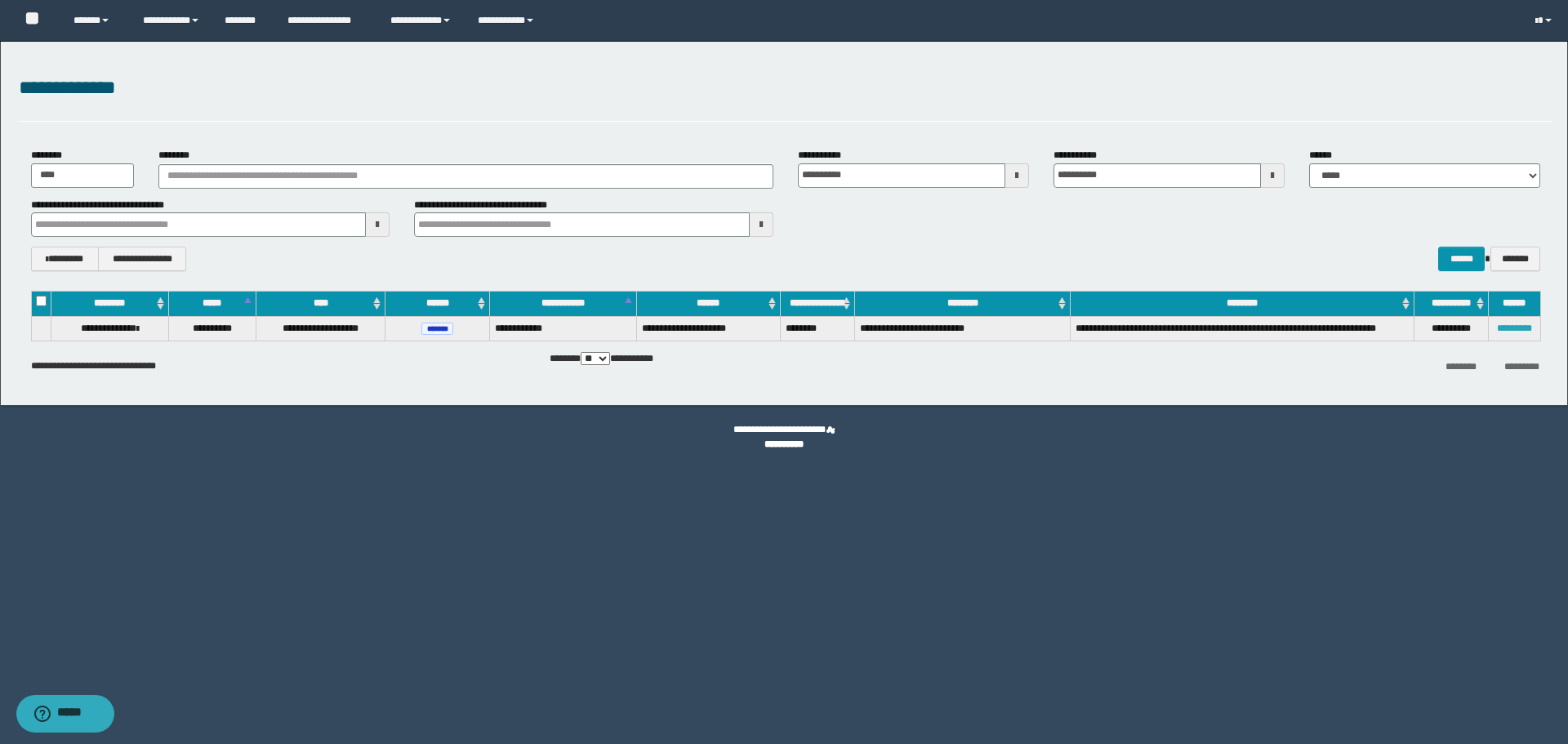 click on "*********" at bounding box center [1514, 328] 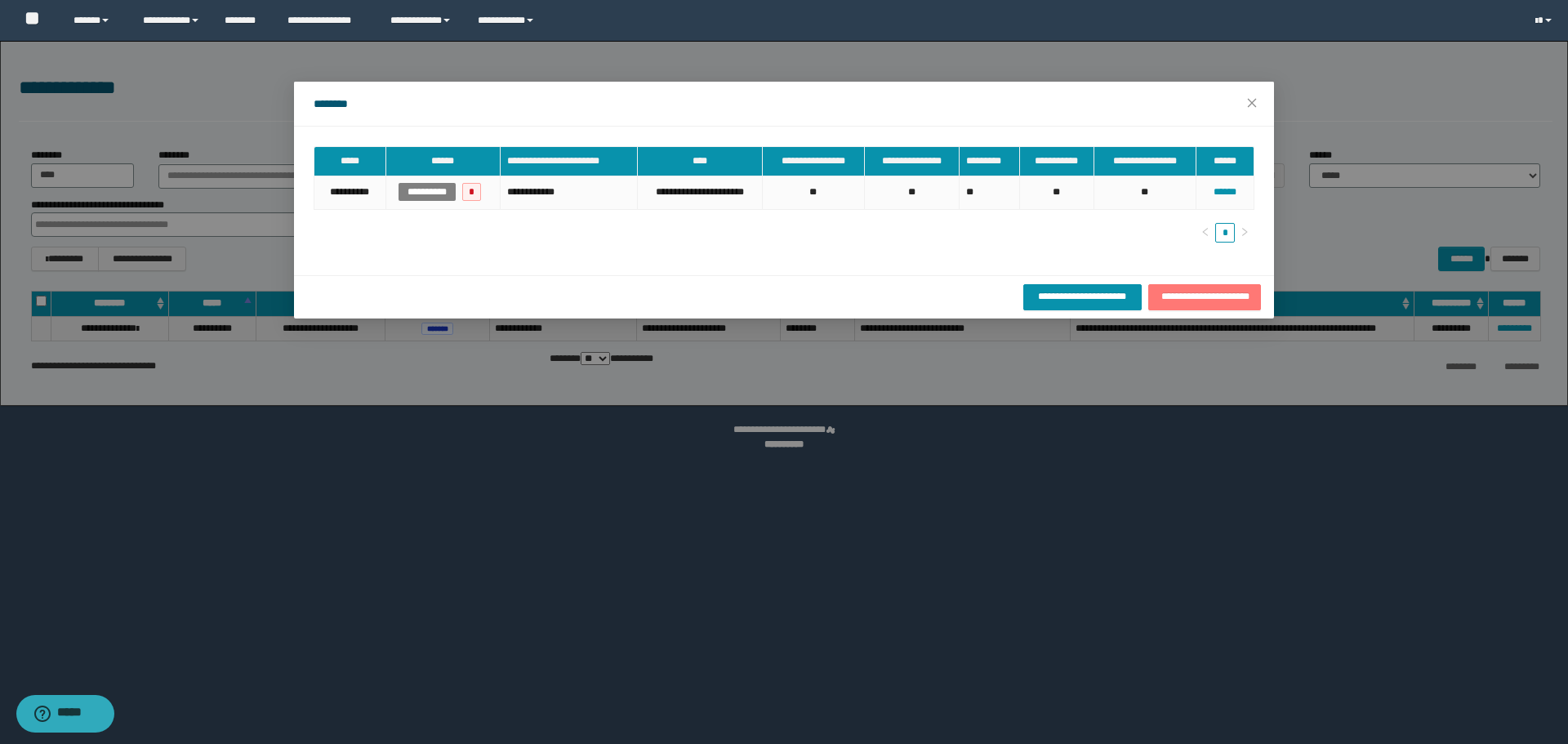 click on "**********" at bounding box center [1205, 296] 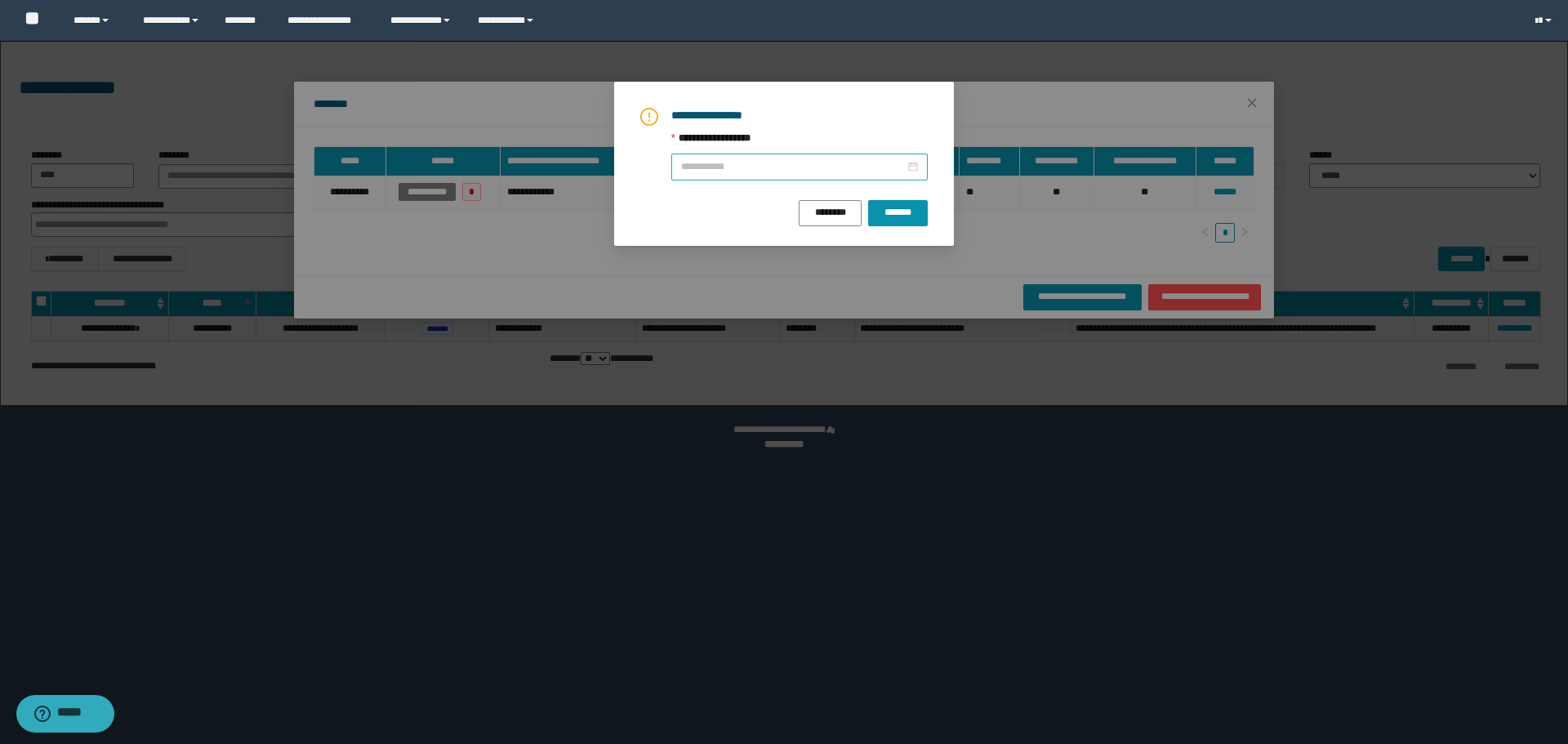 click at bounding box center [800, 167] 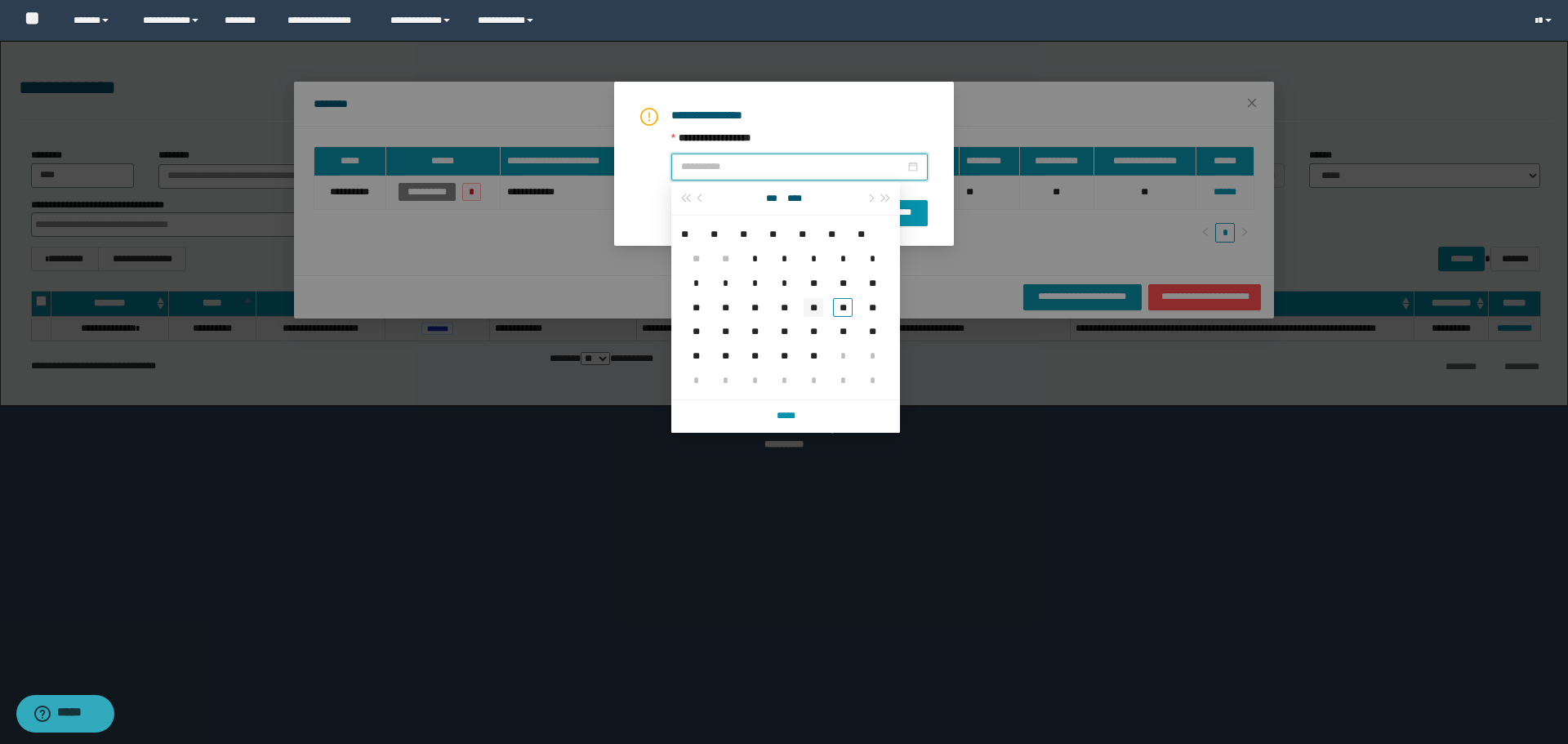 type on "**********" 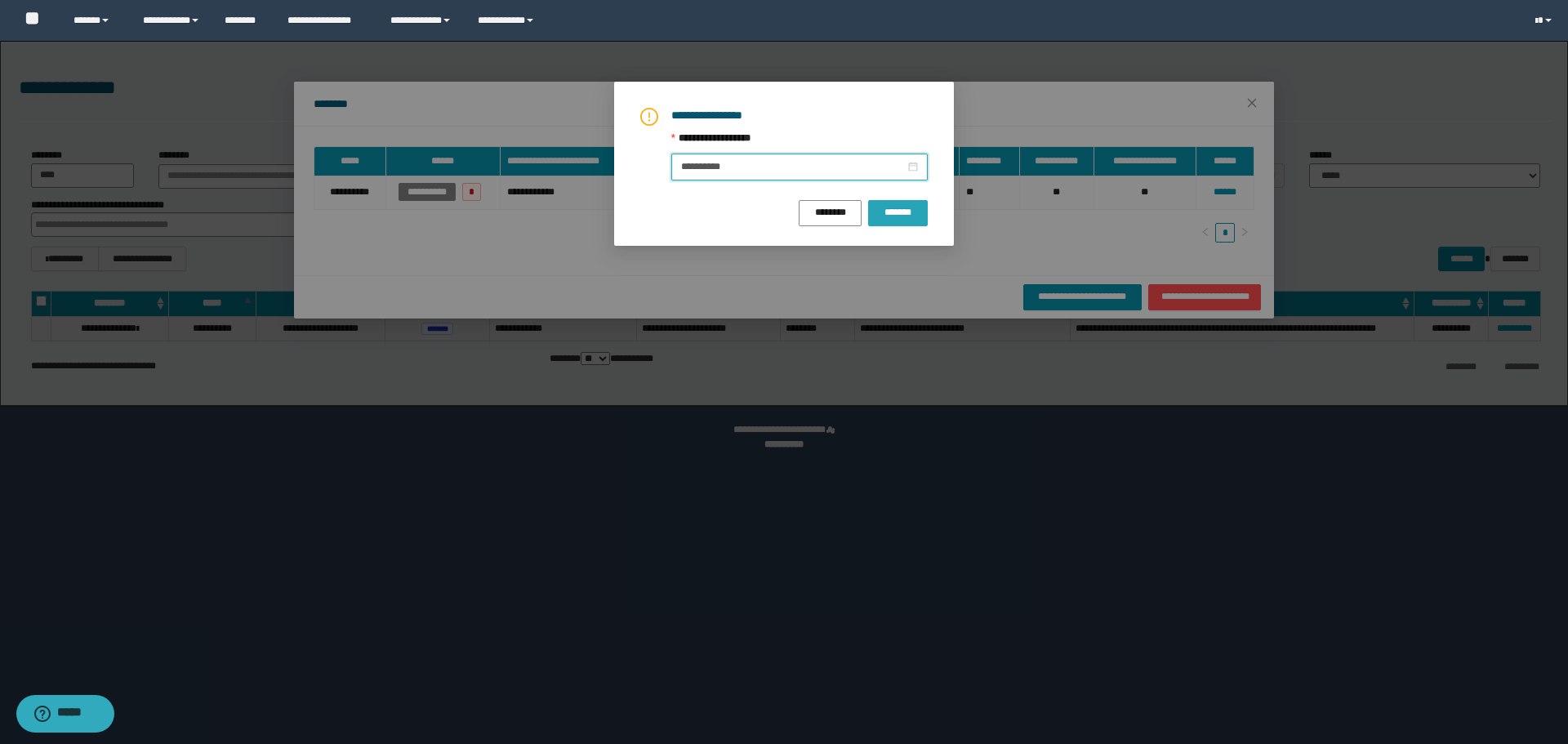 click on "*******" at bounding box center (898, 213) 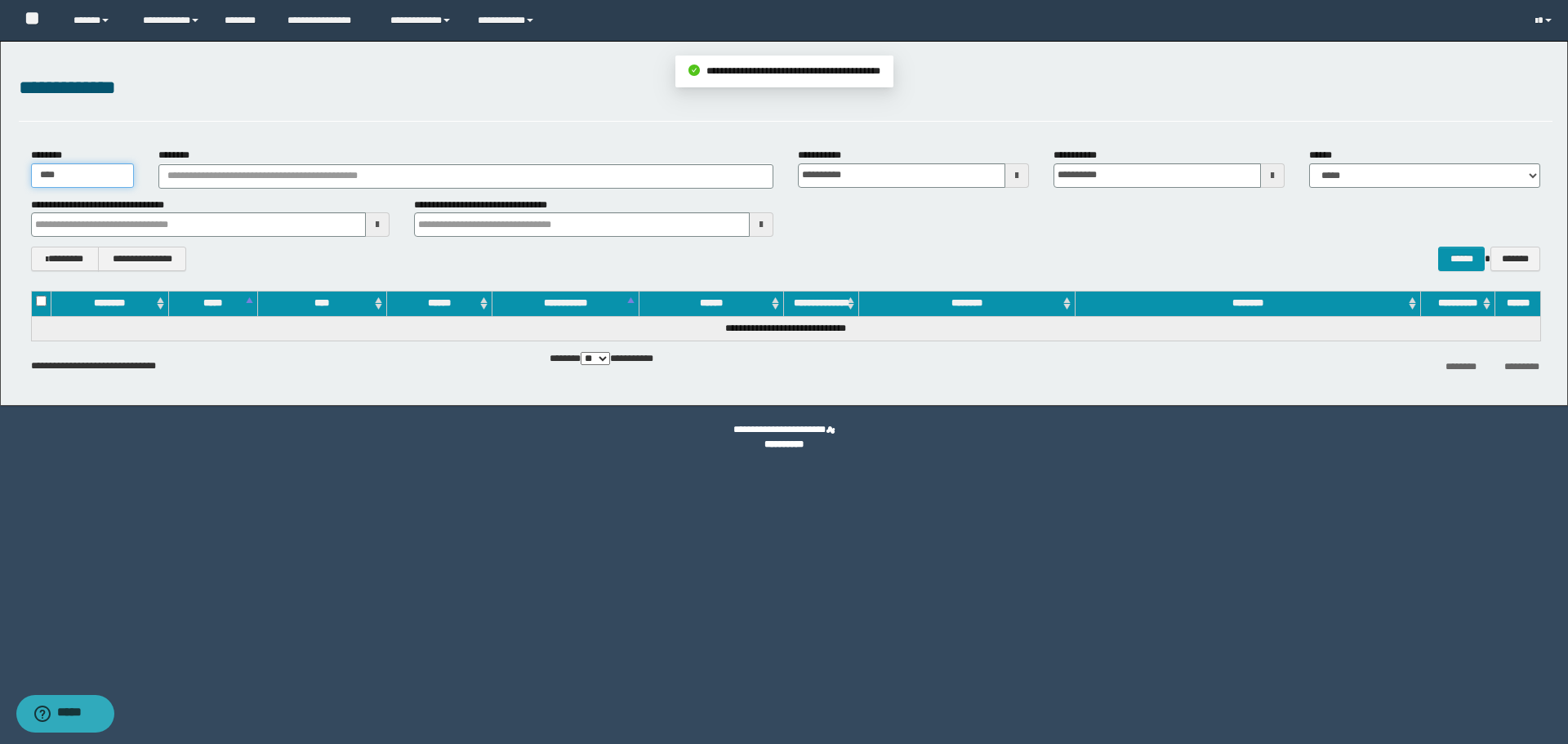 drag, startPoint x: 84, startPoint y: 177, endPoint x: 0, endPoint y: 180, distance: 84.05355 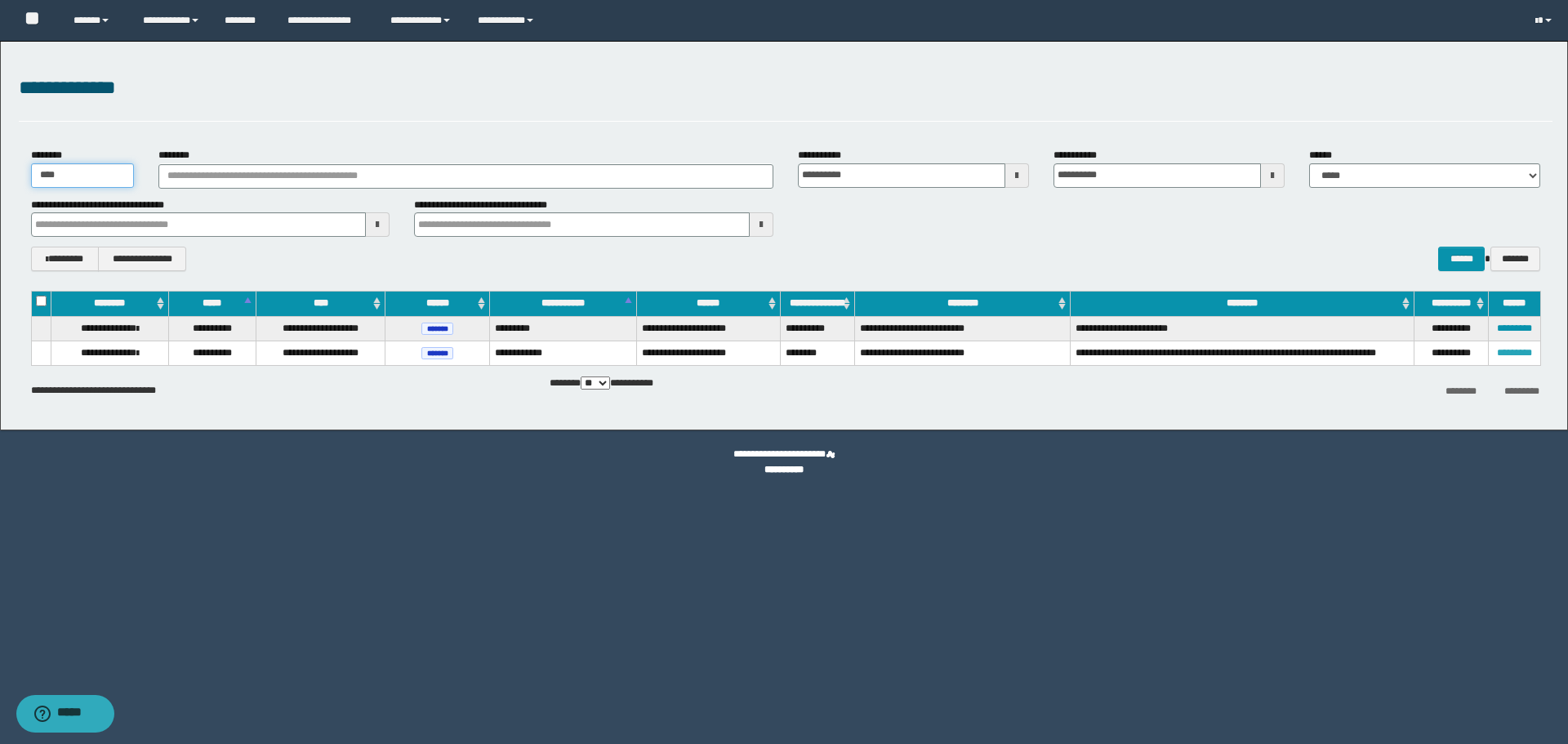 type on "****" 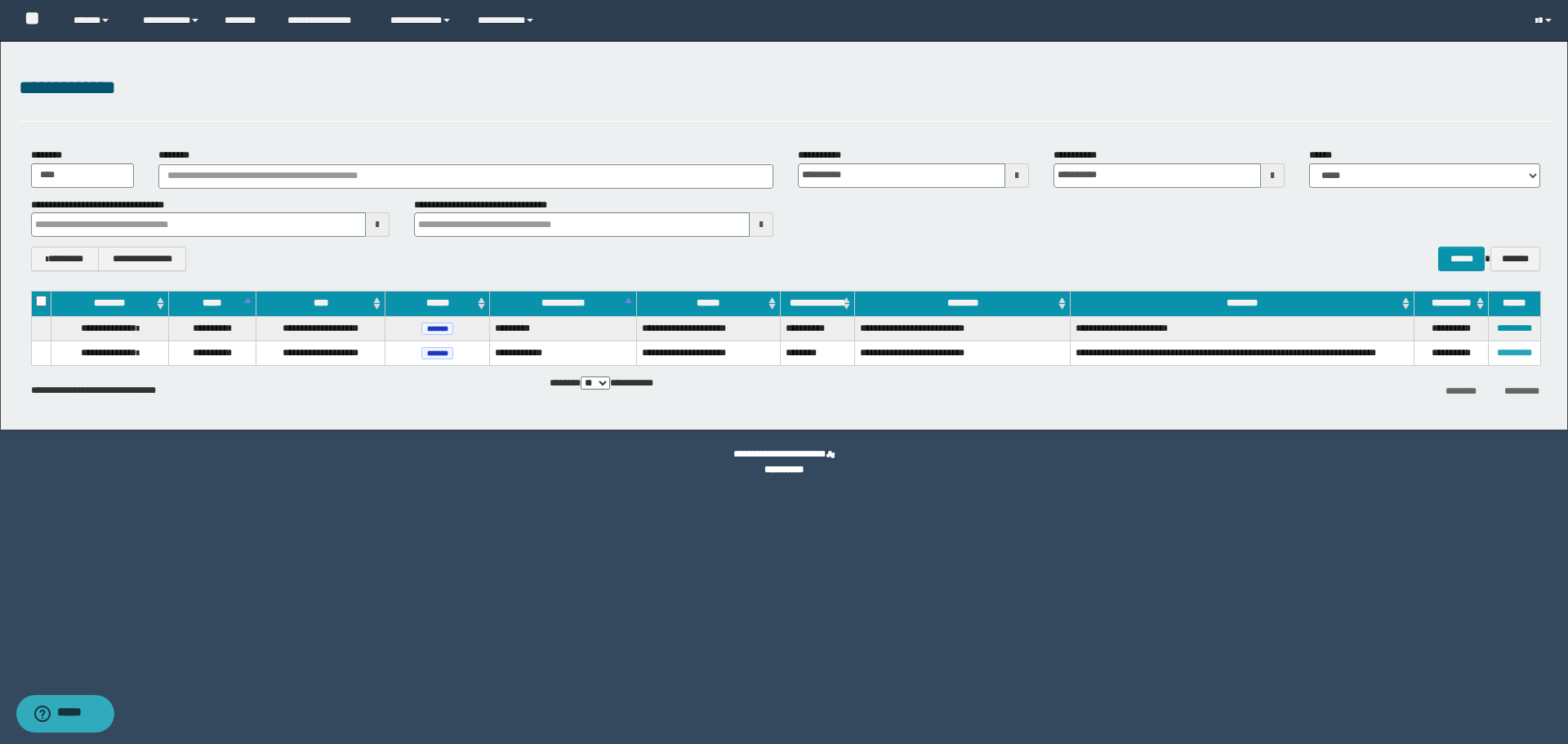 click on "*********" at bounding box center (1514, 353) 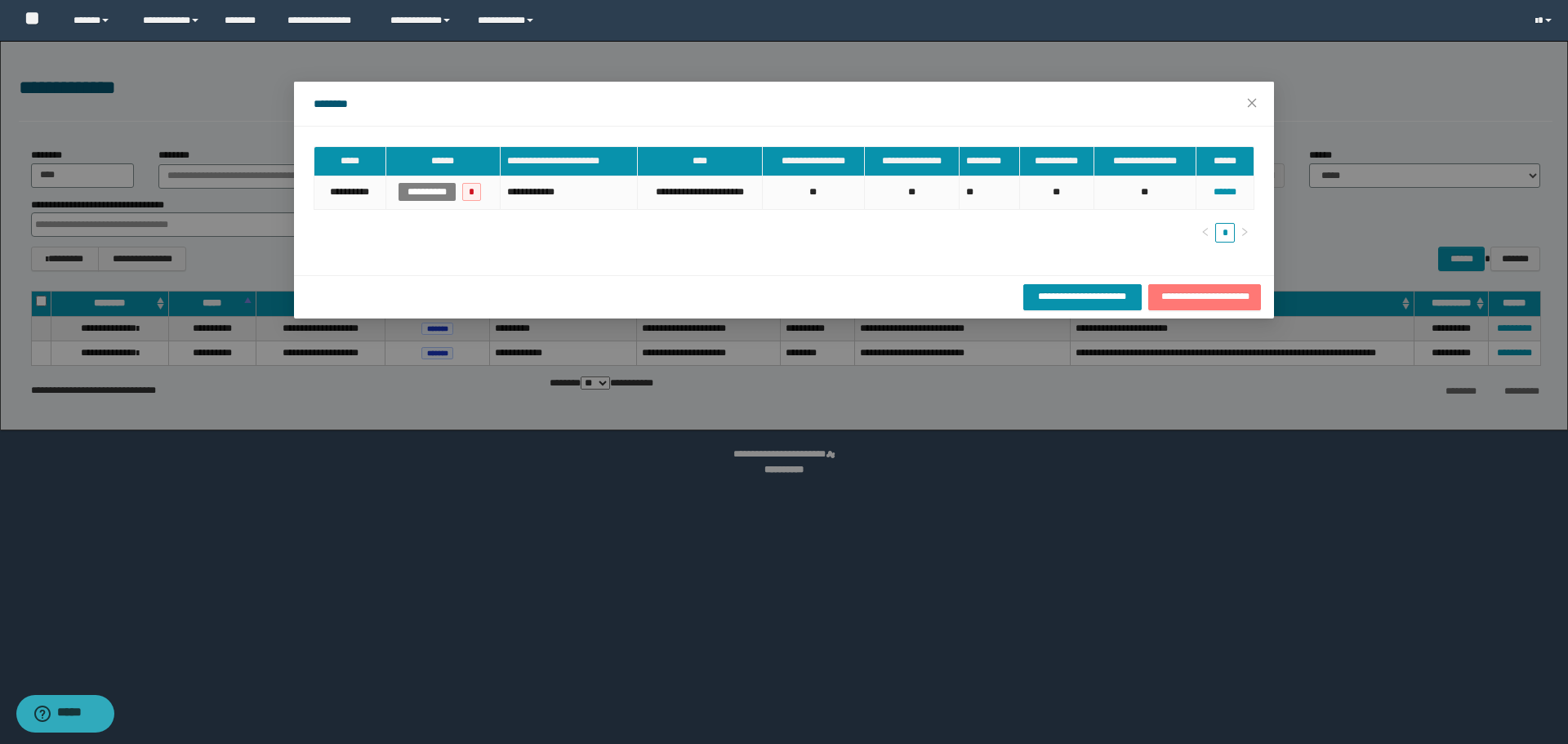 click on "**********" at bounding box center (1205, 296) 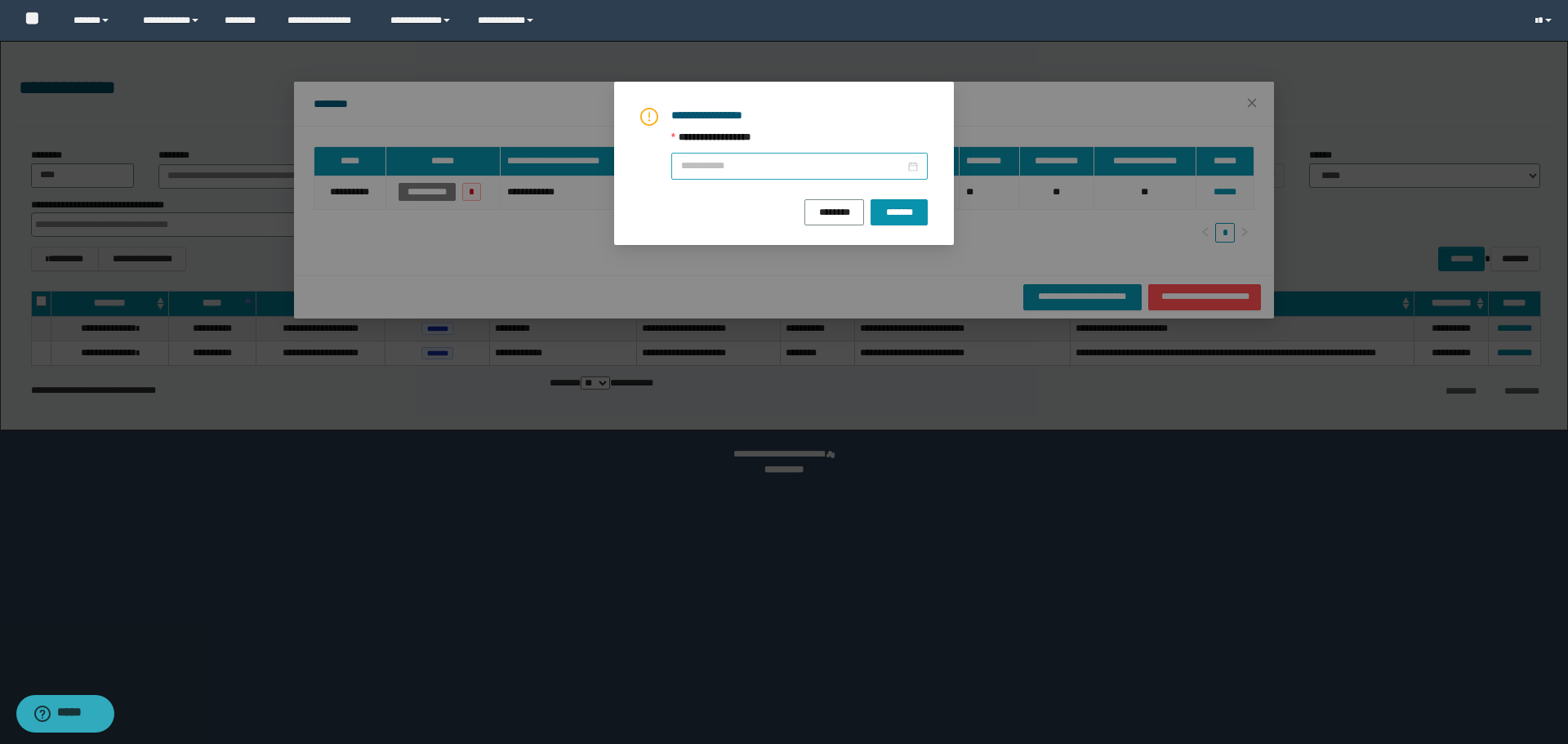 click at bounding box center (800, 166) 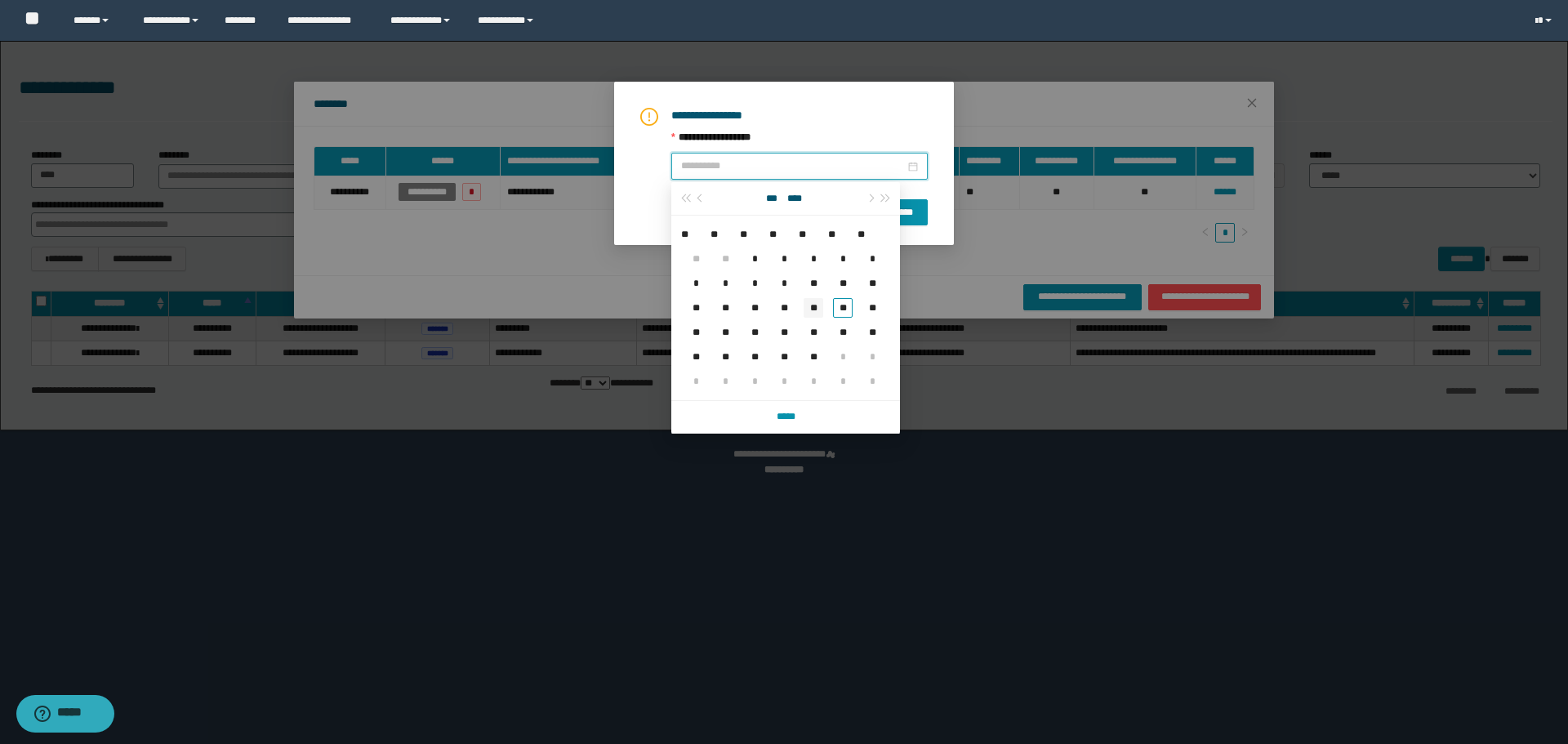 type on "**********" 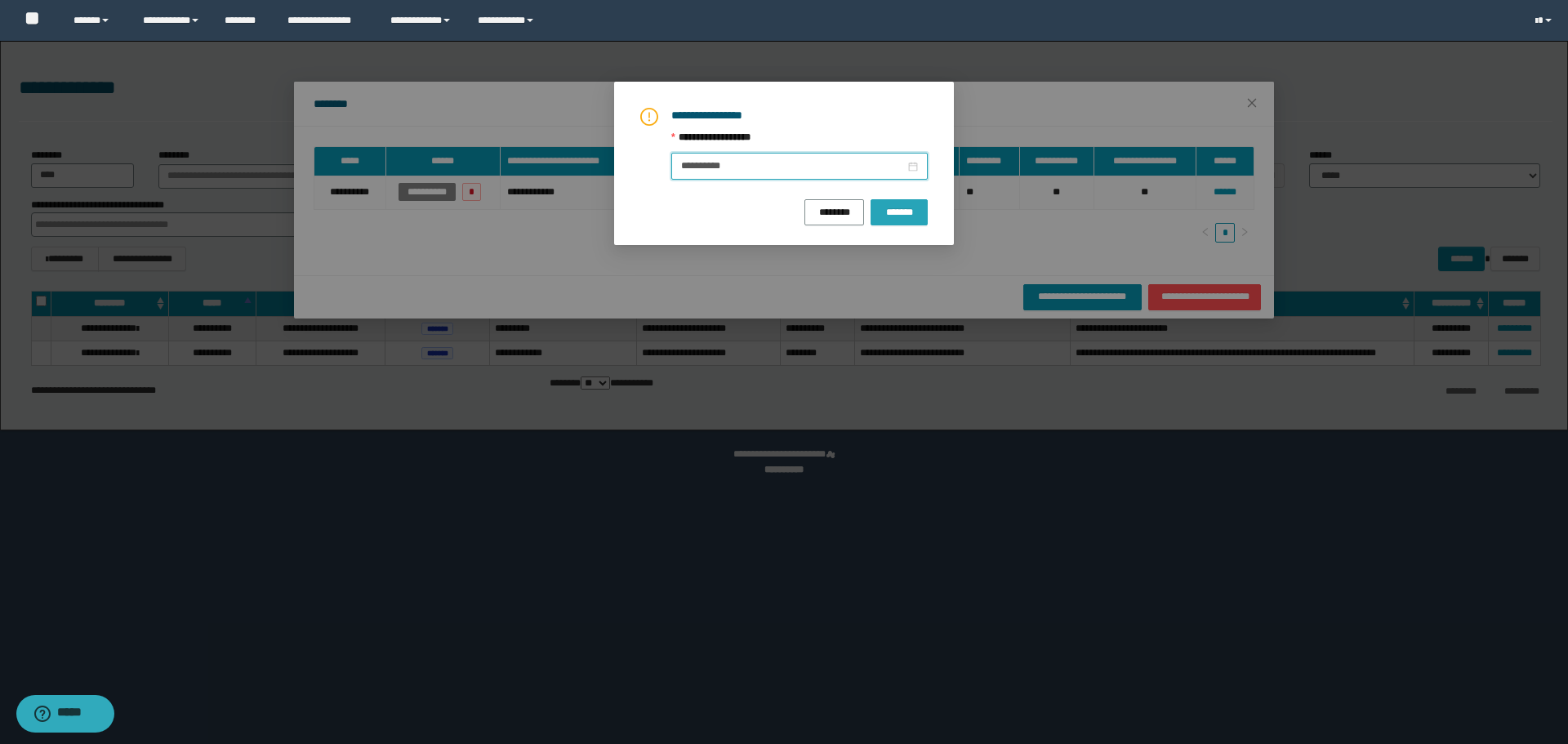 click on "*******" at bounding box center (899, 212) 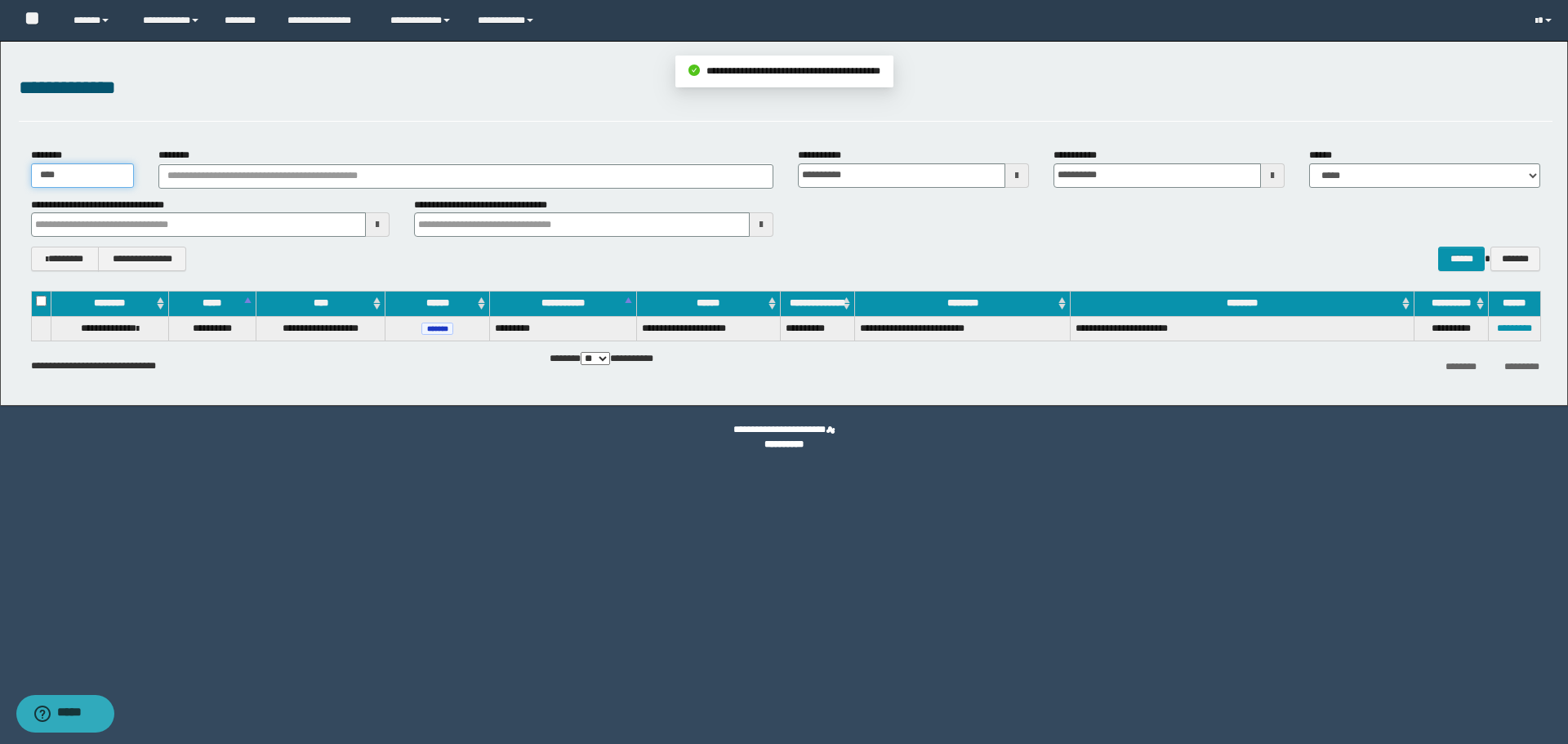 drag, startPoint x: 0, startPoint y: 185, endPoint x: 5, endPoint y: 177, distance: 9.433981 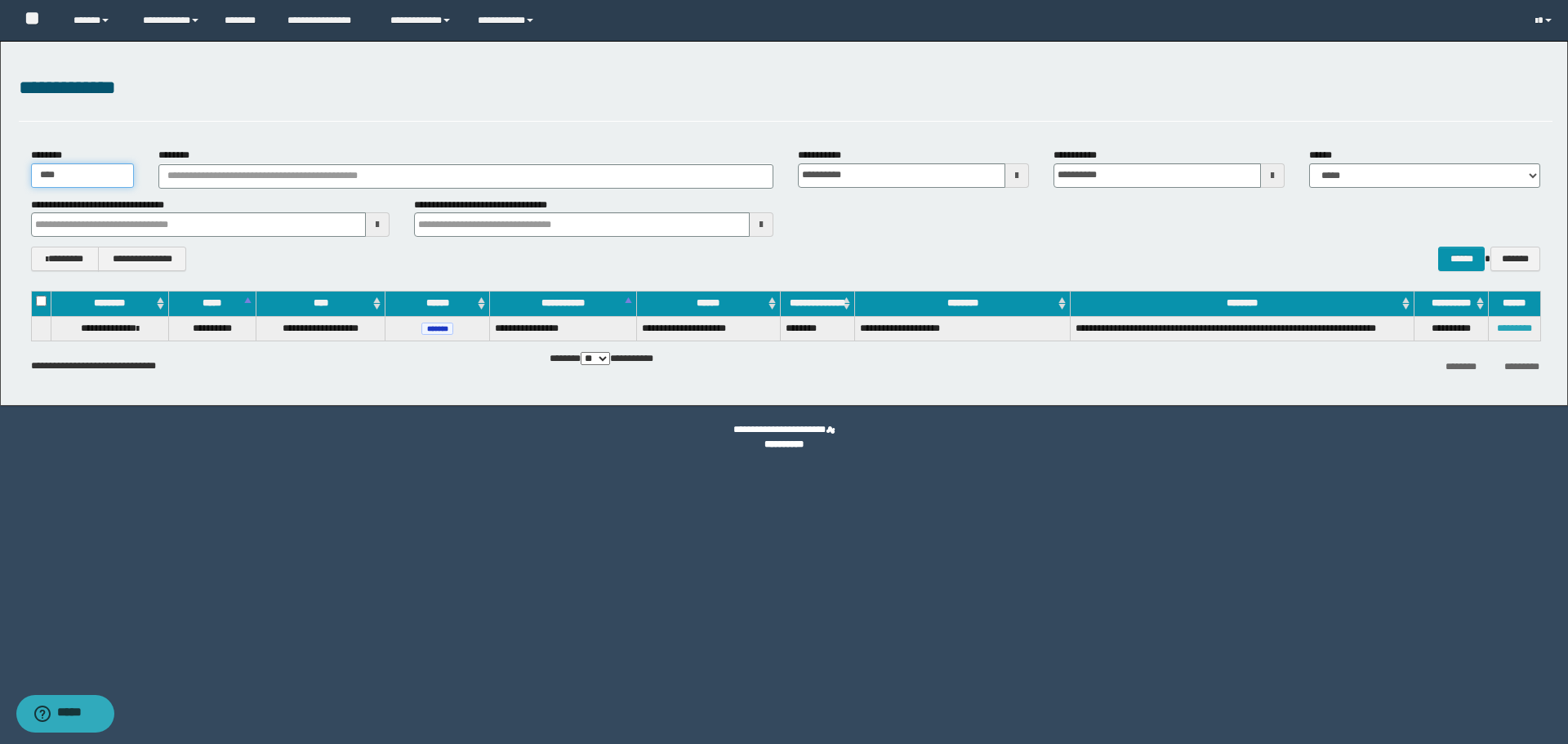 type on "****" 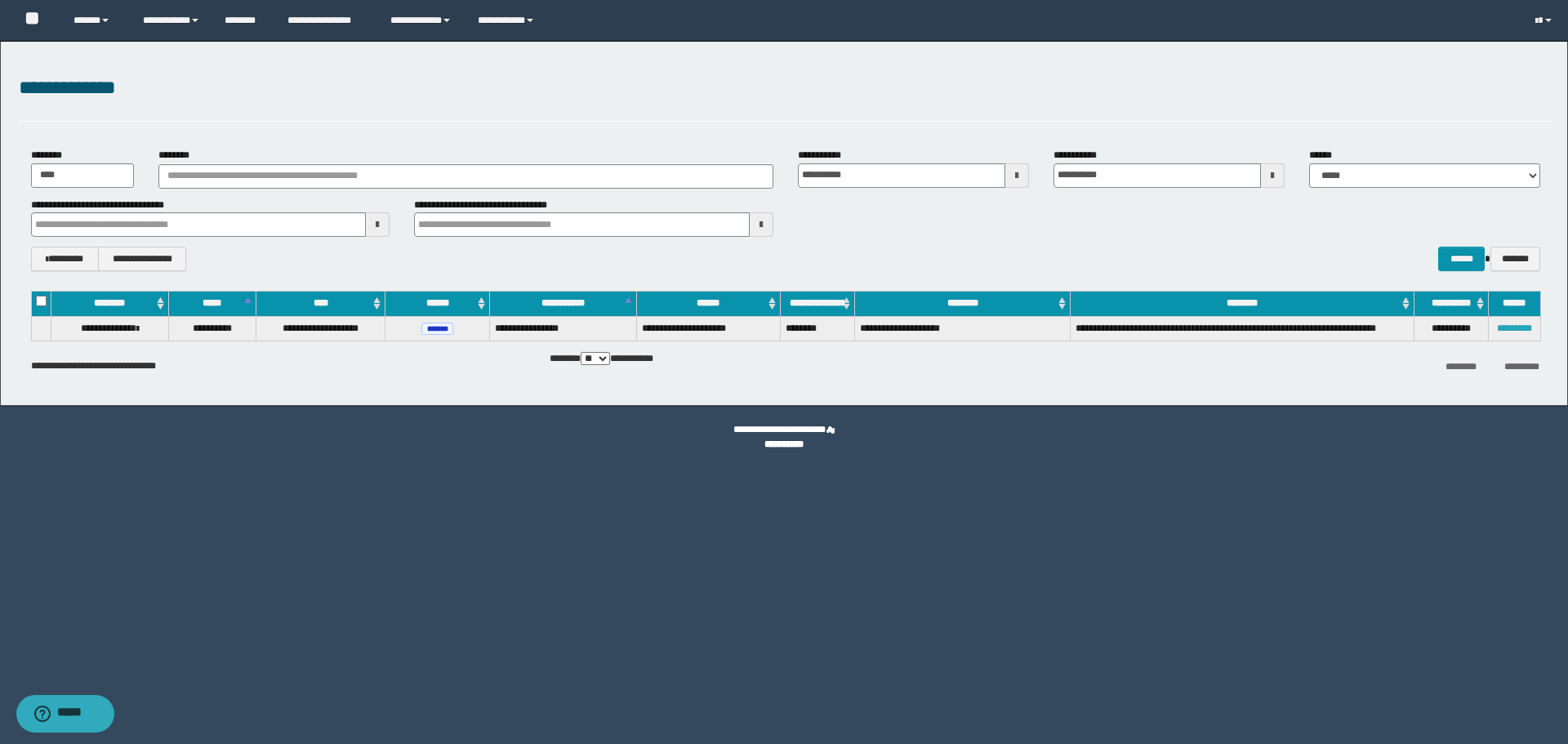 click on "*********" at bounding box center [1514, 328] 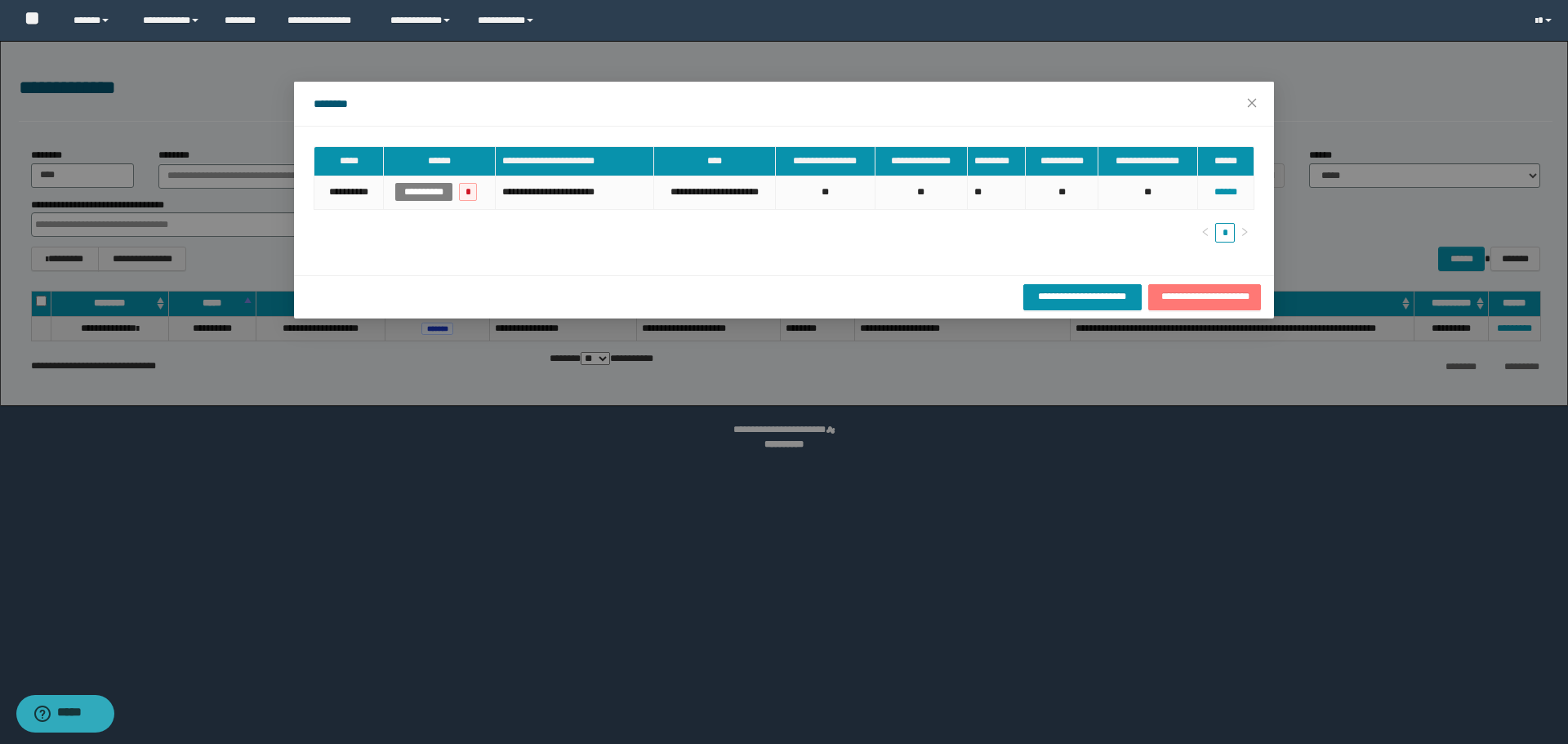 click on "**********" at bounding box center [1205, 296] 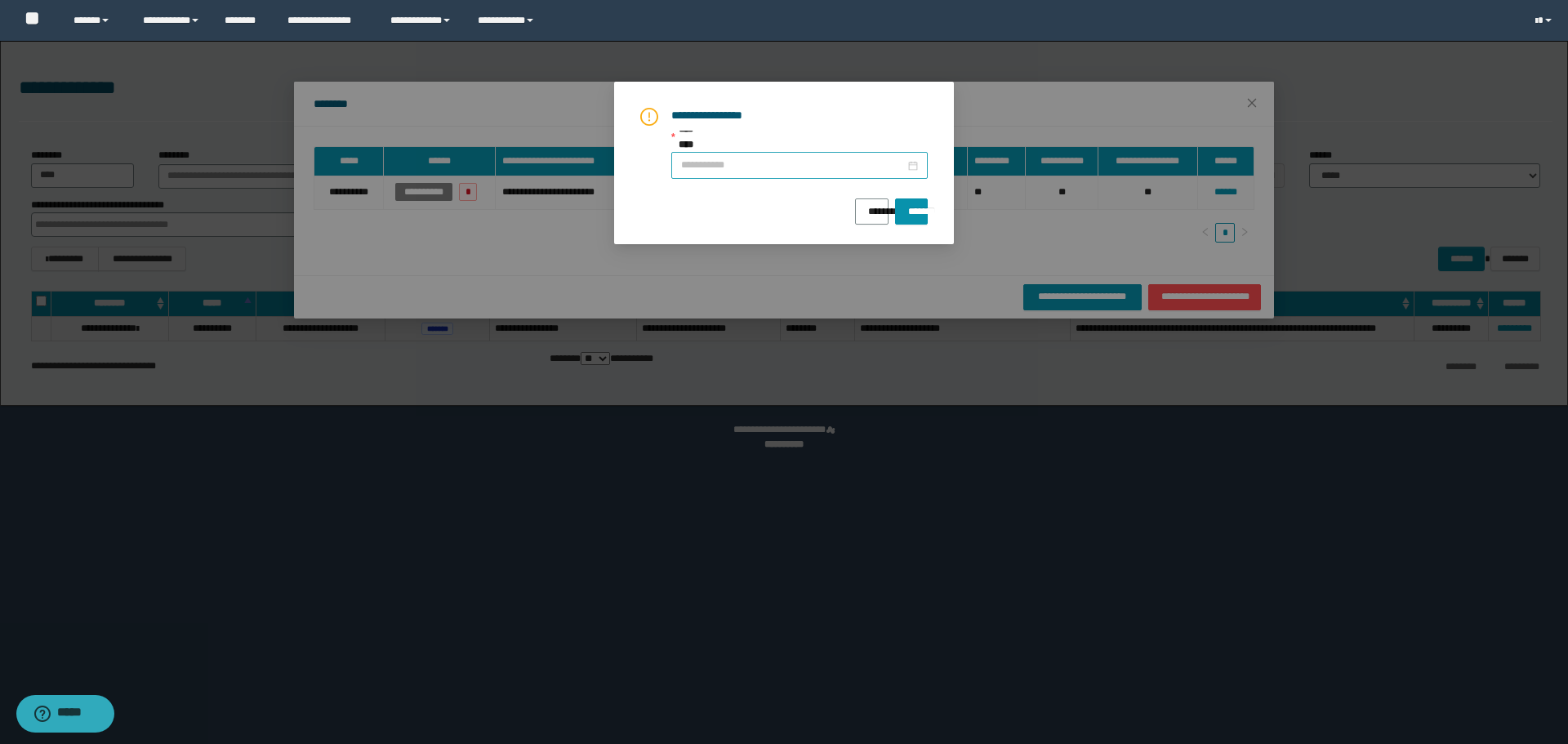 click at bounding box center [800, 165] 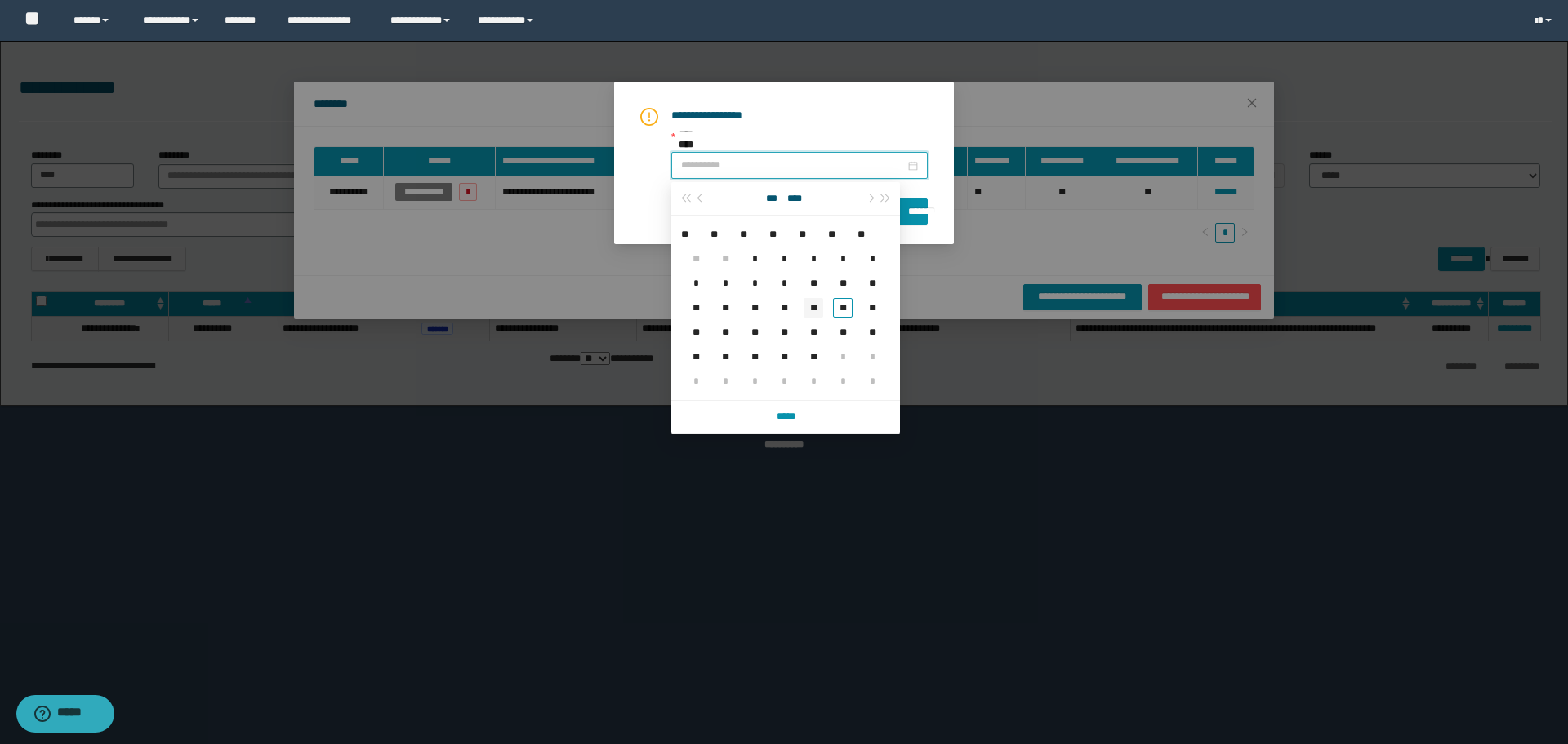 type on "**********" 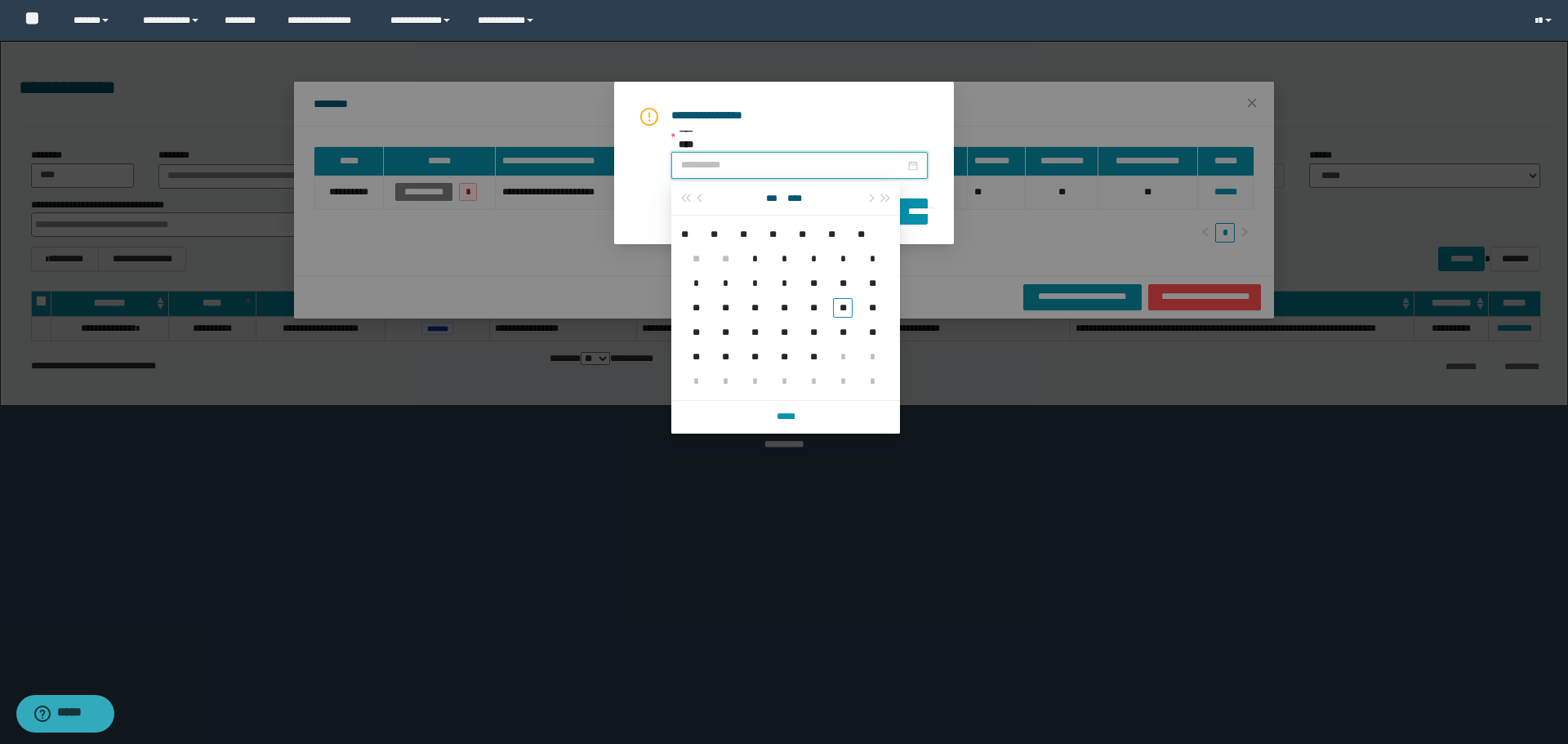 click on "**" at bounding box center (813, 308) 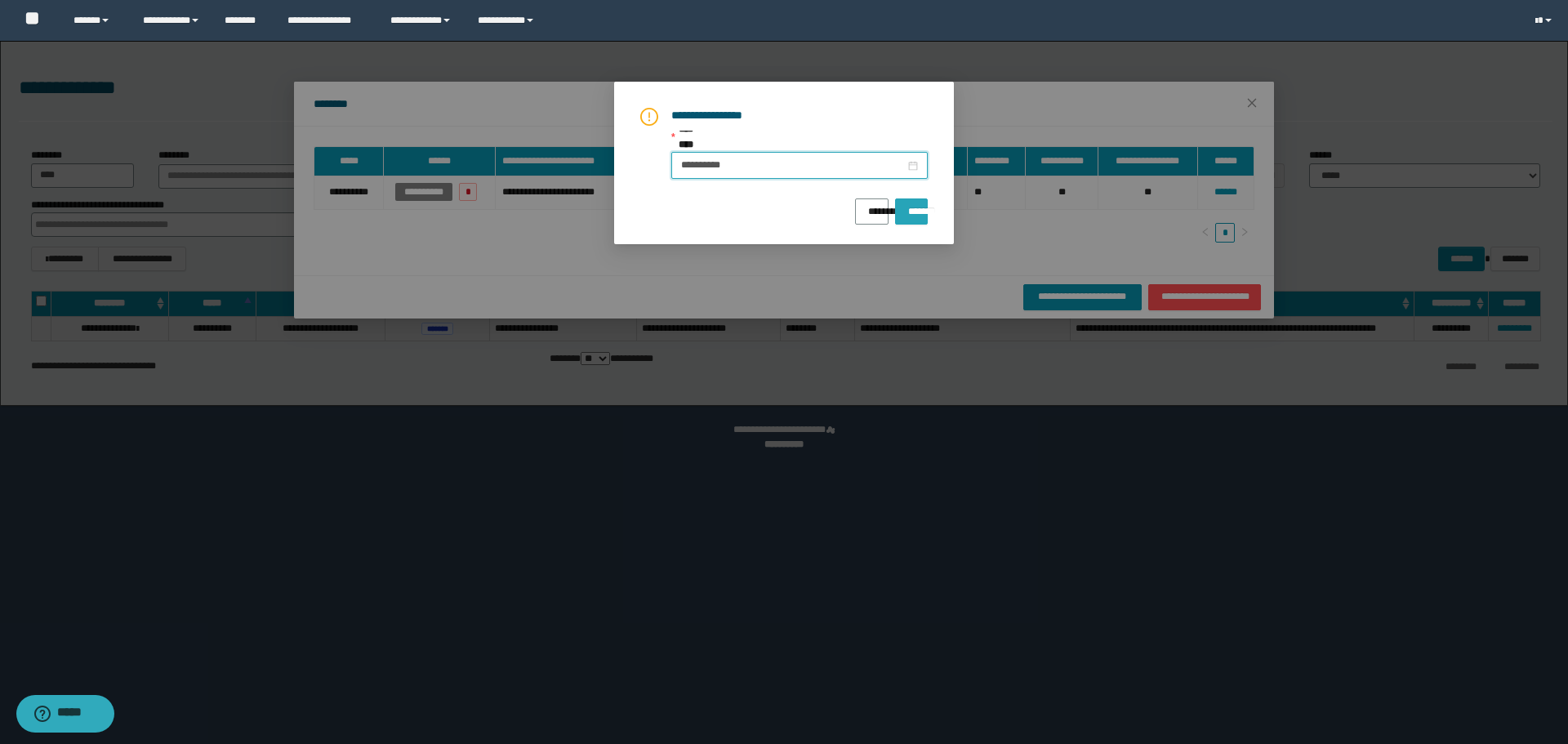 click on "*******" at bounding box center (911, 206) 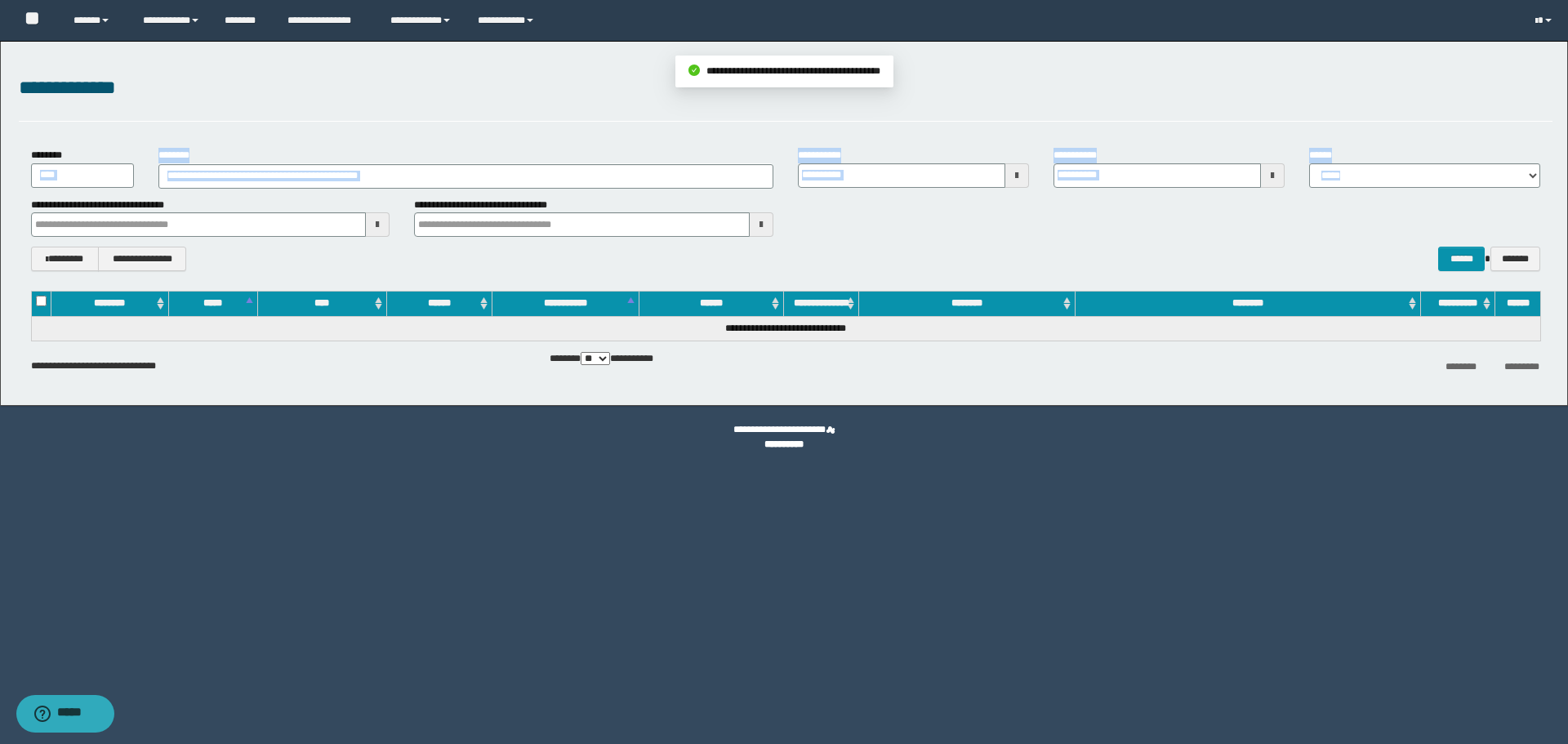 drag, startPoint x: 74, startPoint y: 193, endPoint x: 0, endPoint y: 171, distance: 77.20104 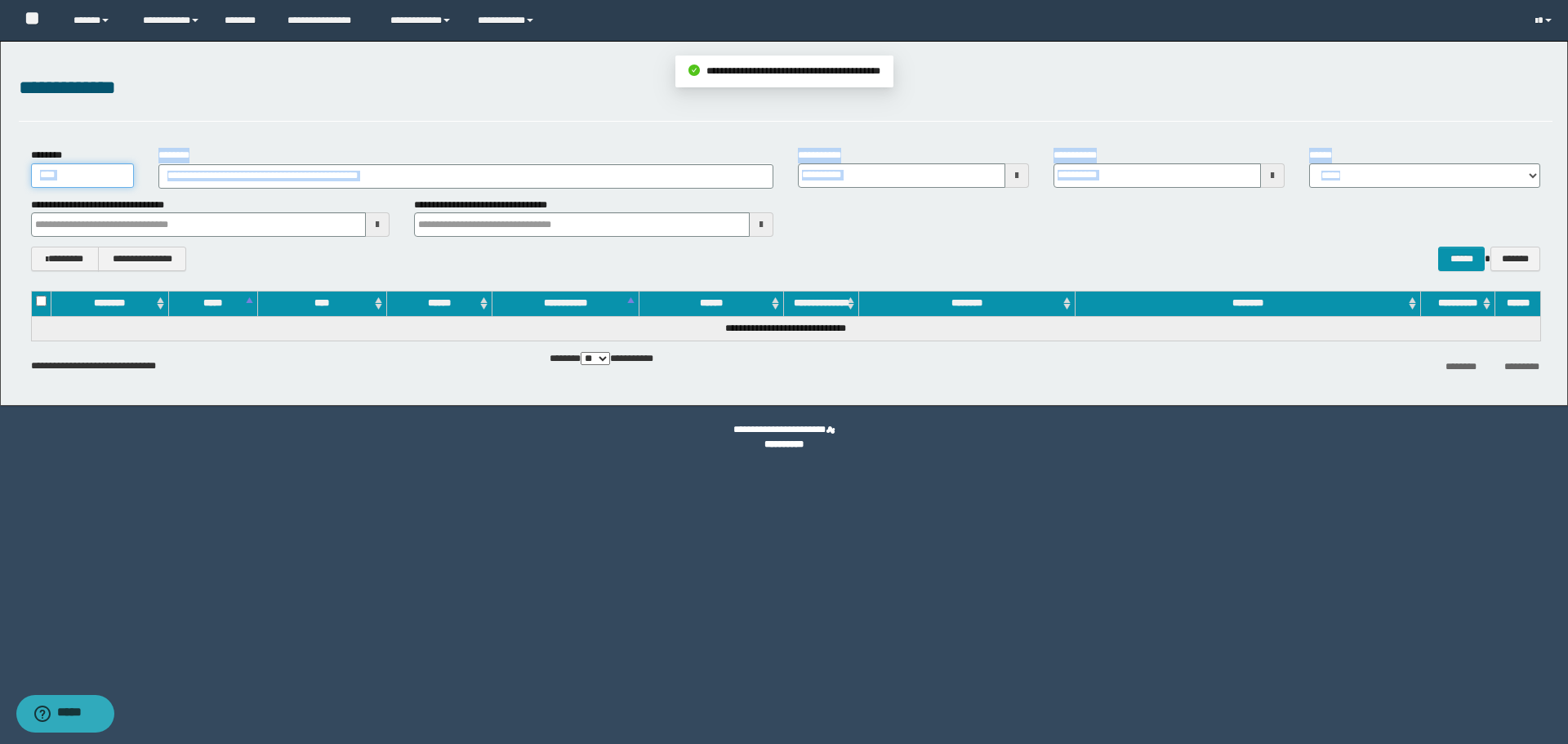 click on "****" at bounding box center [82, 176] 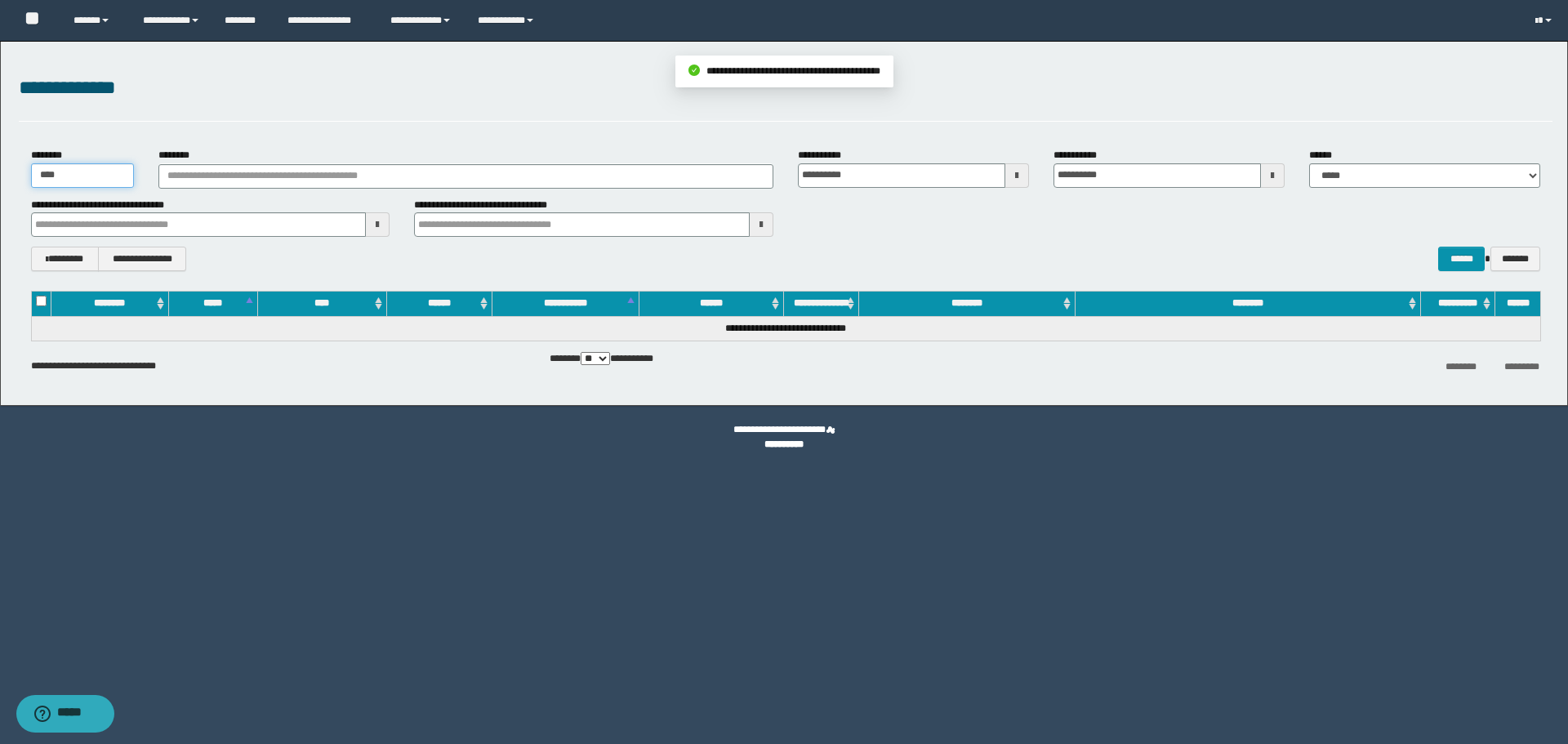drag, startPoint x: 110, startPoint y: 176, endPoint x: 0, endPoint y: 180, distance: 110.0727 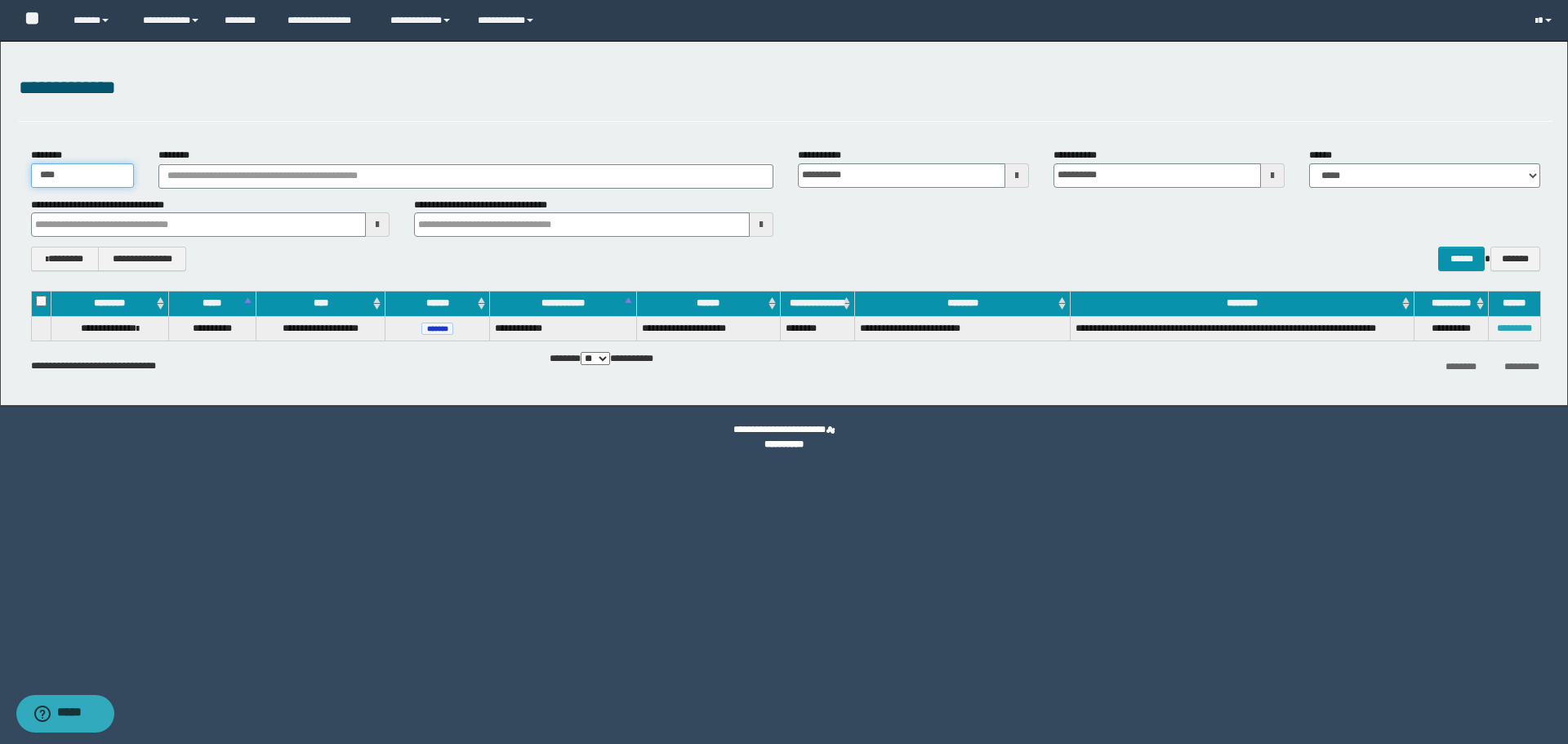 type on "****" 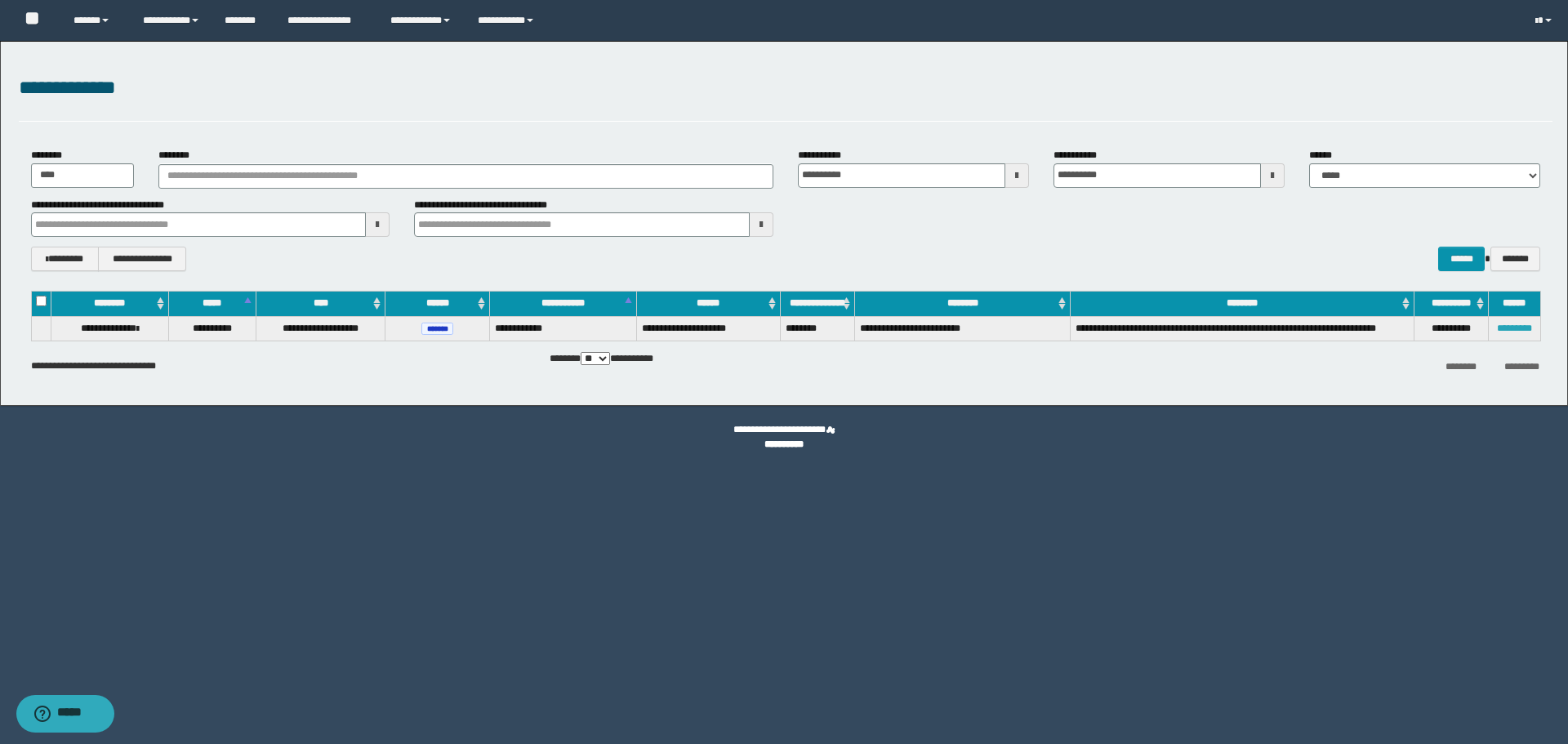 click on "*********" at bounding box center (1514, 328) 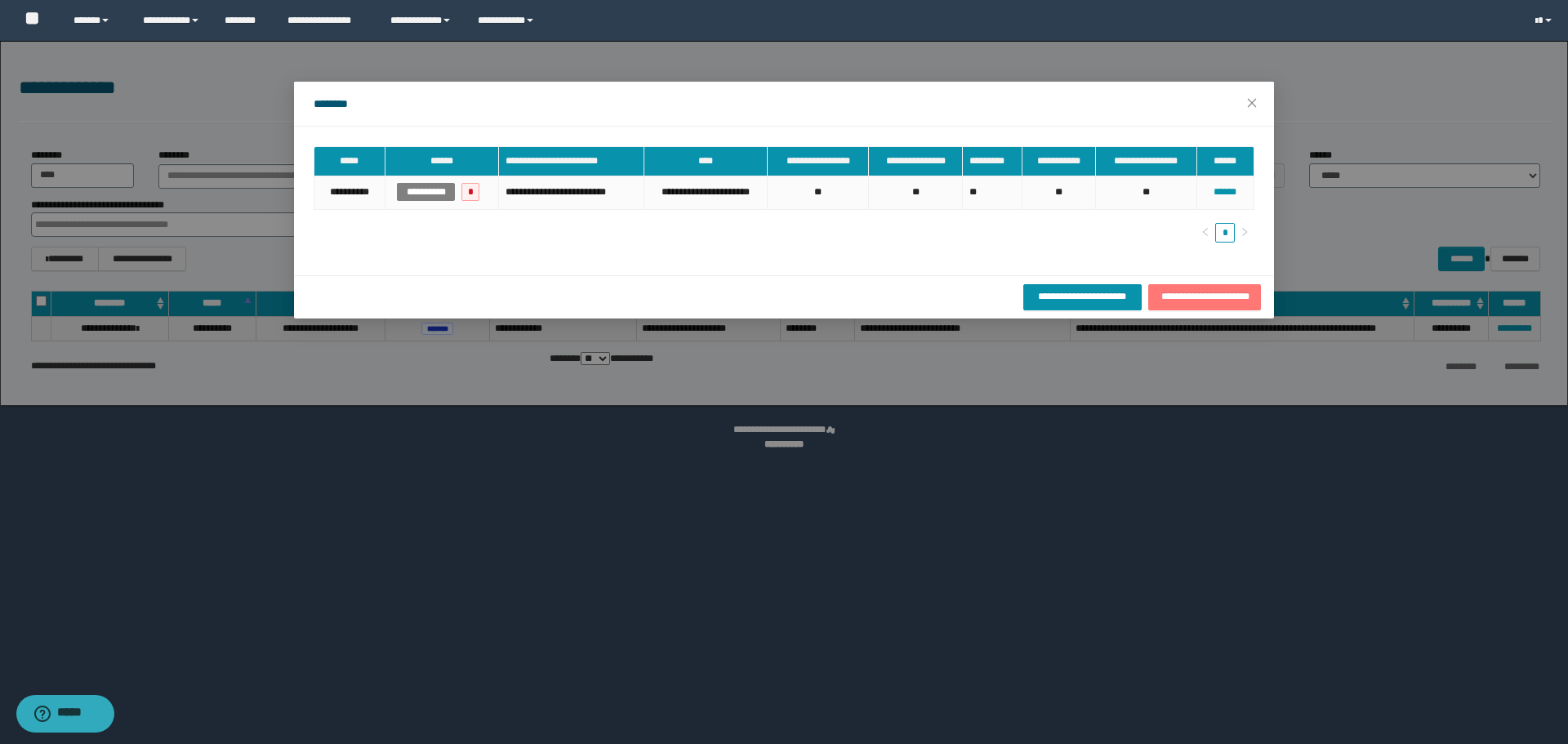 click on "**********" at bounding box center [1205, 296] 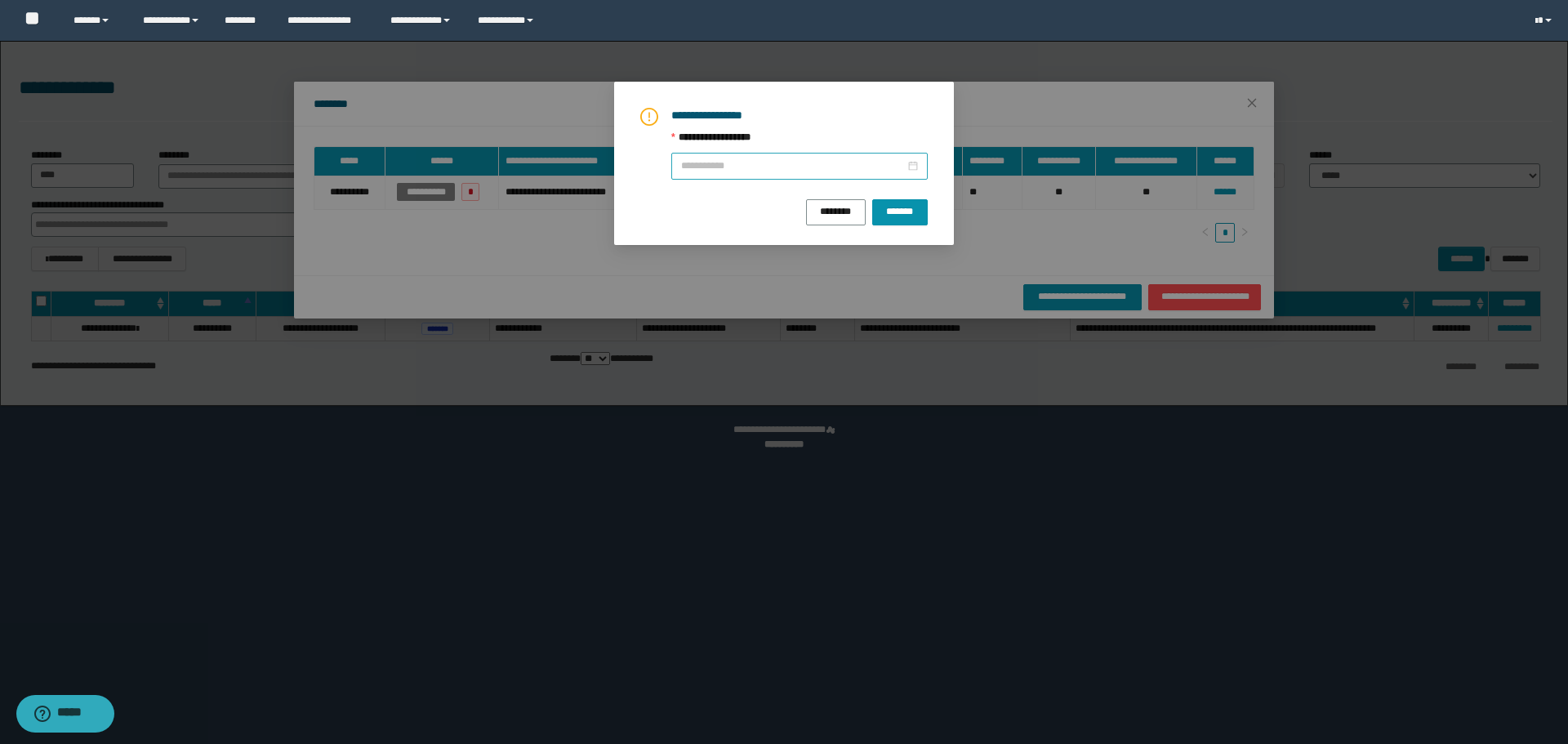 click on "**********" at bounding box center (793, 166) 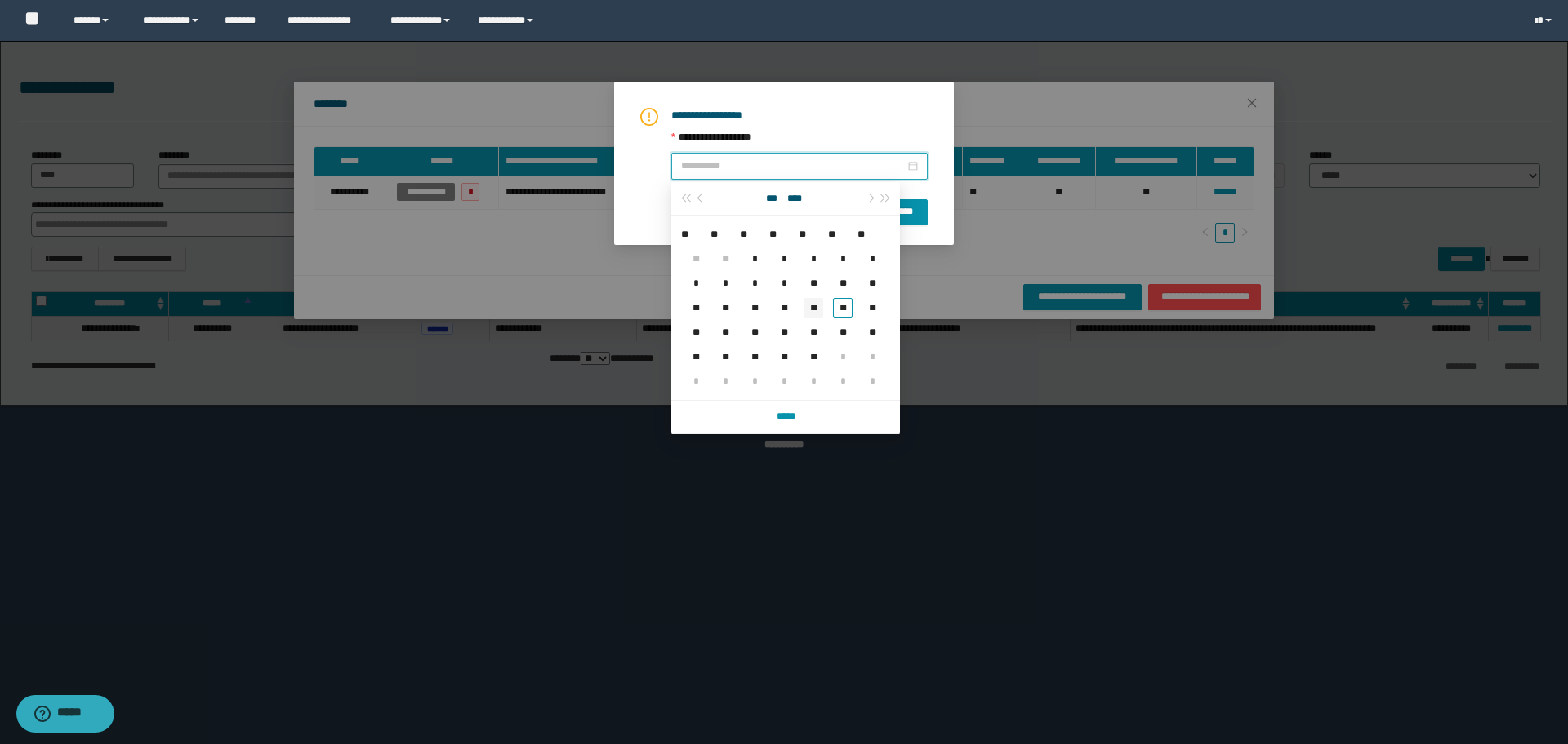 type on "**********" 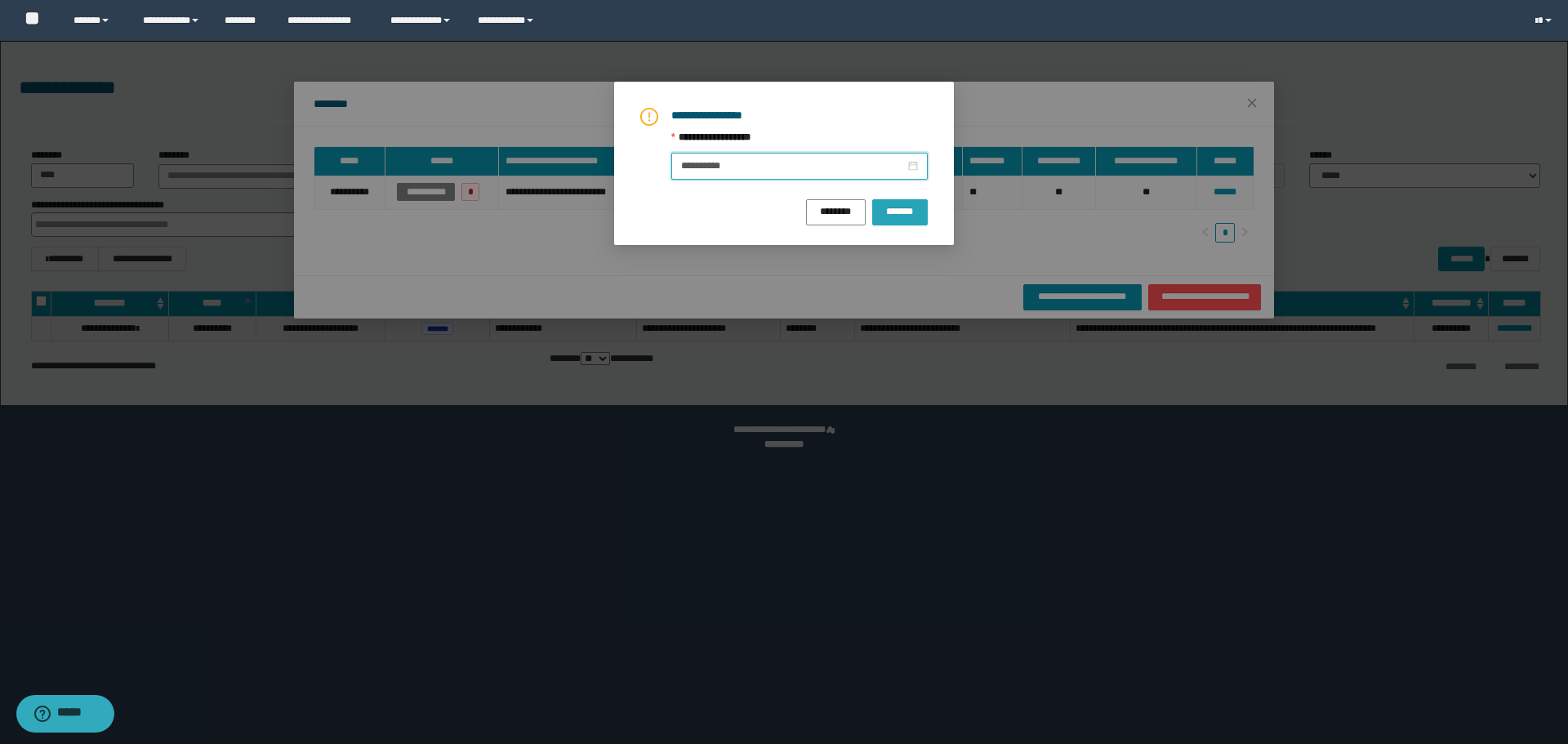 click on "*******" at bounding box center [900, 211] 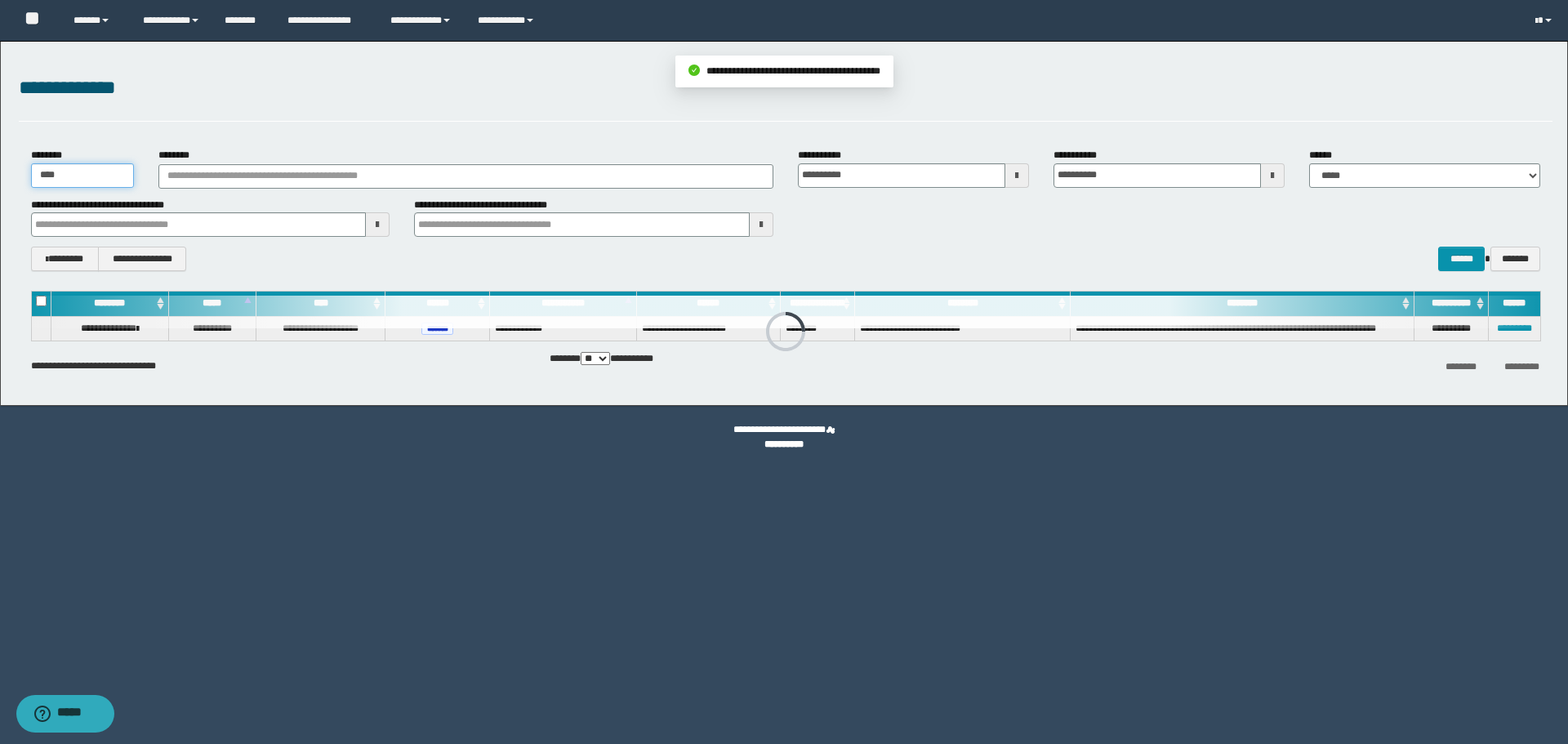 drag, startPoint x: 78, startPoint y: 170, endPoint x: 0, endPoint y: 170, distance: 78 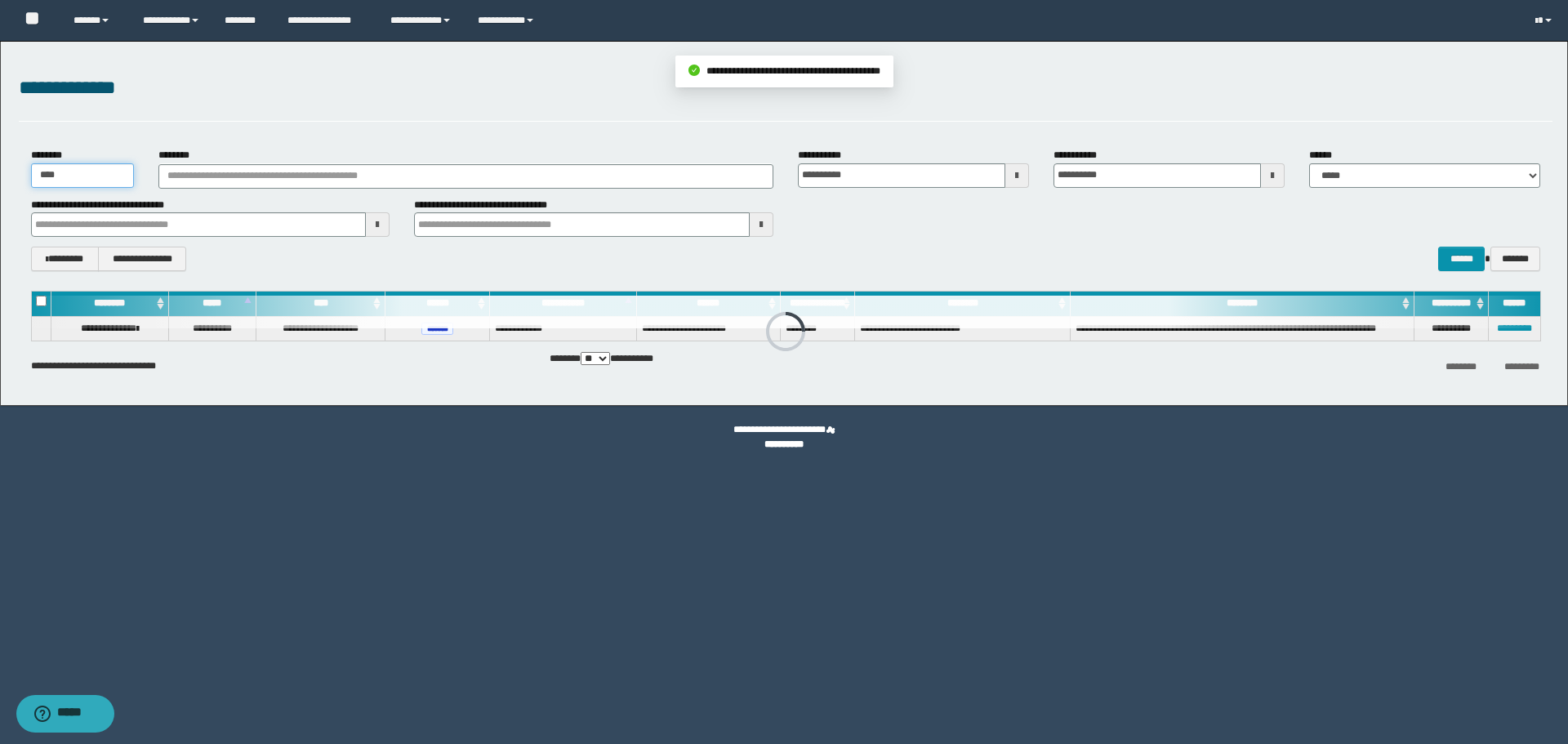 click on "**********" at bounding box center [784, 223] 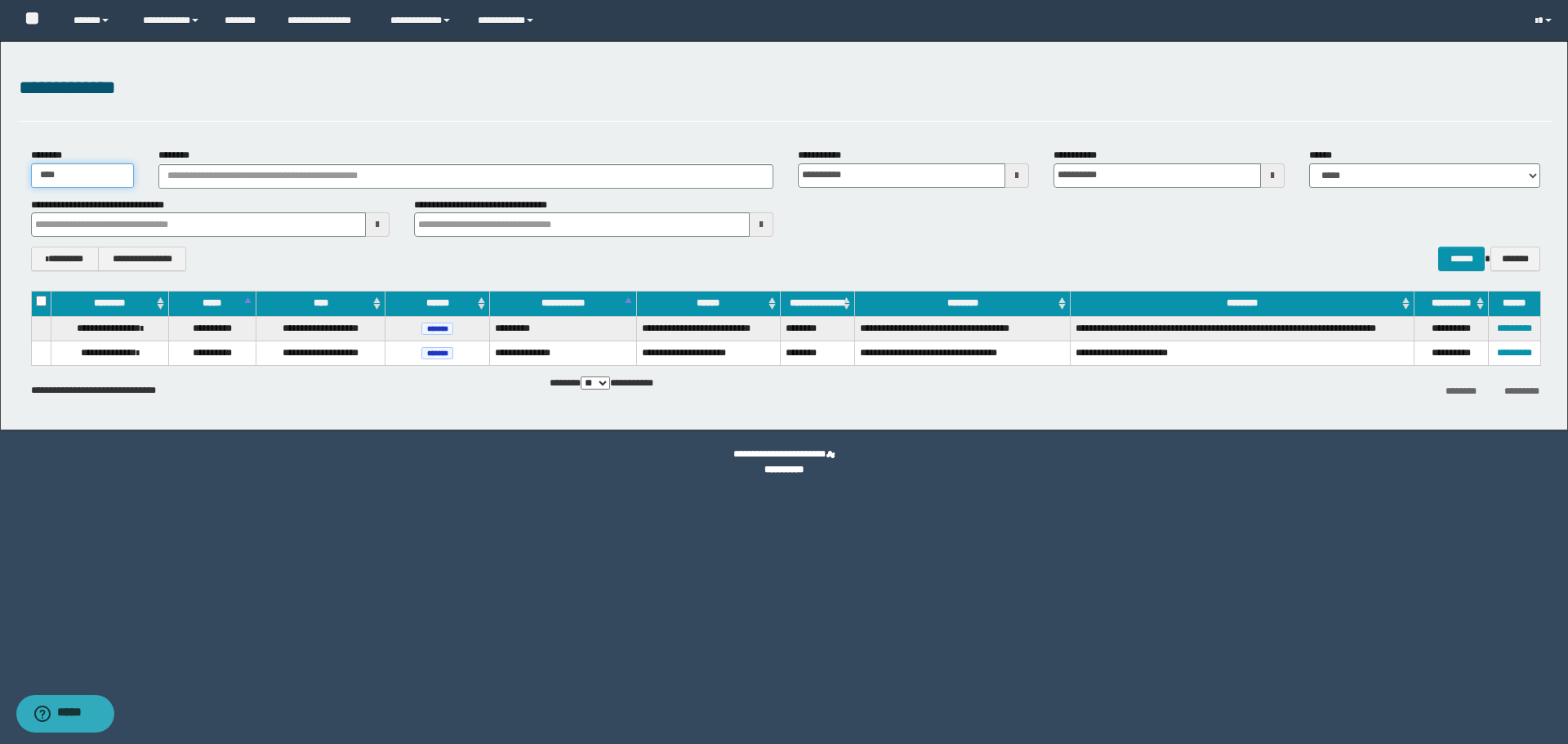 type on "****" 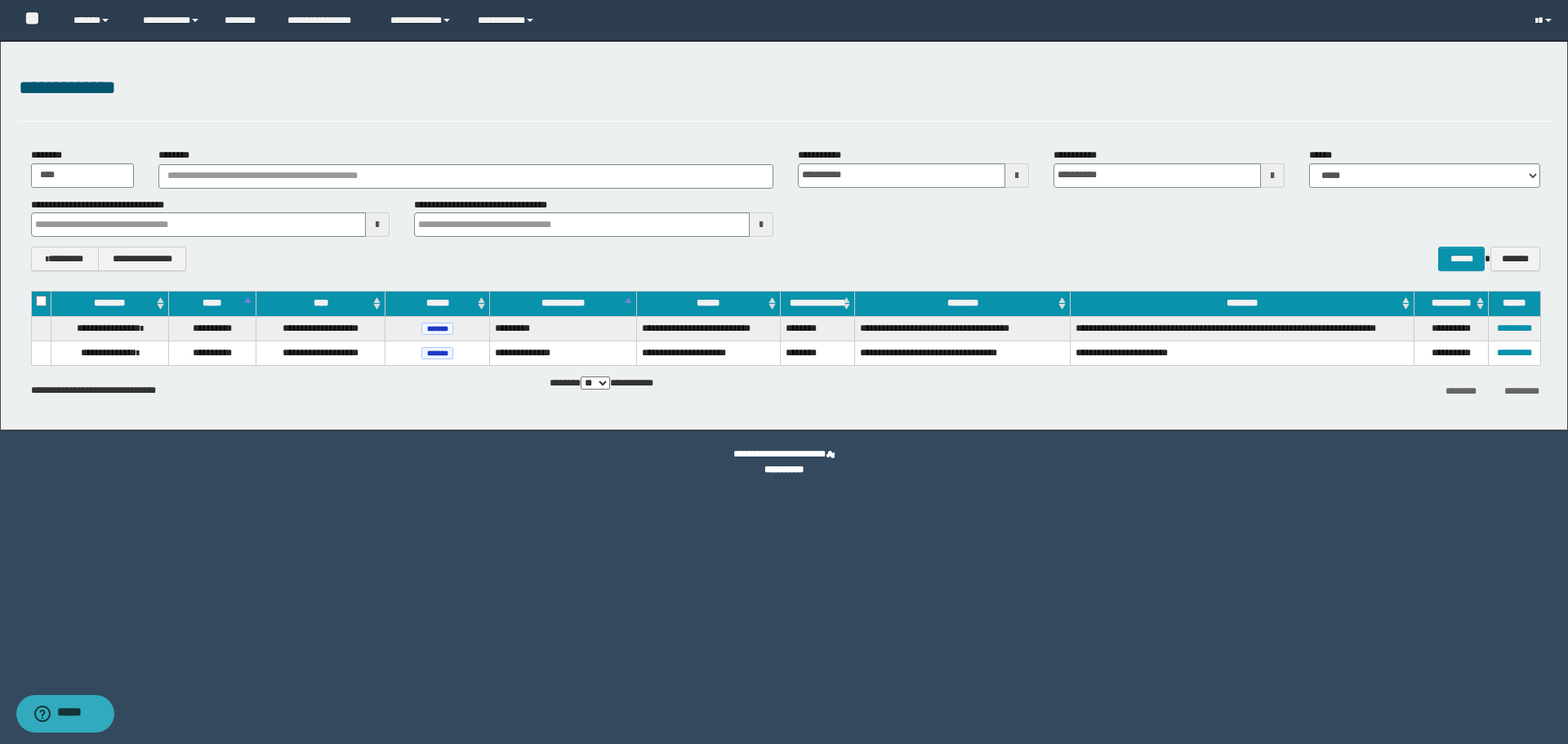 click on "*********" at bounding box center (1514, 353) 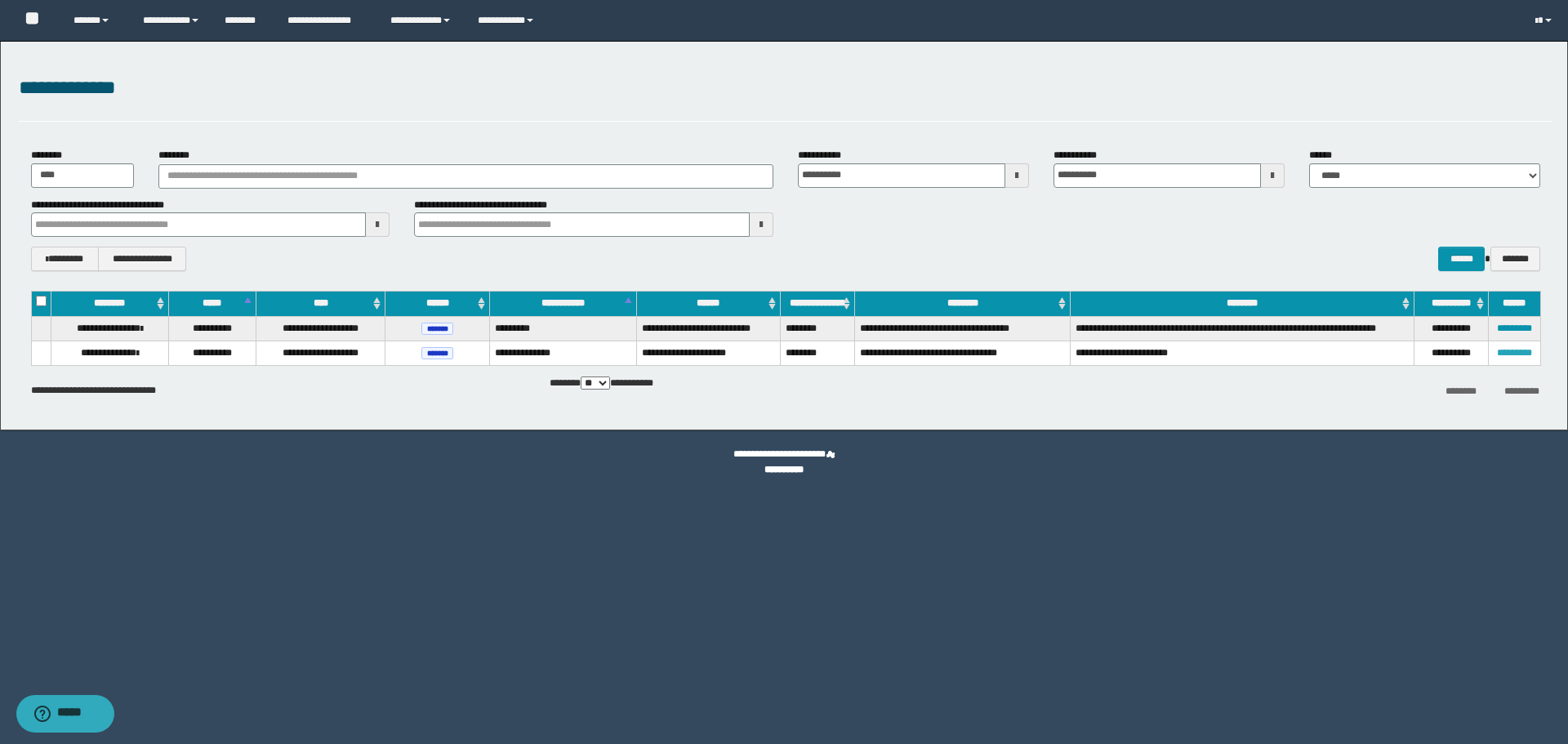 click on "*********" at bounding box center (1514, 353) 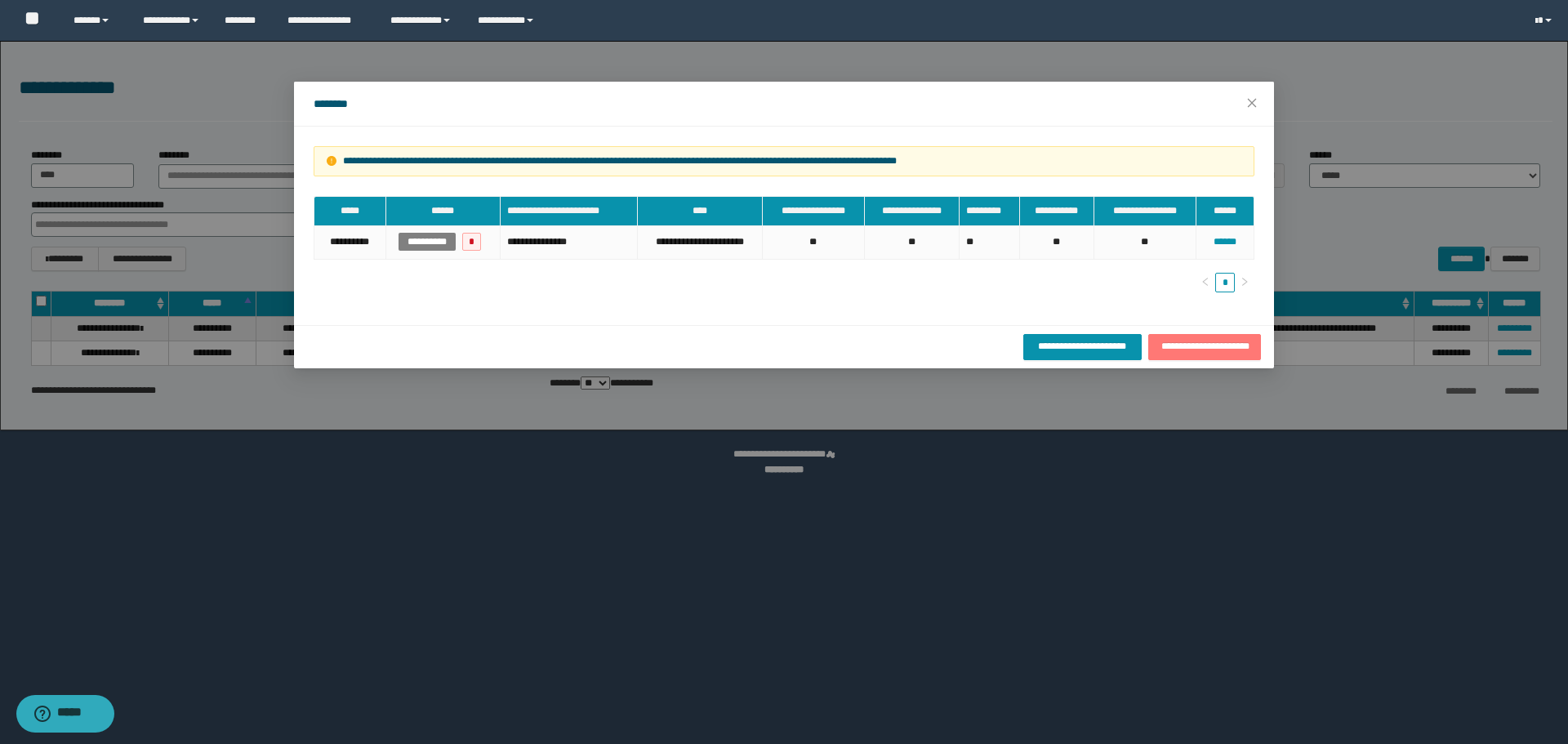 click on "**********" at bounding box center [1205, 346] 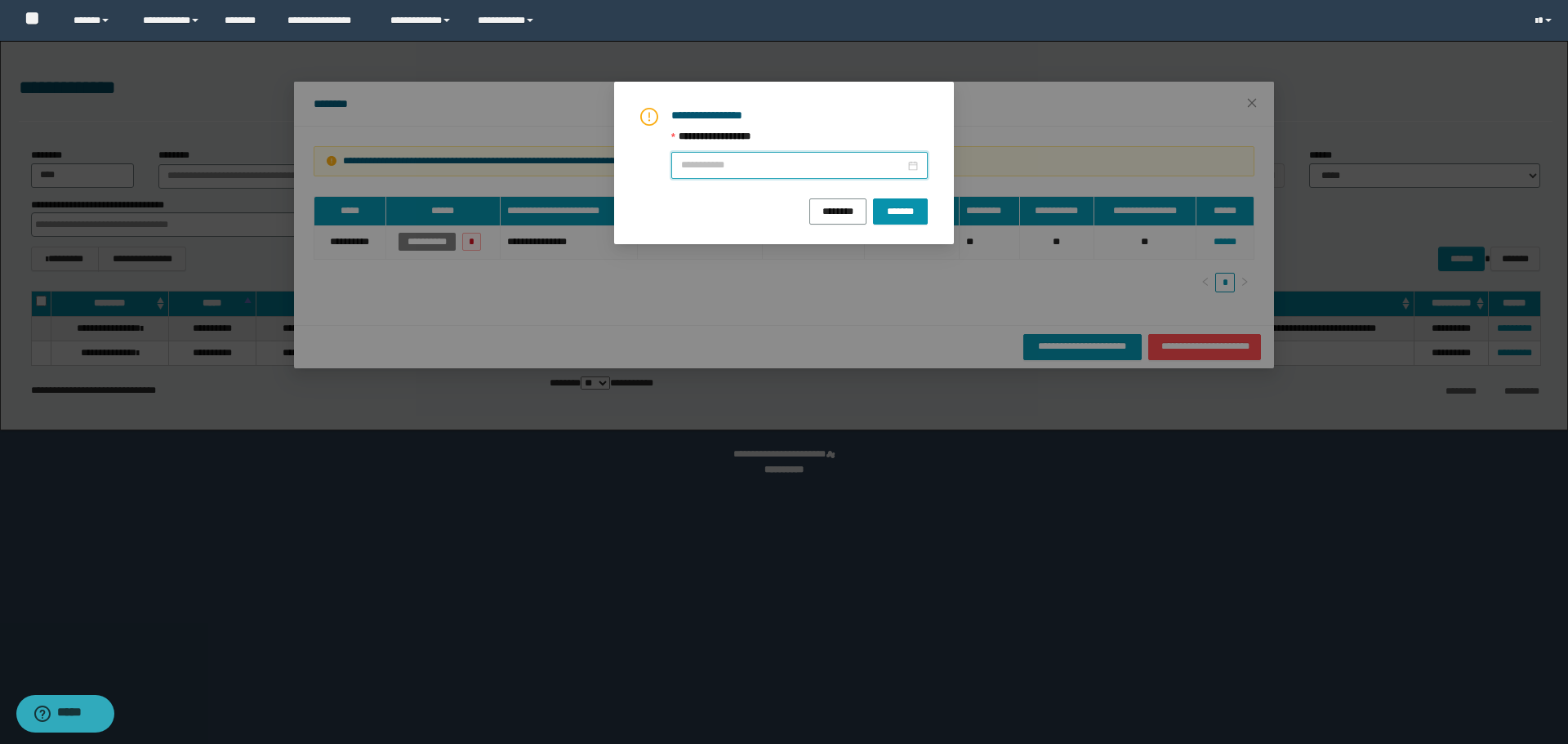 click on "**********" at bounding box center (793, 165) 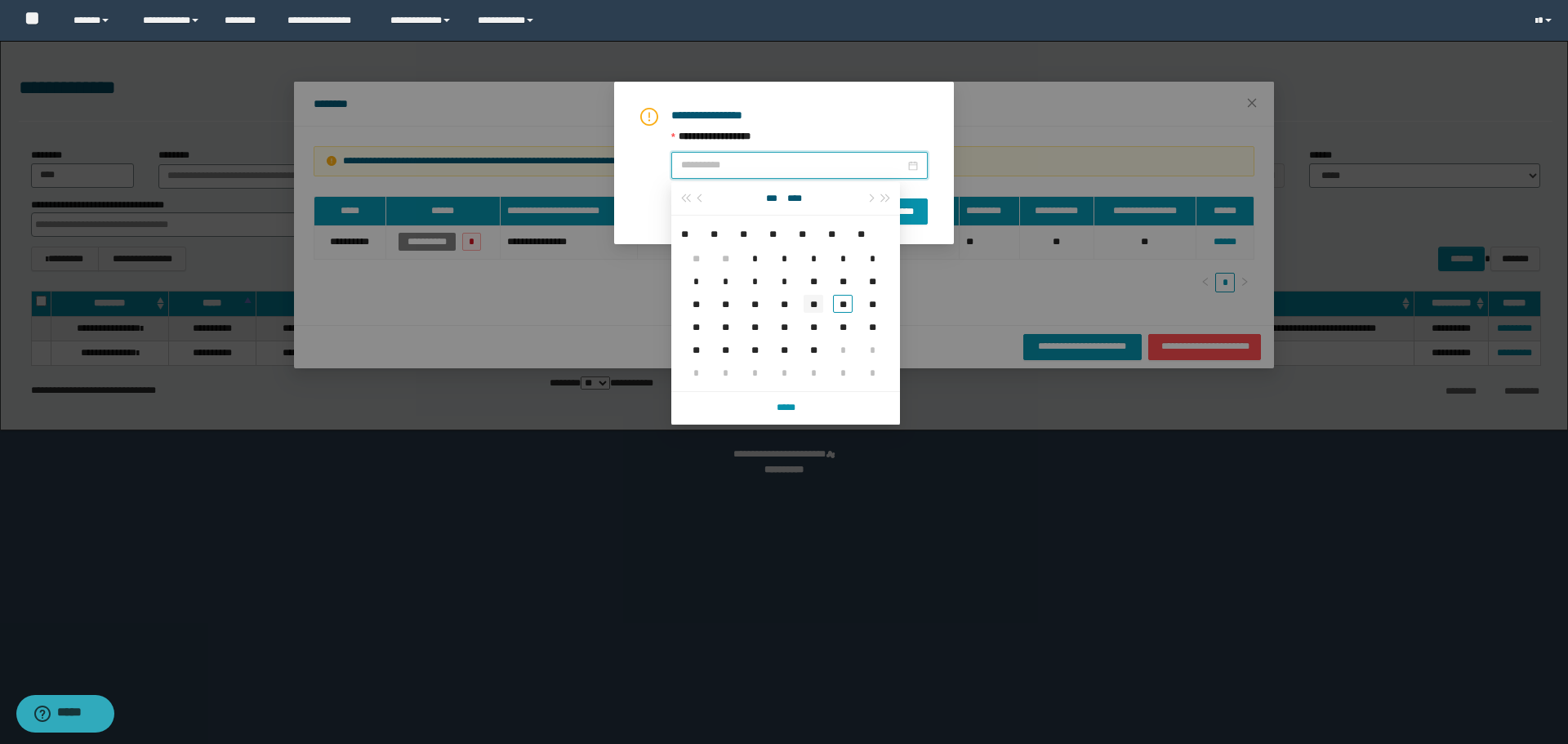 type on "**********" 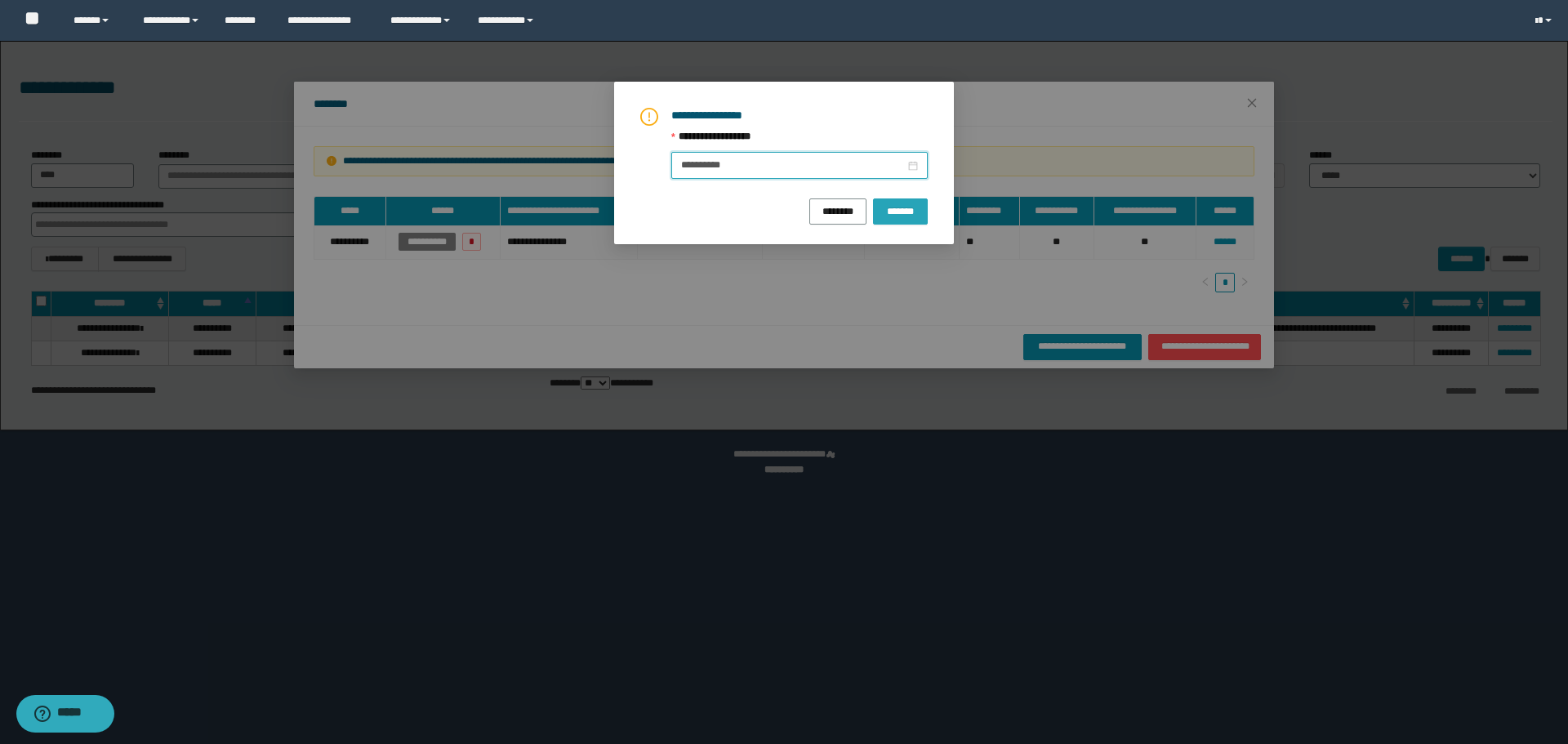 click on "*******" at bounding box center [900, 211] 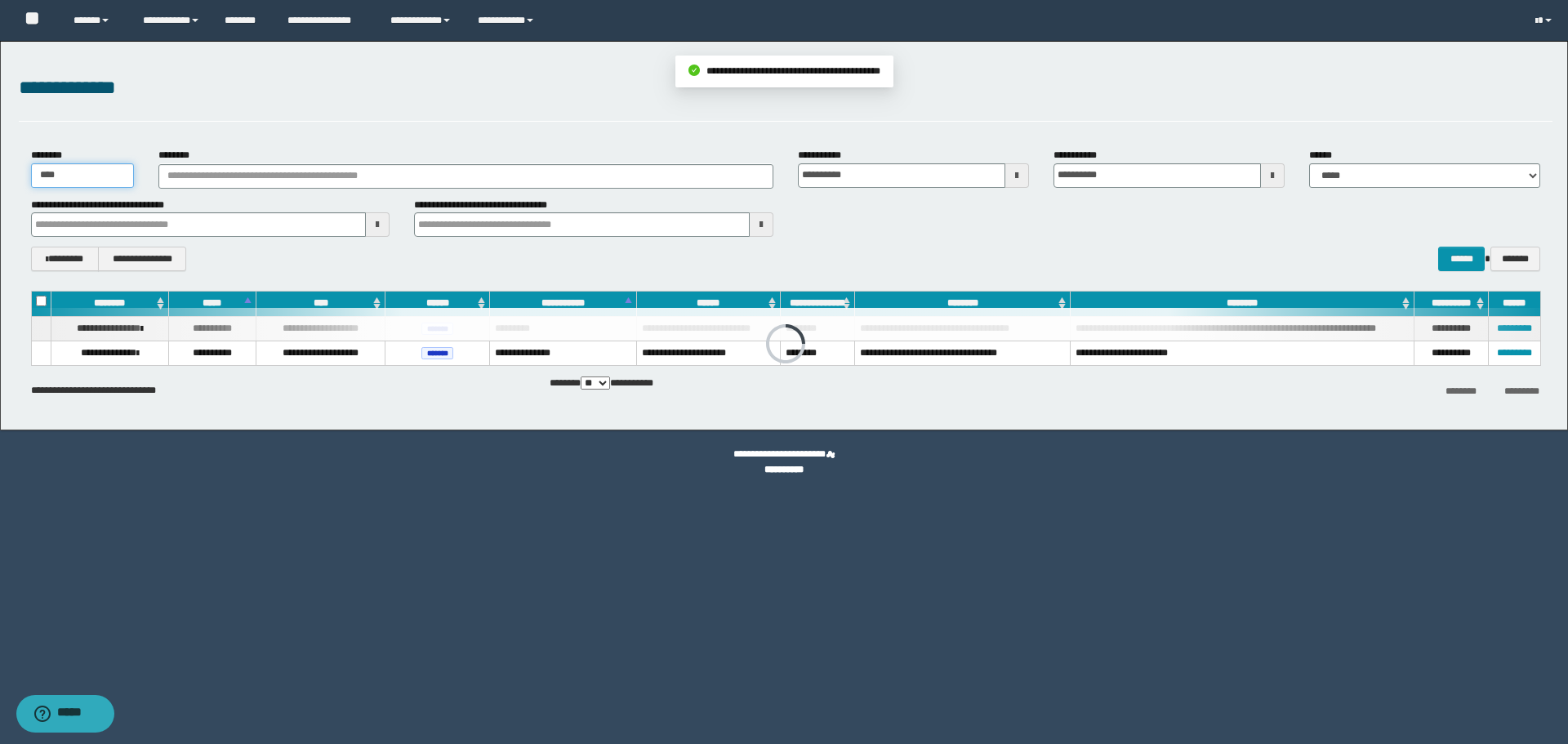 click on "**********" at bounding box center [784, 235] 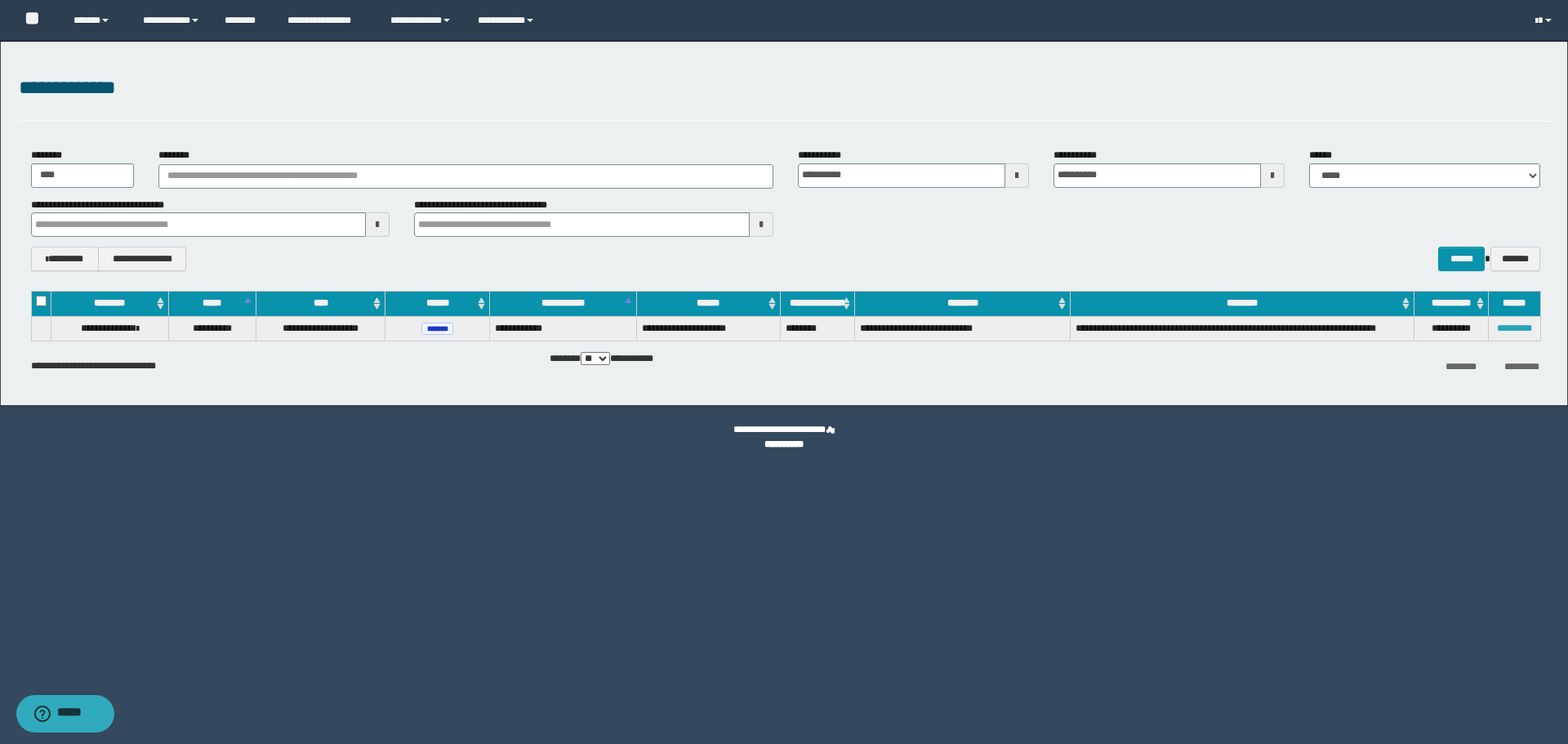 click on "*********" at bounding box center [1514, 328] 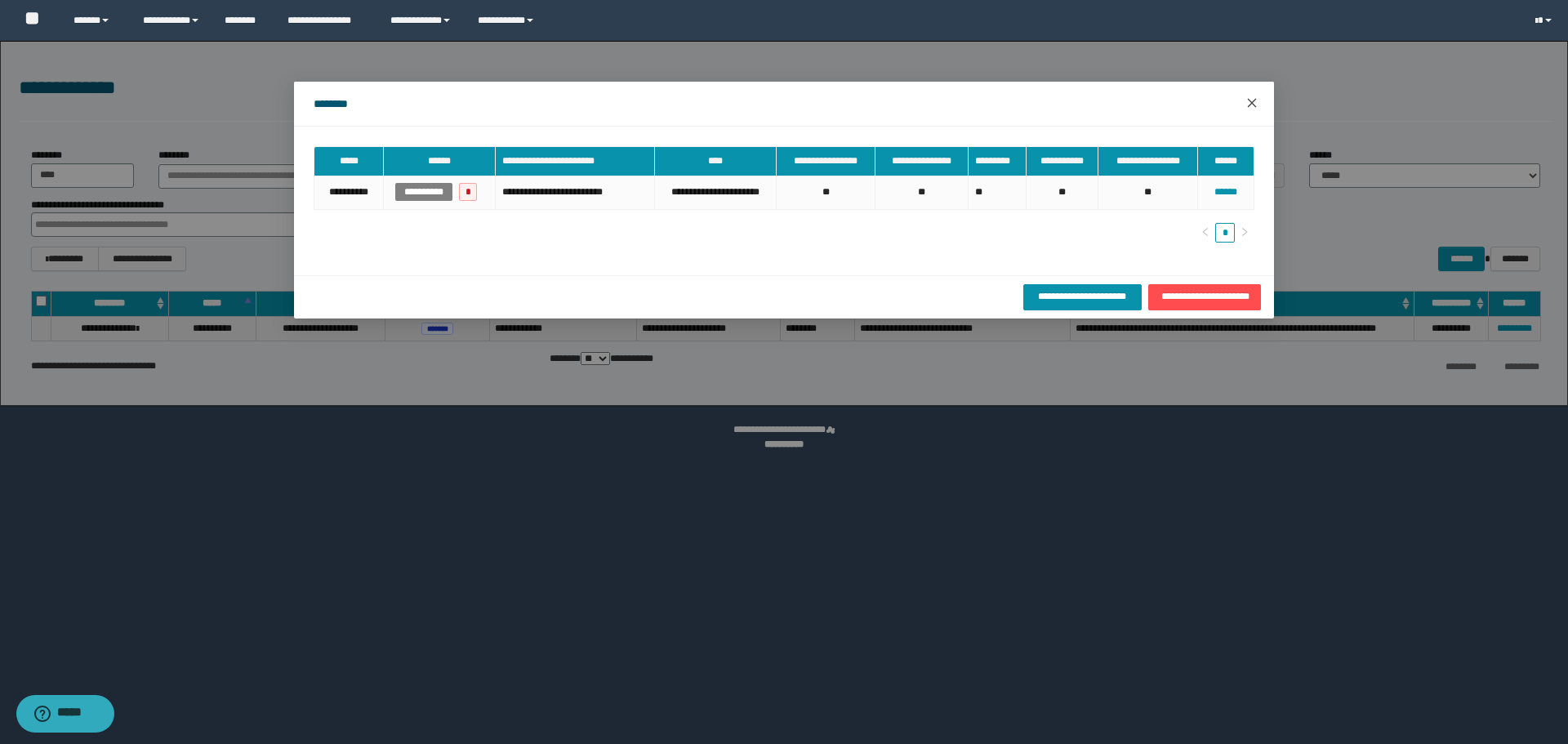 drag, startPoint x: 1251, startPoint y: 105, endPoint x: 1024, endPoint y: 129, distance: 228.2652 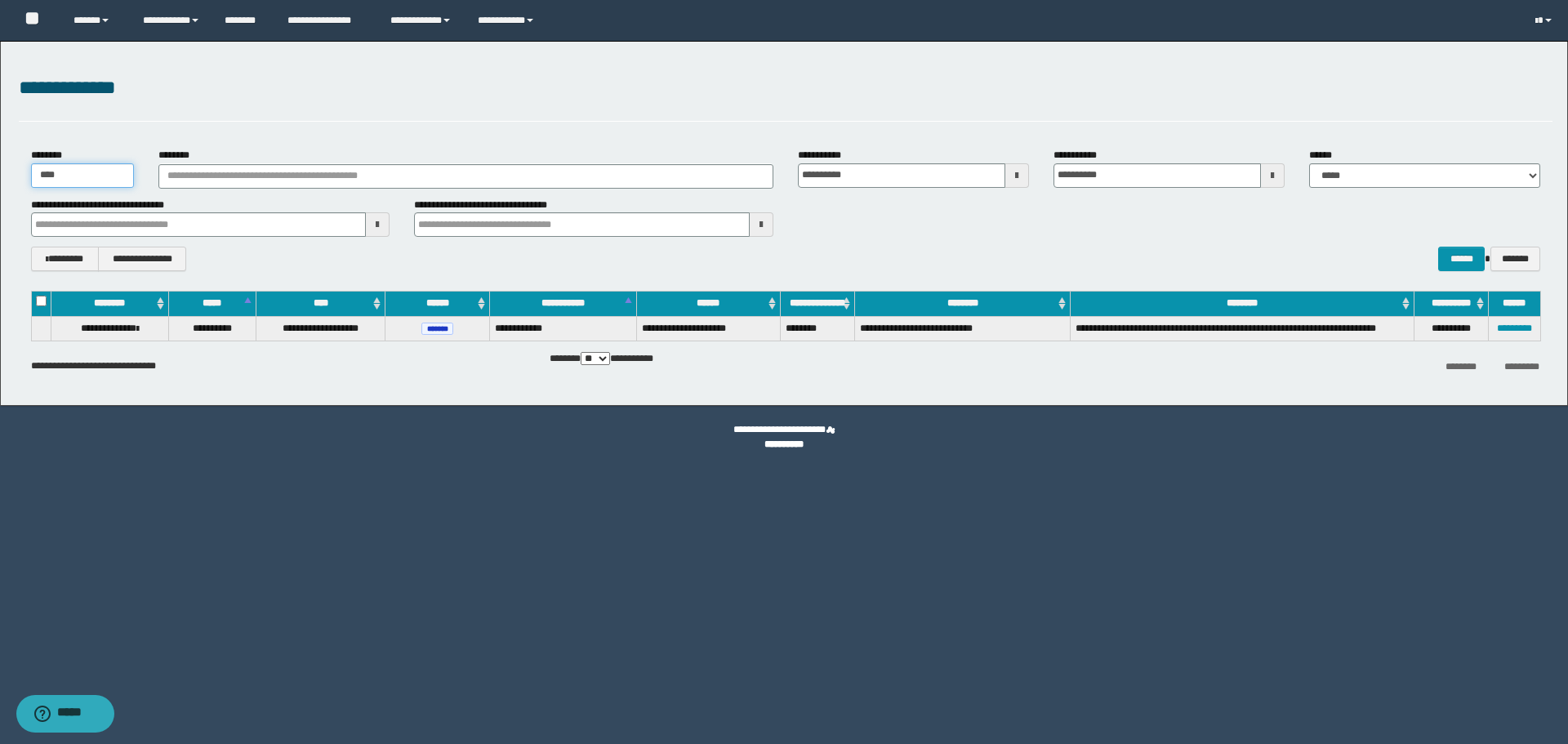 drag, startPoint x: 99, startPoint y: 169, endPoint x: 0, endPoint y: 166, distance: 99.0454 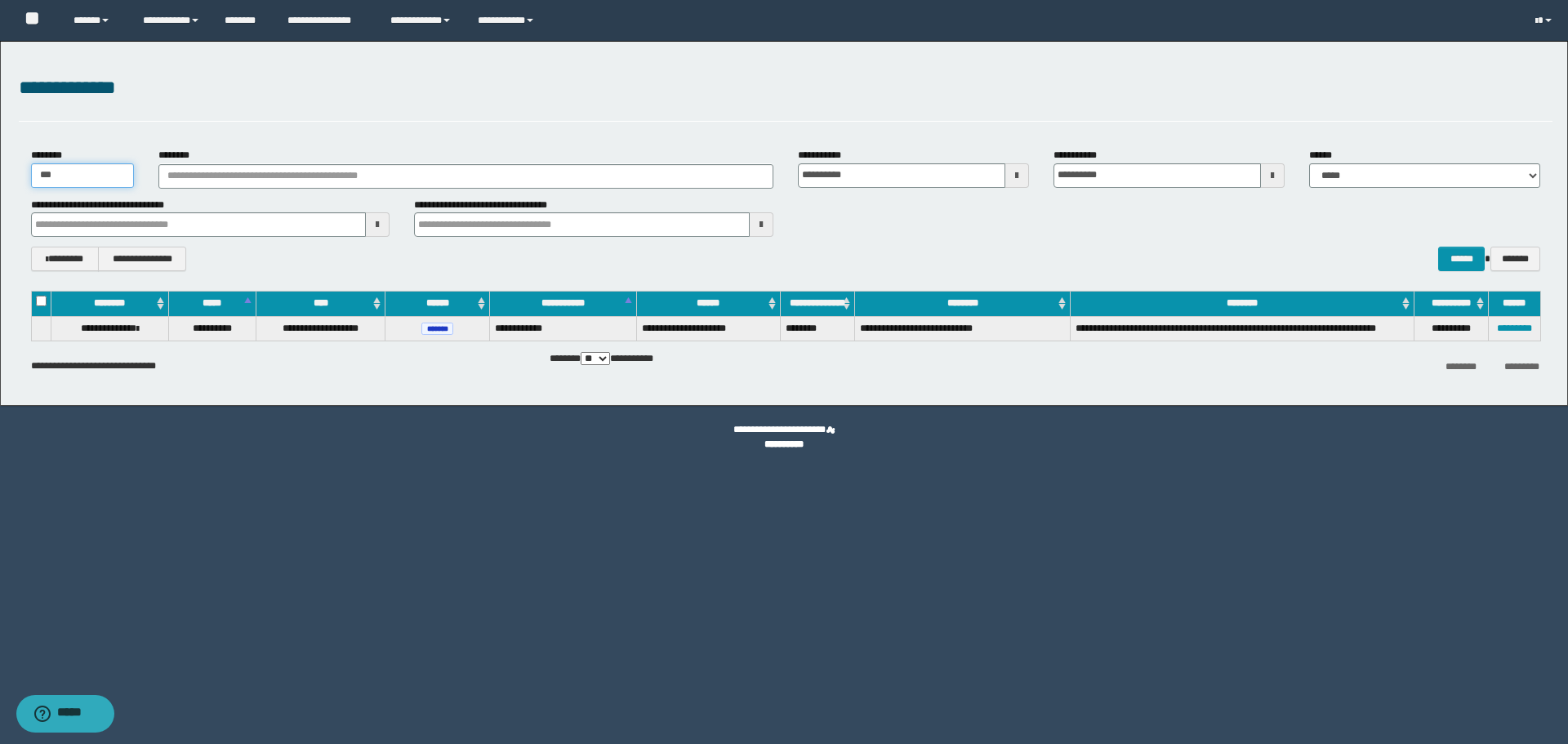 type on "****" 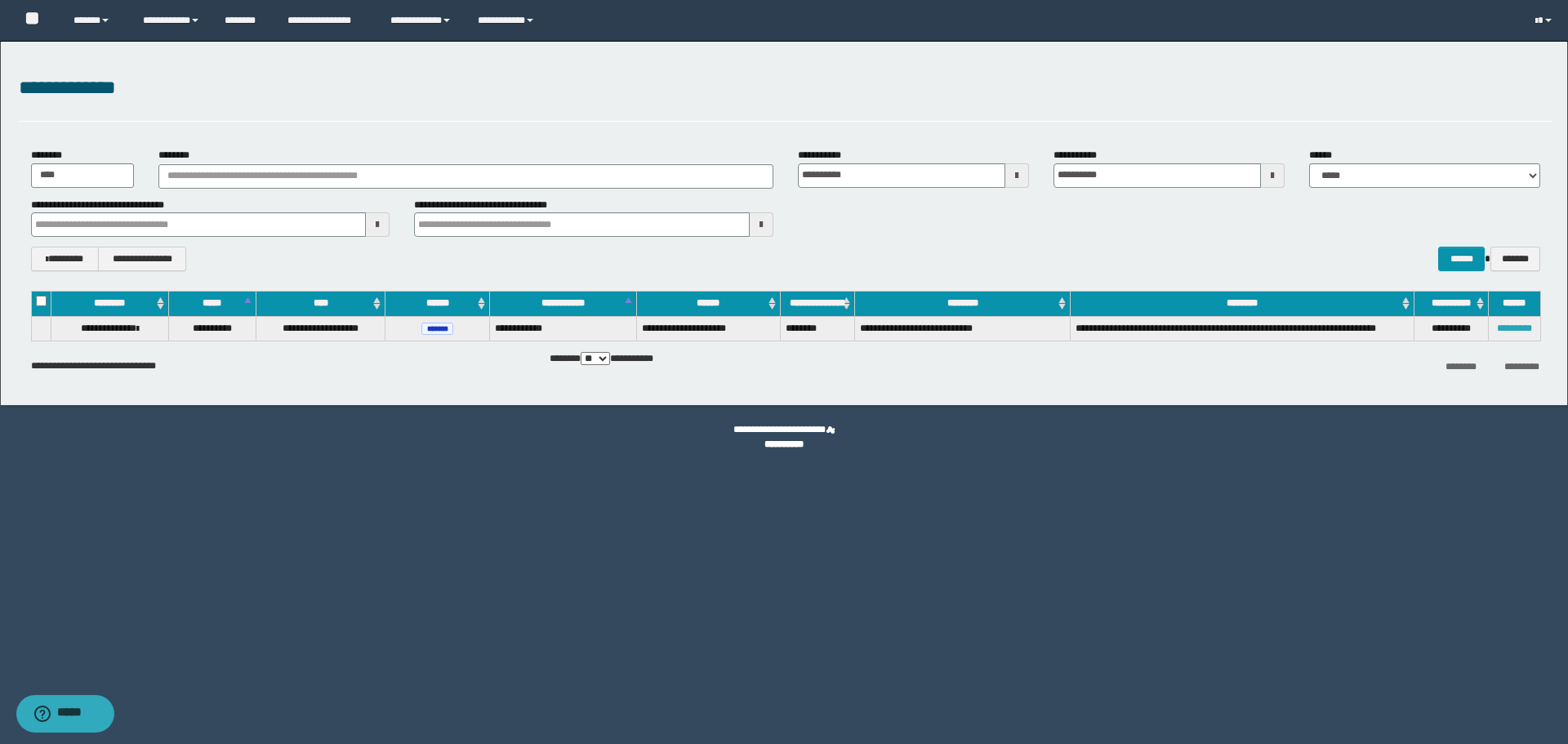 click on "*********" at bounding box center (1514, 328) 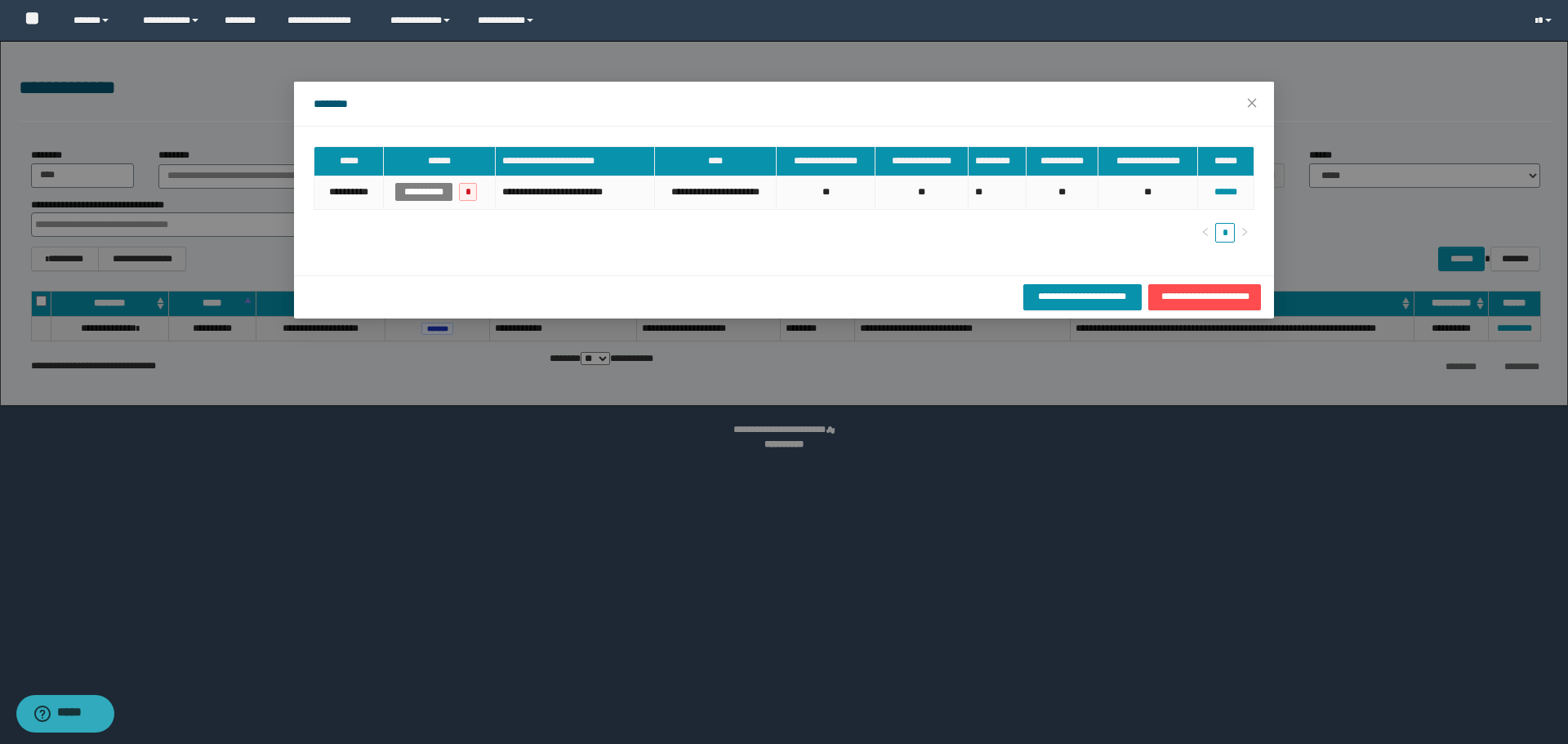 click on "**********" at bounding box center (784, 296) 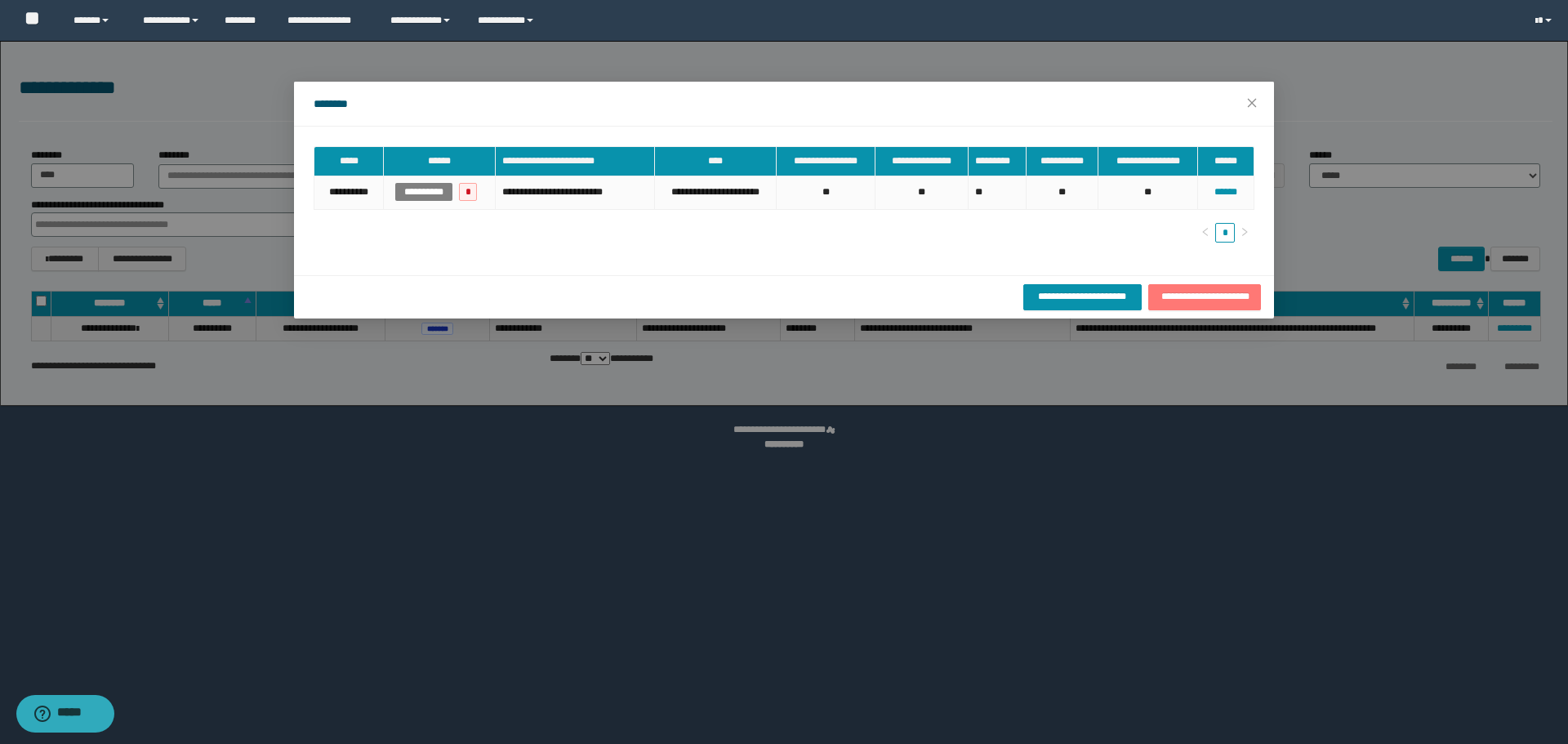 click on "**********" at bounding box center (1205, 296) 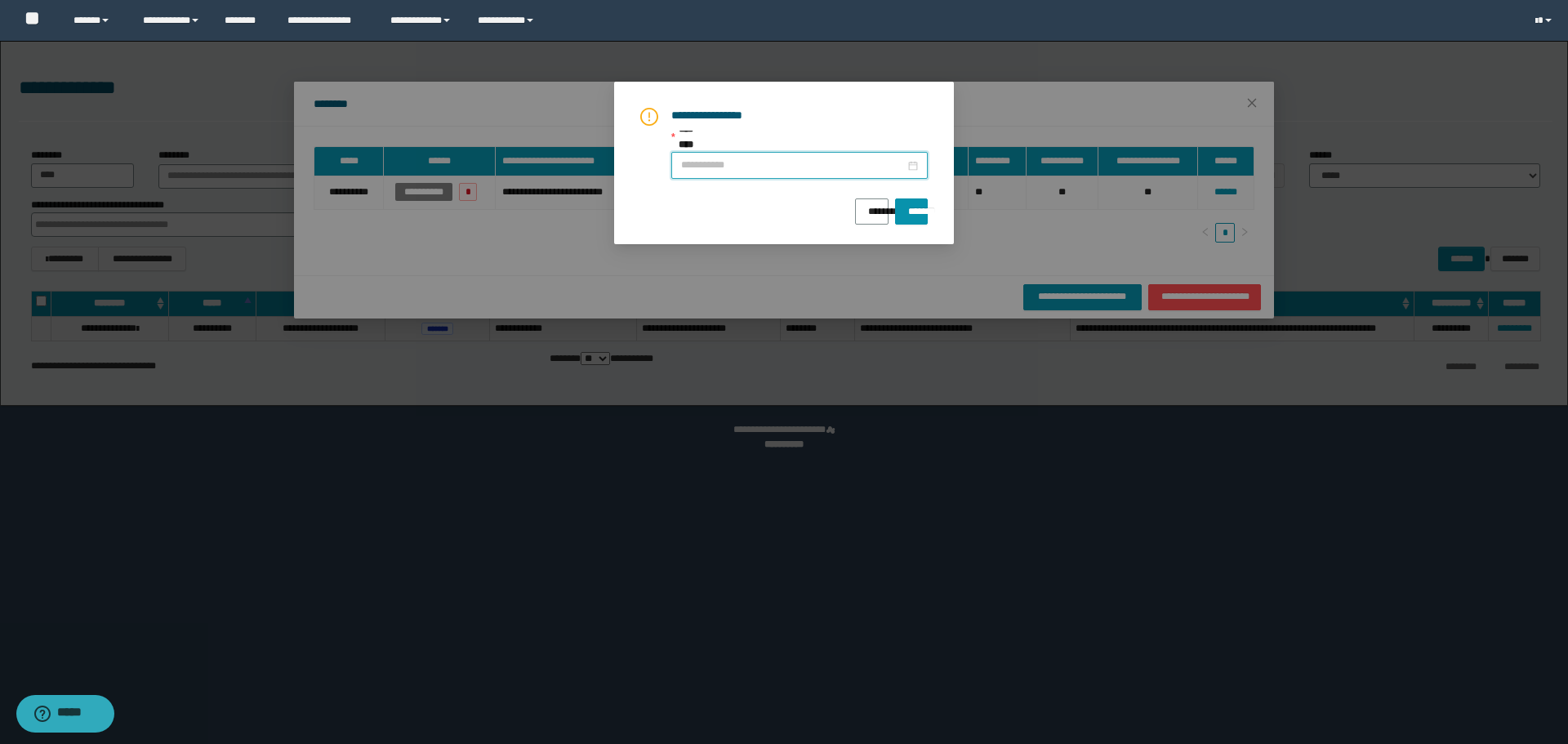 click on "**********" at bounding box center [793, 165] 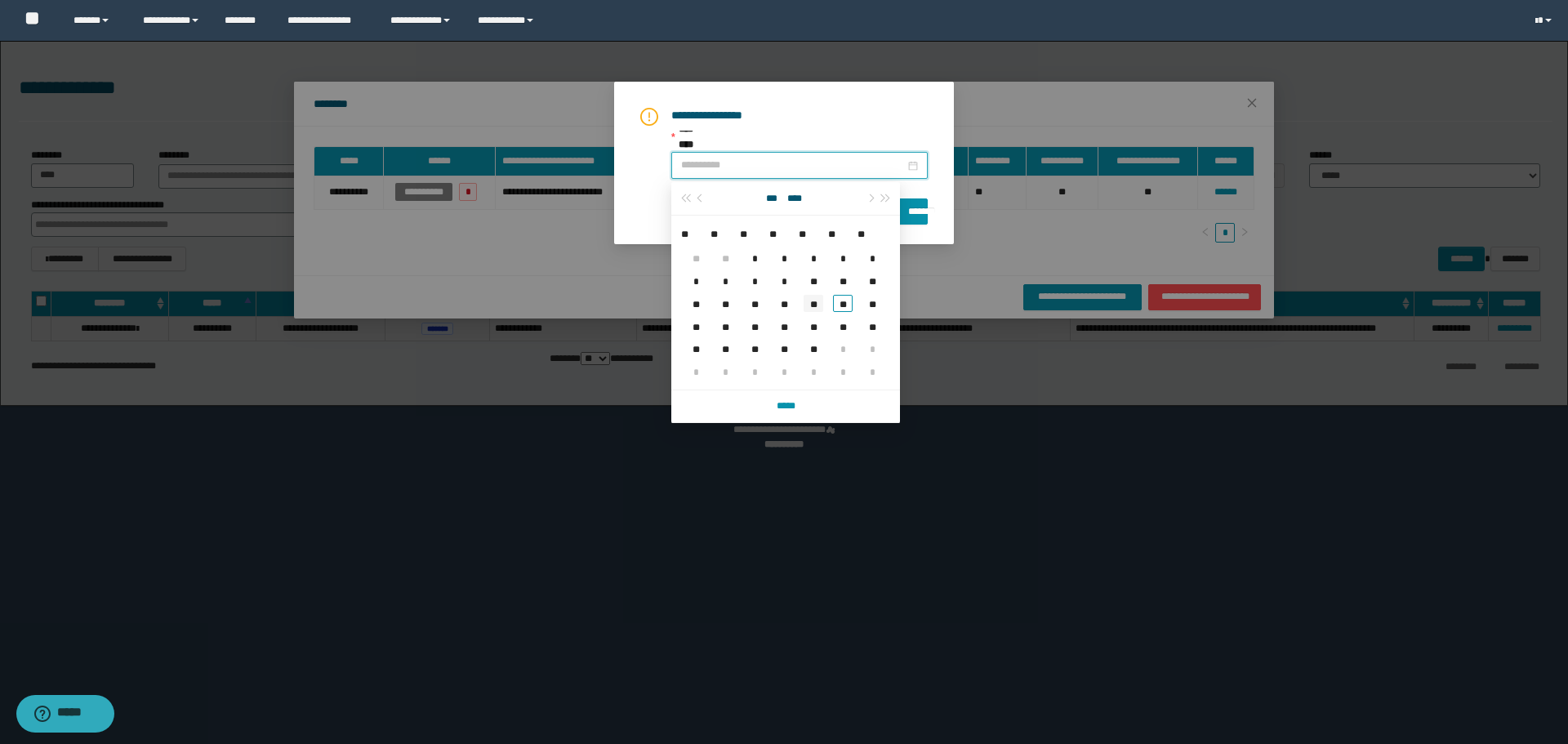type on "**********" 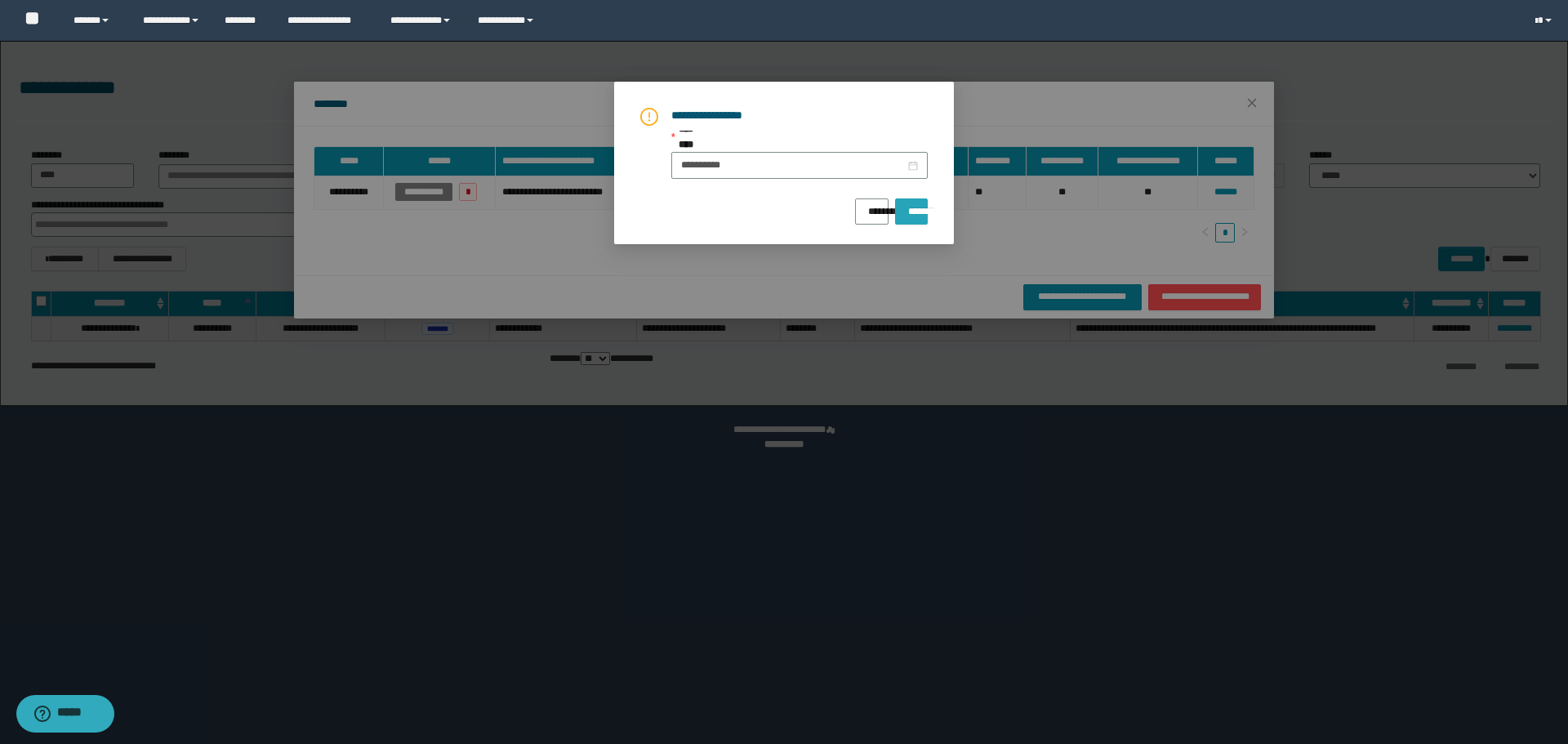 click on "*******" at bounding box center (911, 206) 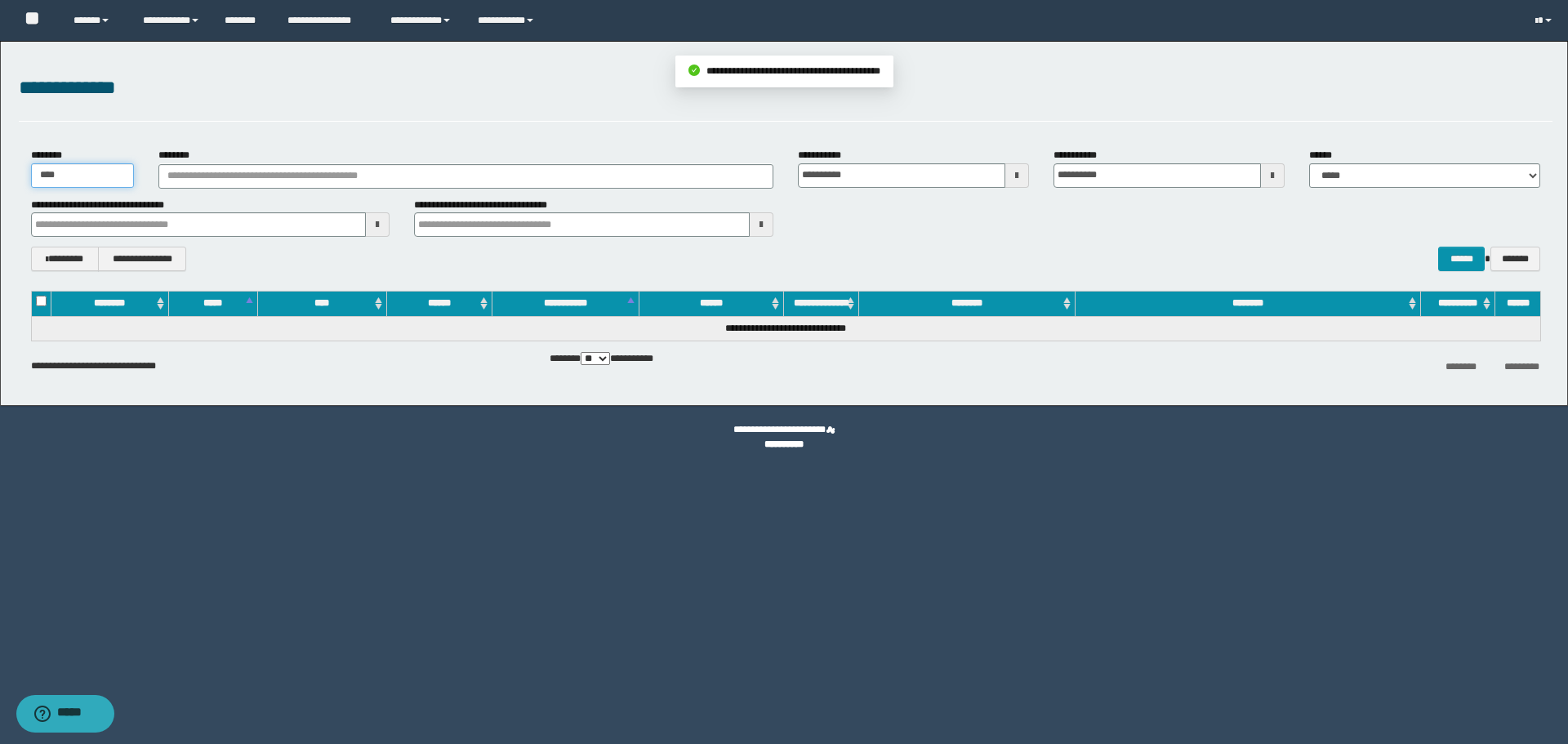 drag, startPoint x: 74, startPoint y: 180, endPoint x: 0, endPoint y: 185, distance: 74.168727 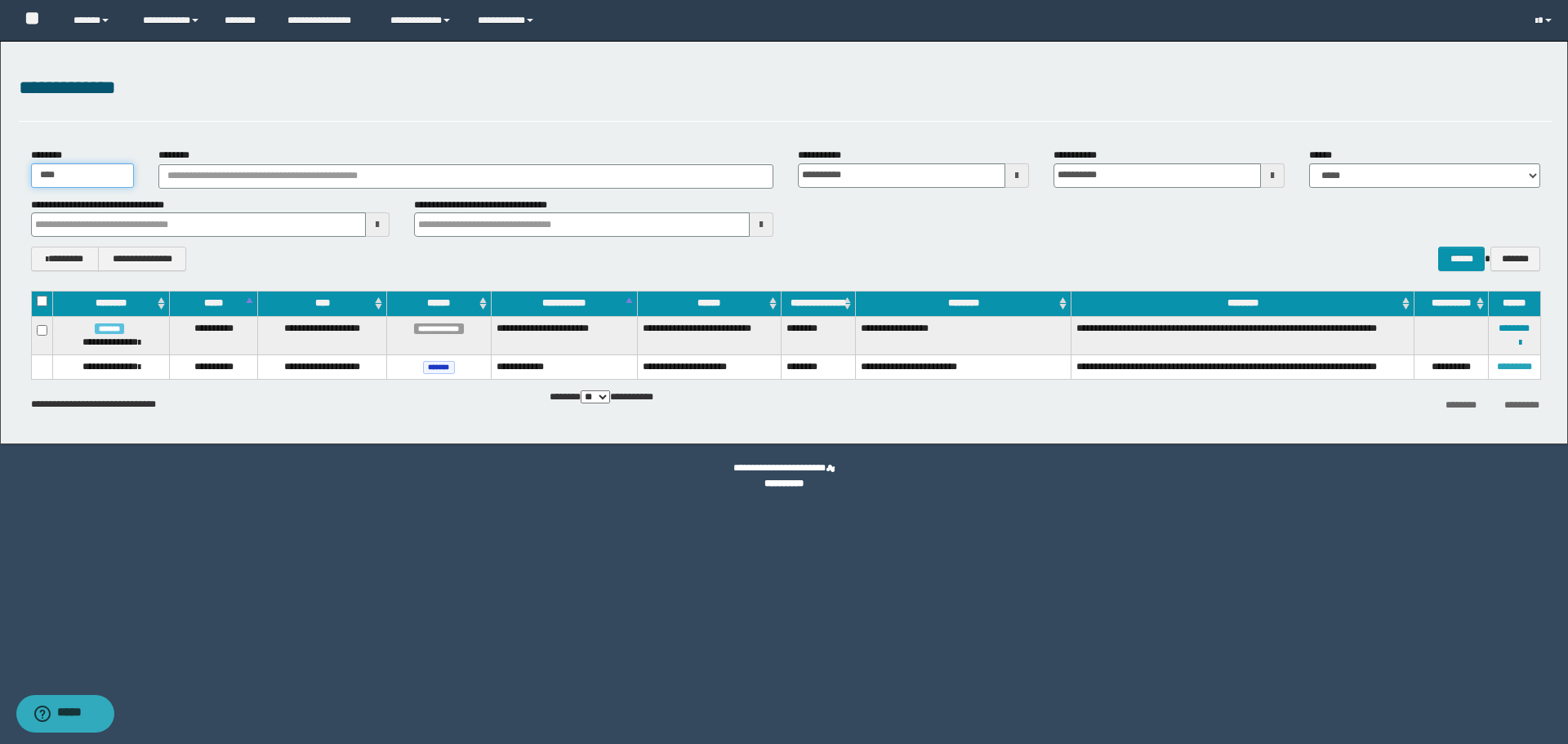 type on "****" 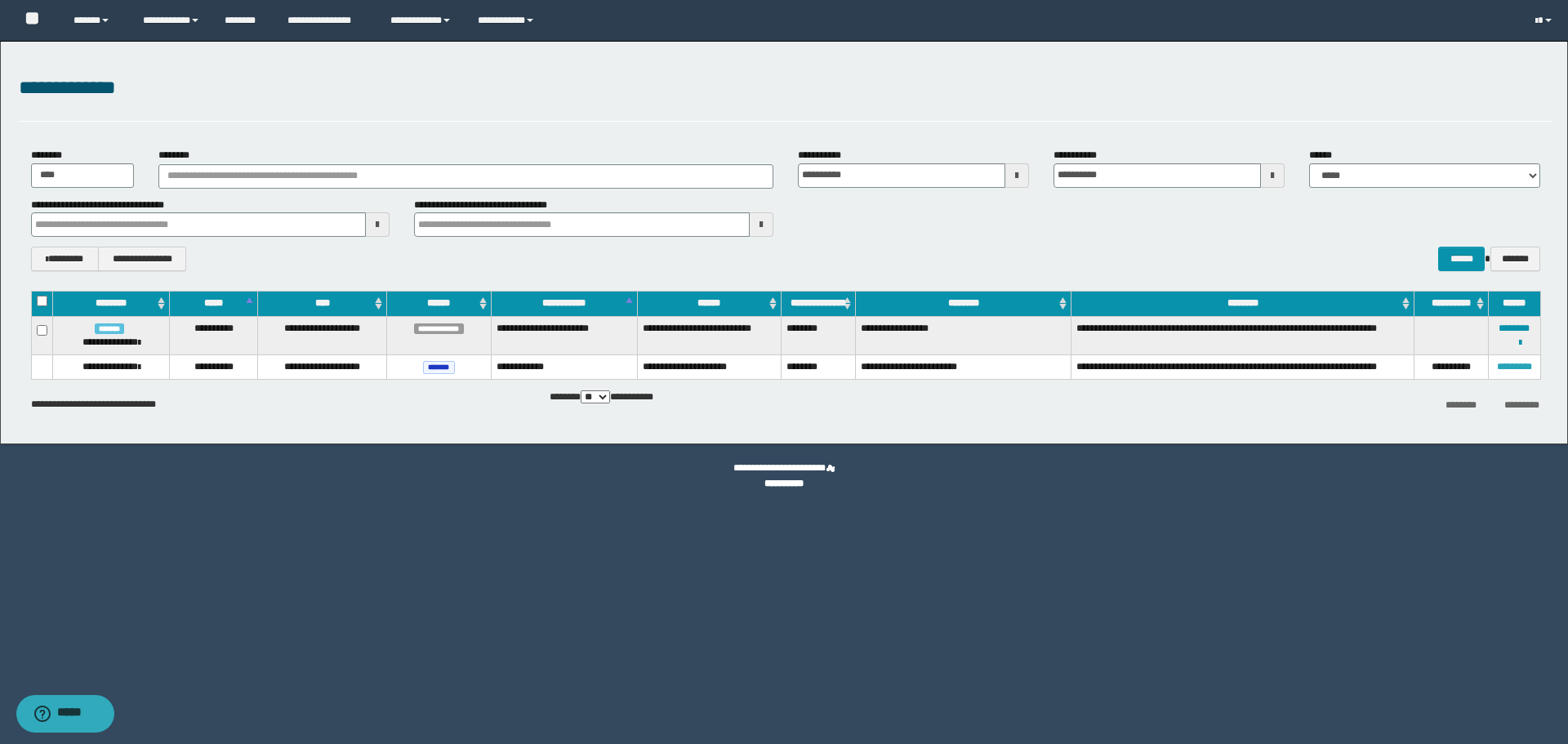 click on "*********" at bounding box center (1514, 367) 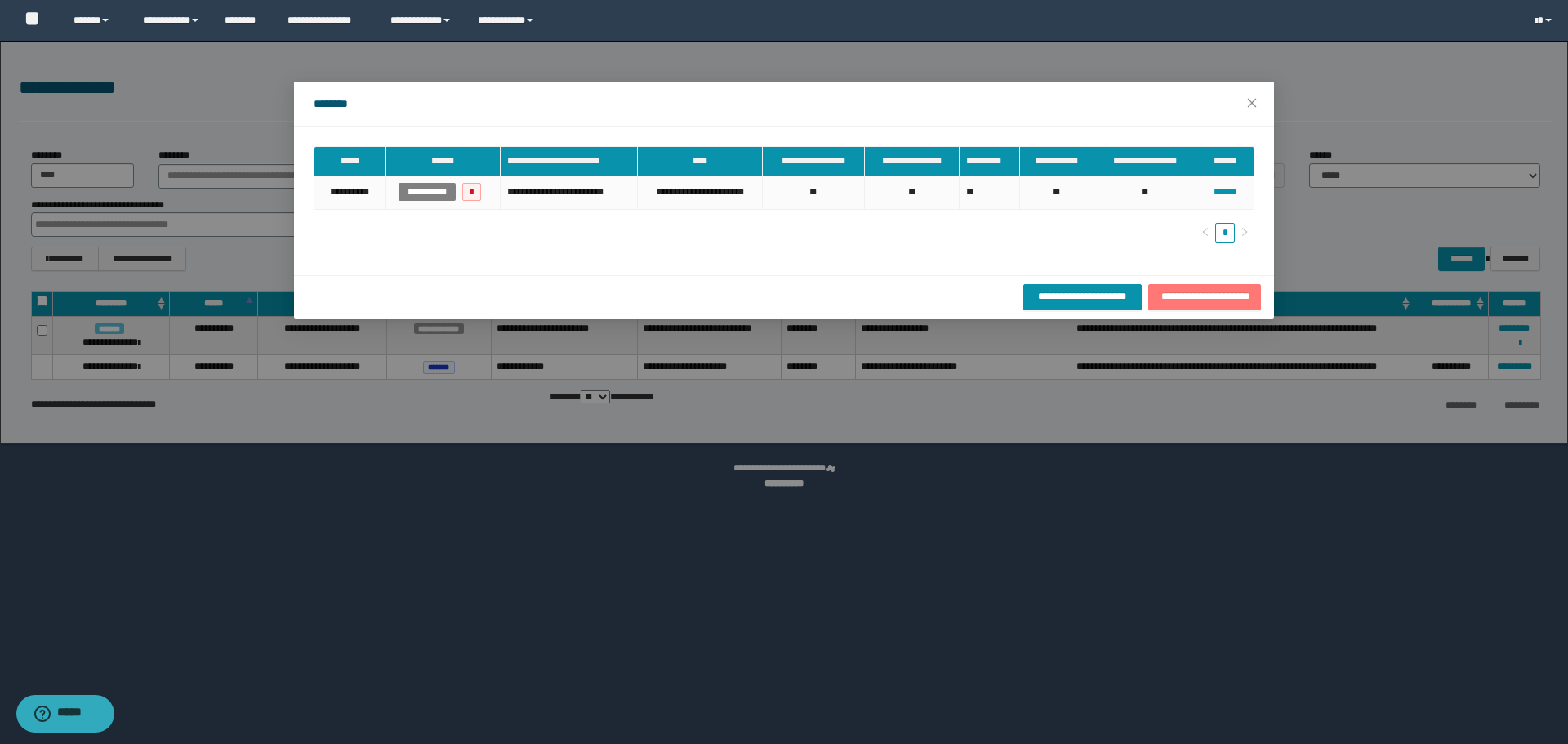 click on "**********" at bounding box center (1205, 296) 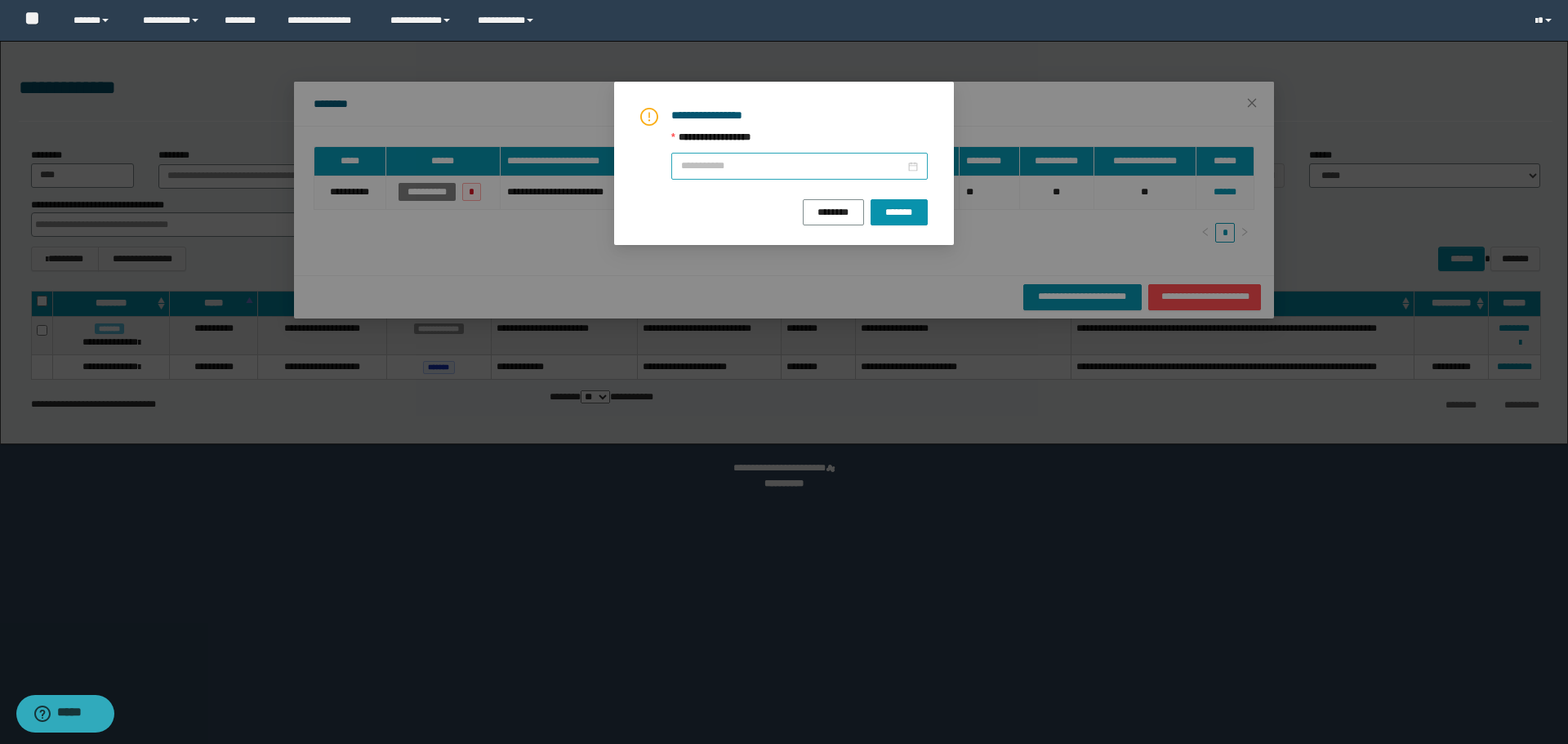 click on "**********" at bounding box center (793, 166) 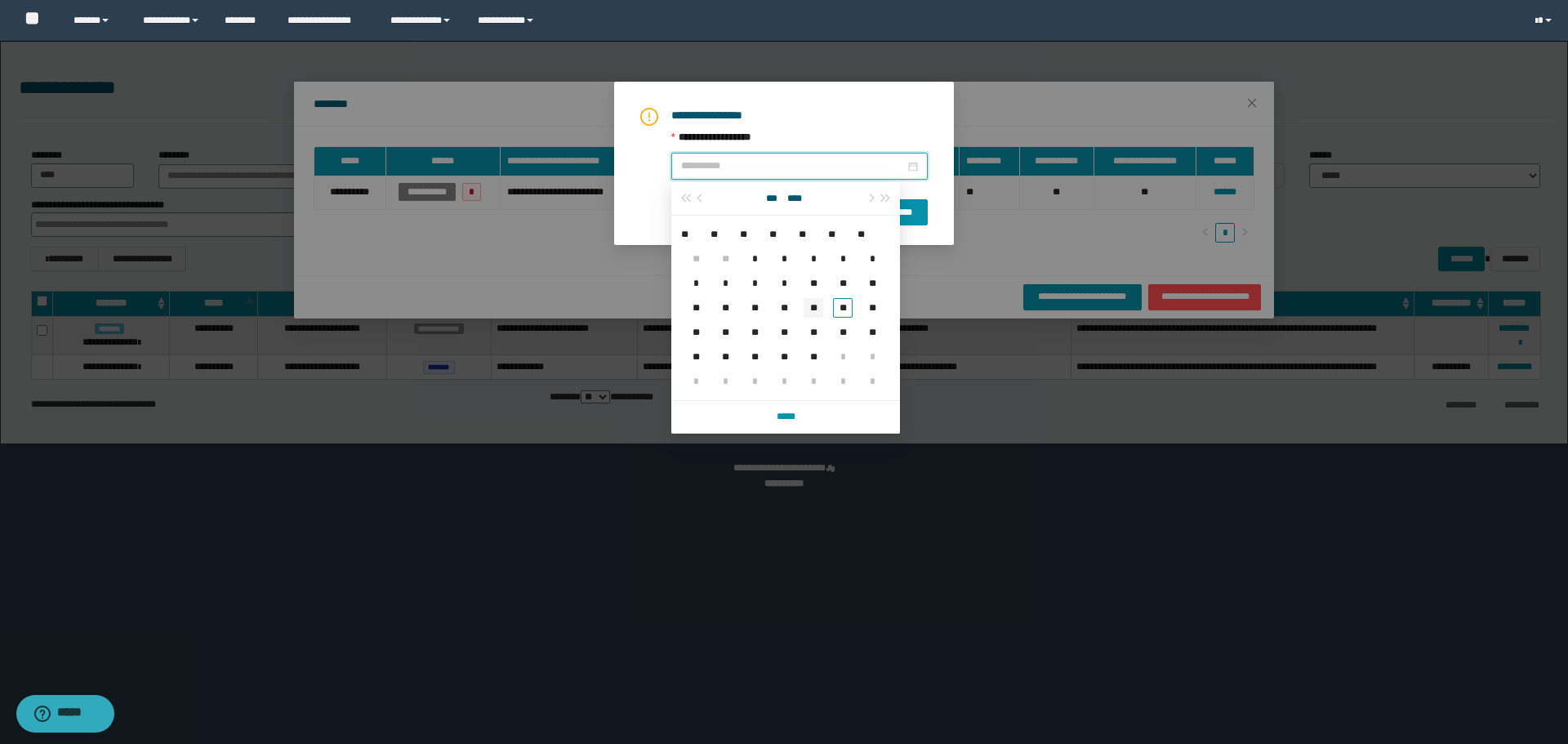 type on "**********" 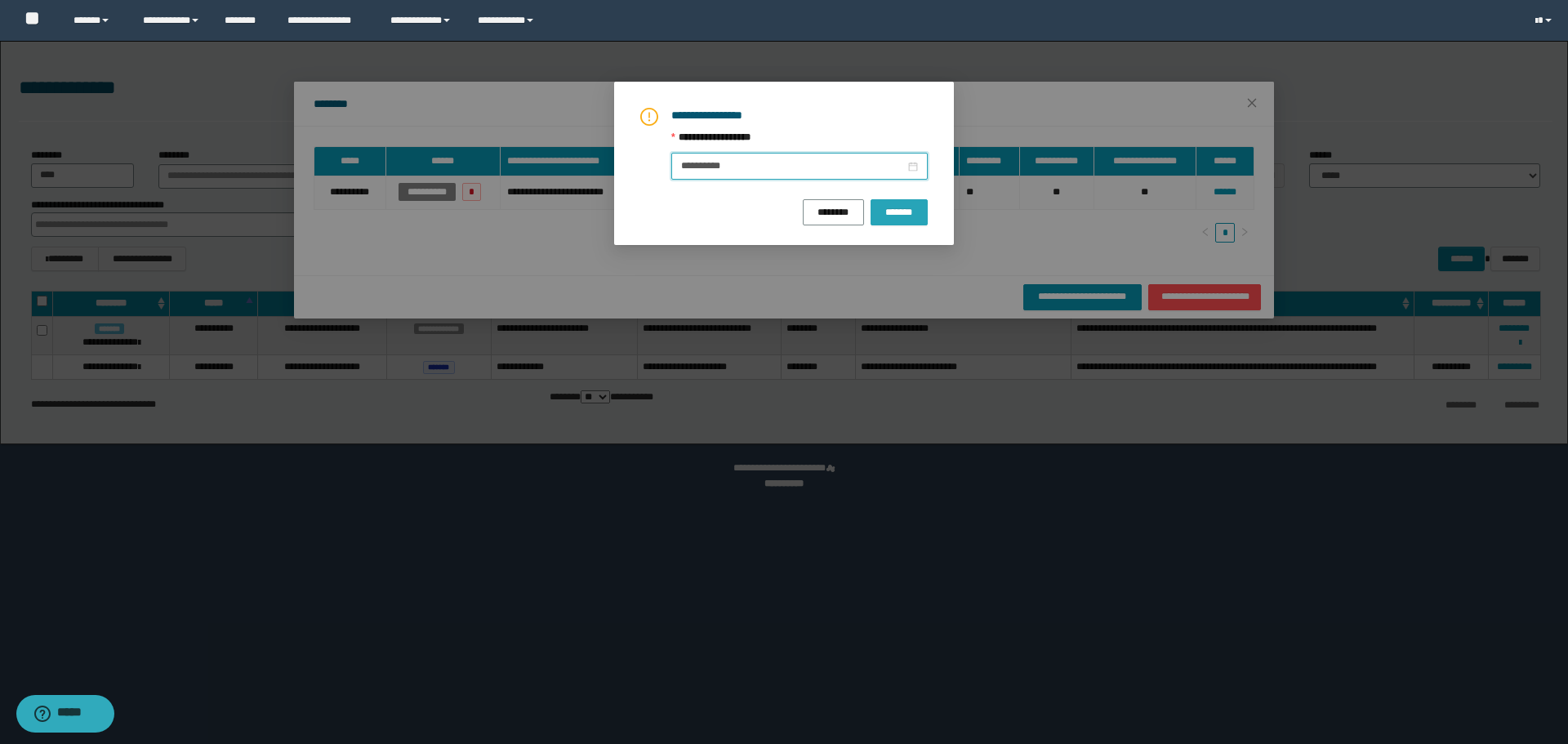 click on "*******" at bounding box center [899, 212] 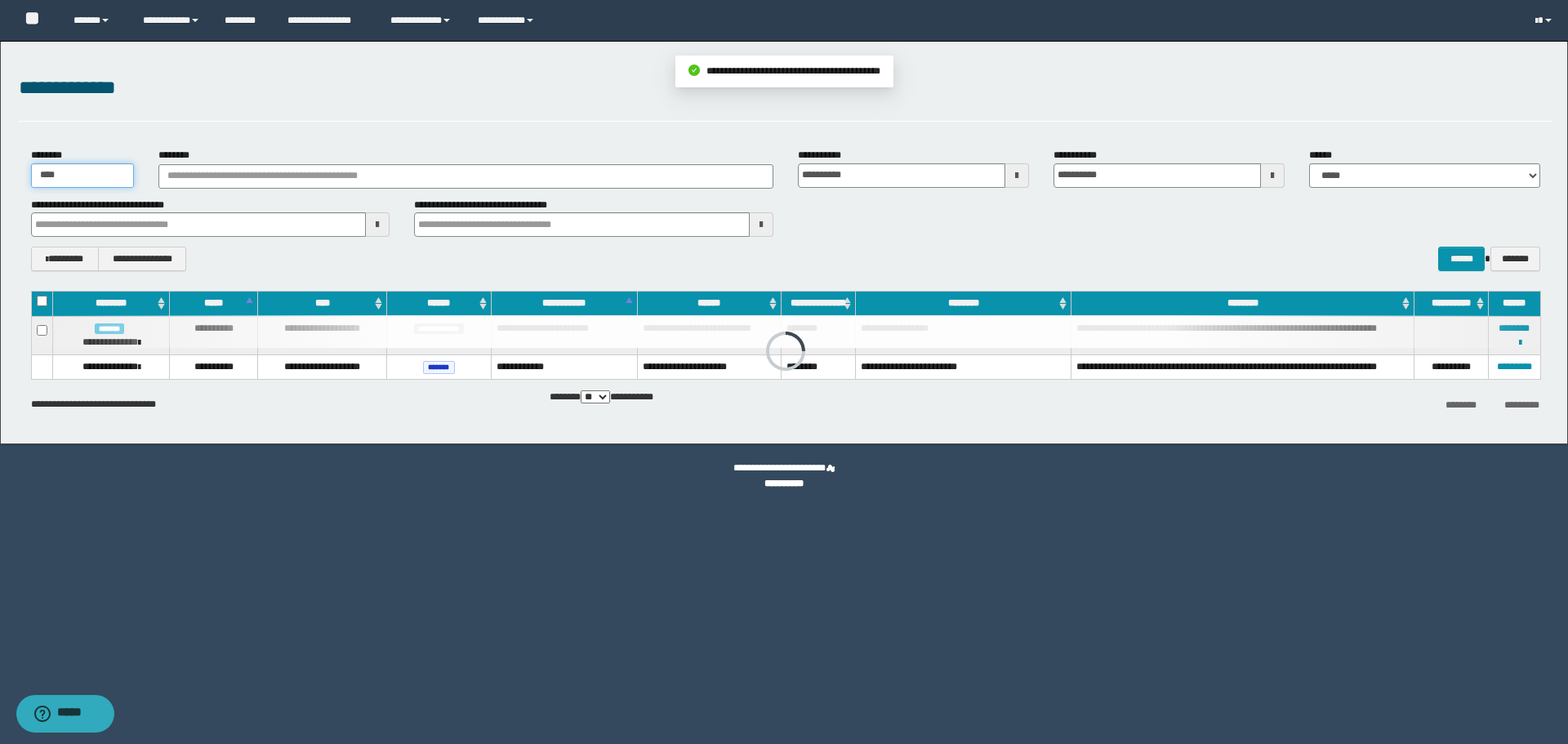 drag, startPoint x: 67, startPoint y: 178, endPoint x: 0, endPoint y: 166, distance: 68.066144 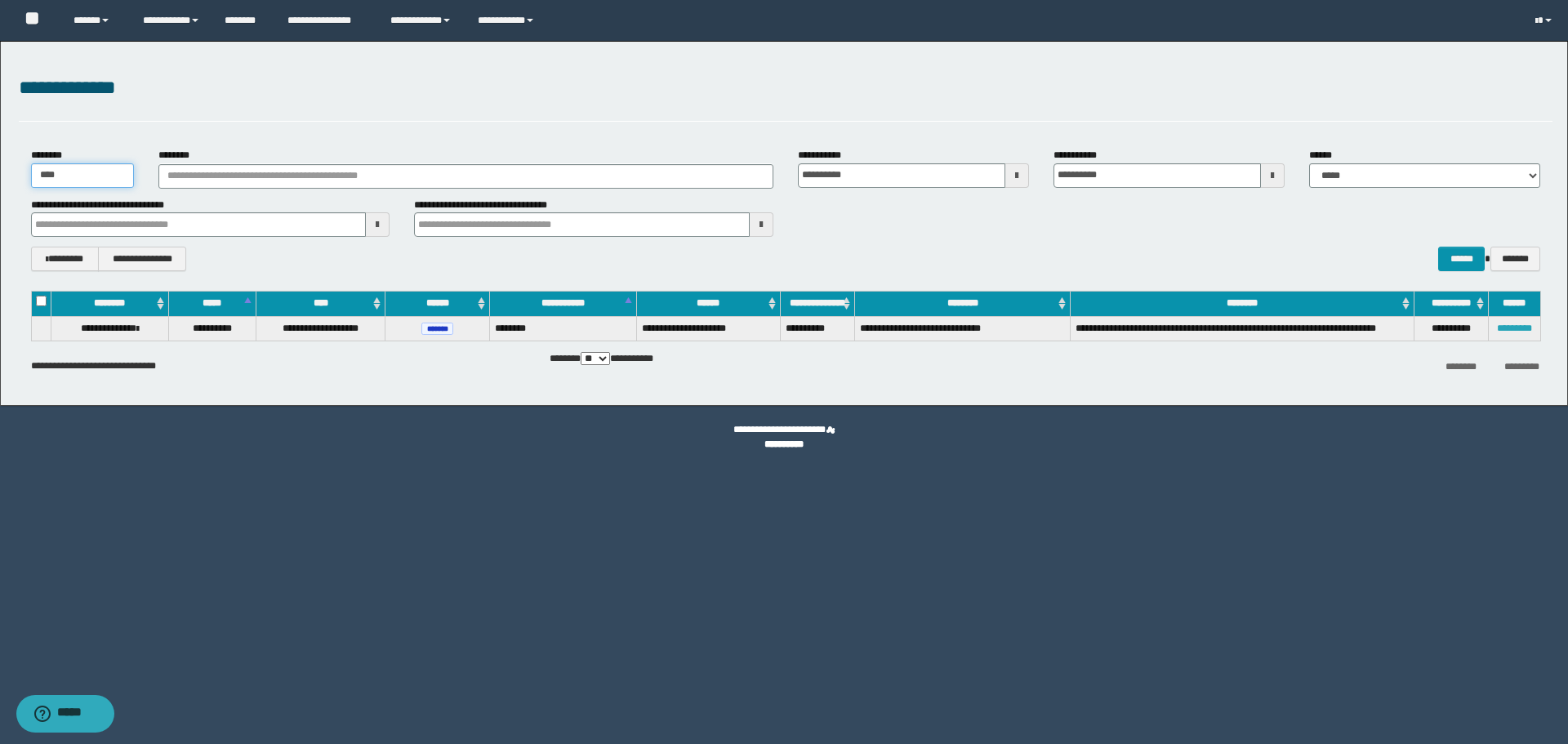 type on "****" 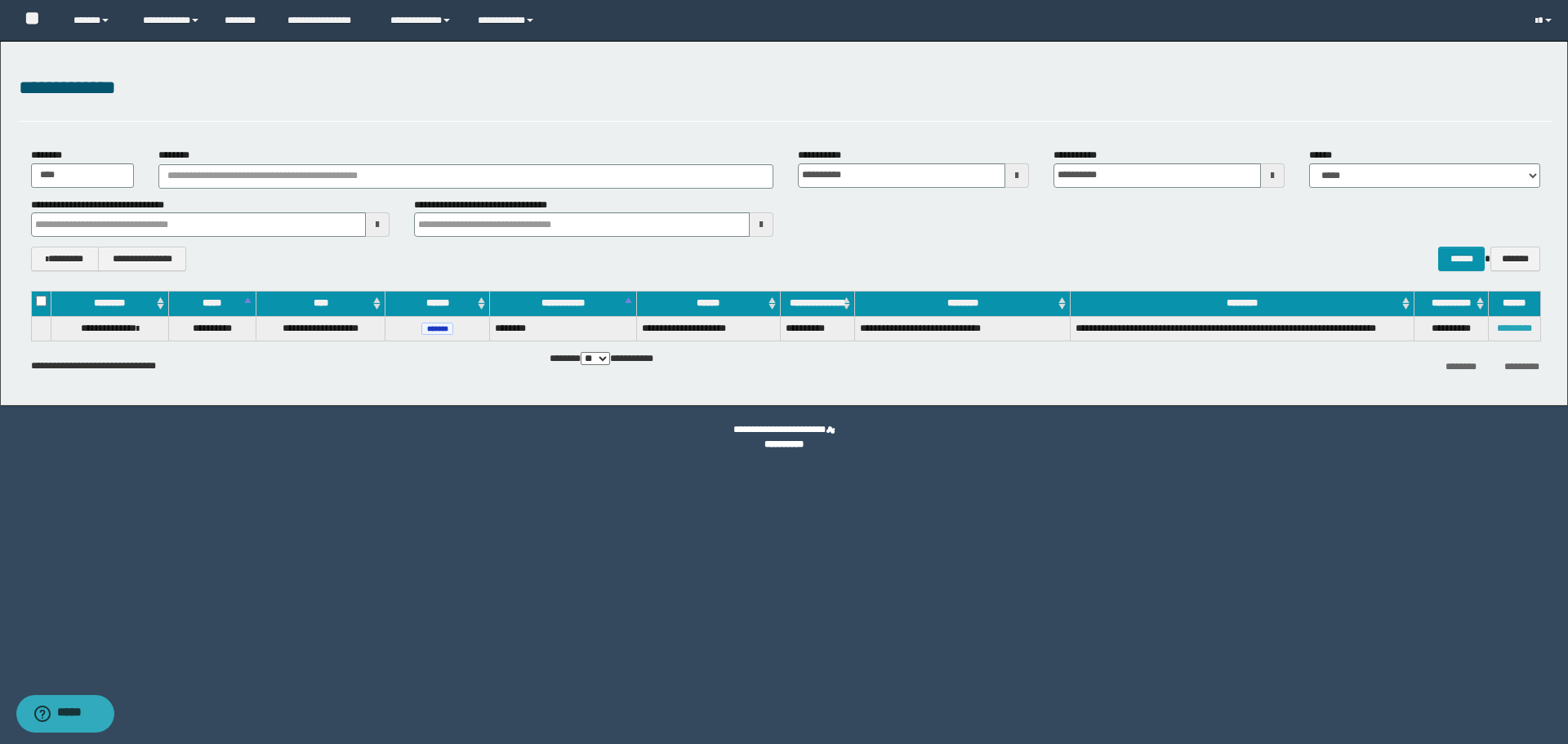 click on "*********" at bounding box center (1514, 328) 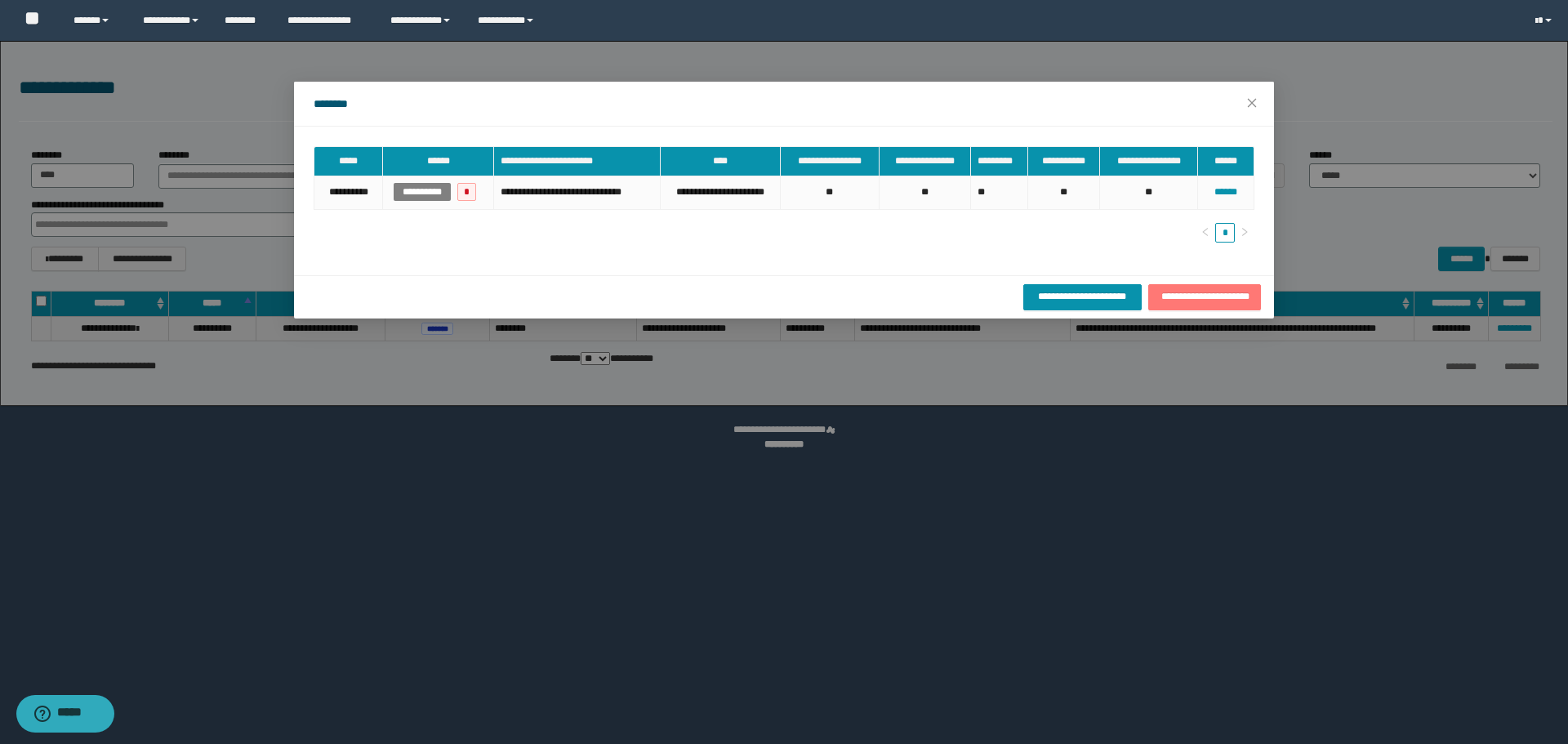 click on "**********" at bounding box center [1205, 296] 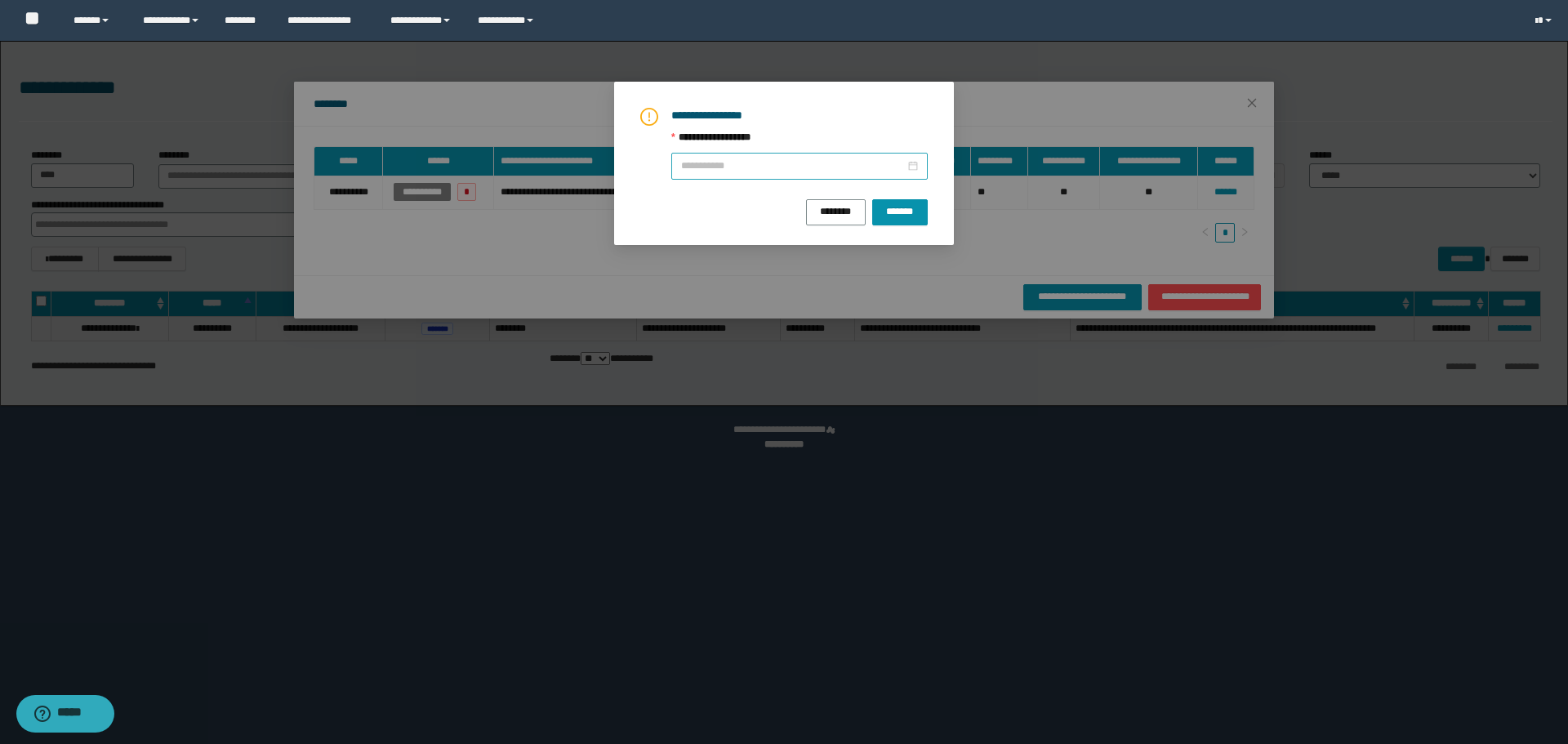 click at bounding box center (800, 166) 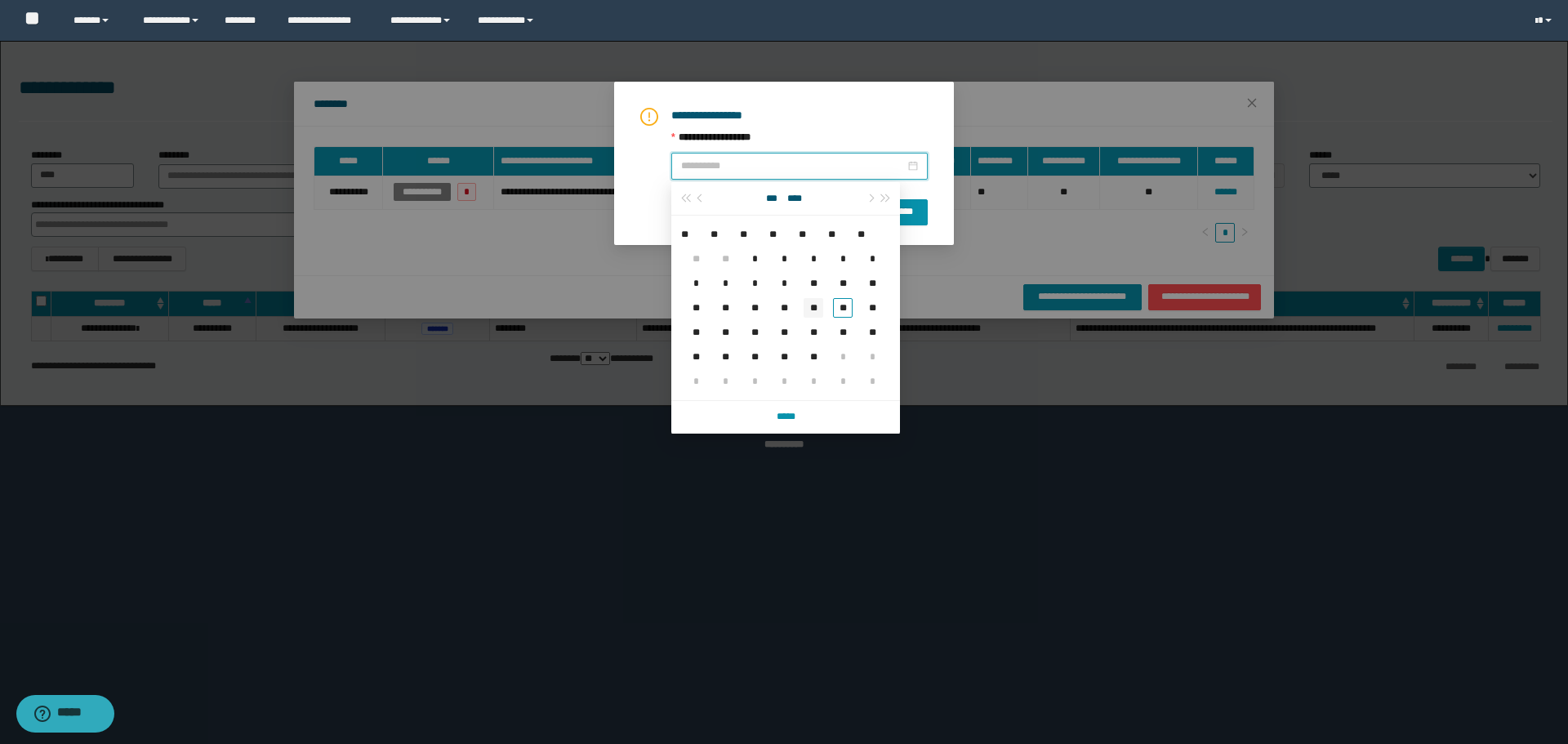 type on "**********" 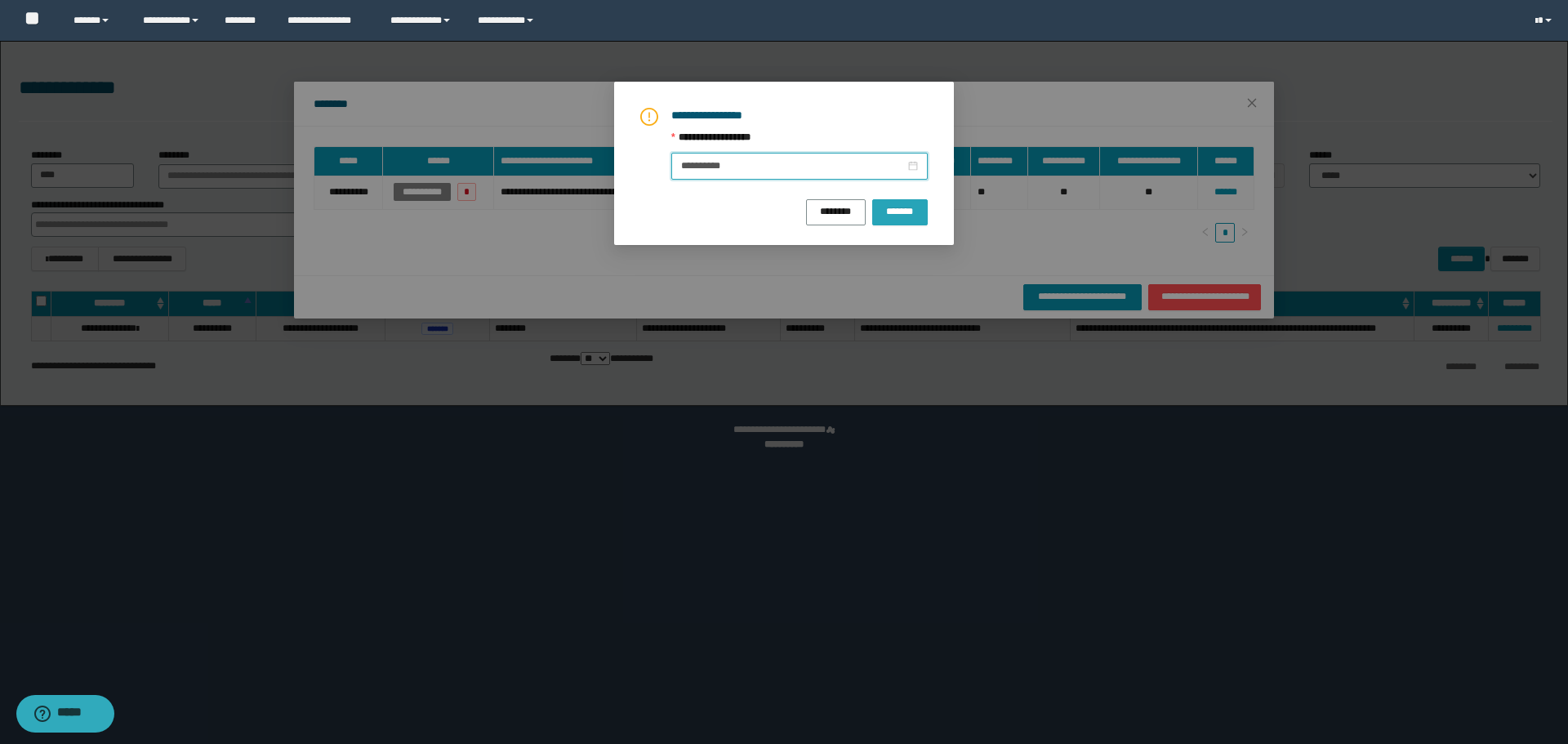click on "*******" at bounding box center (900, 211) 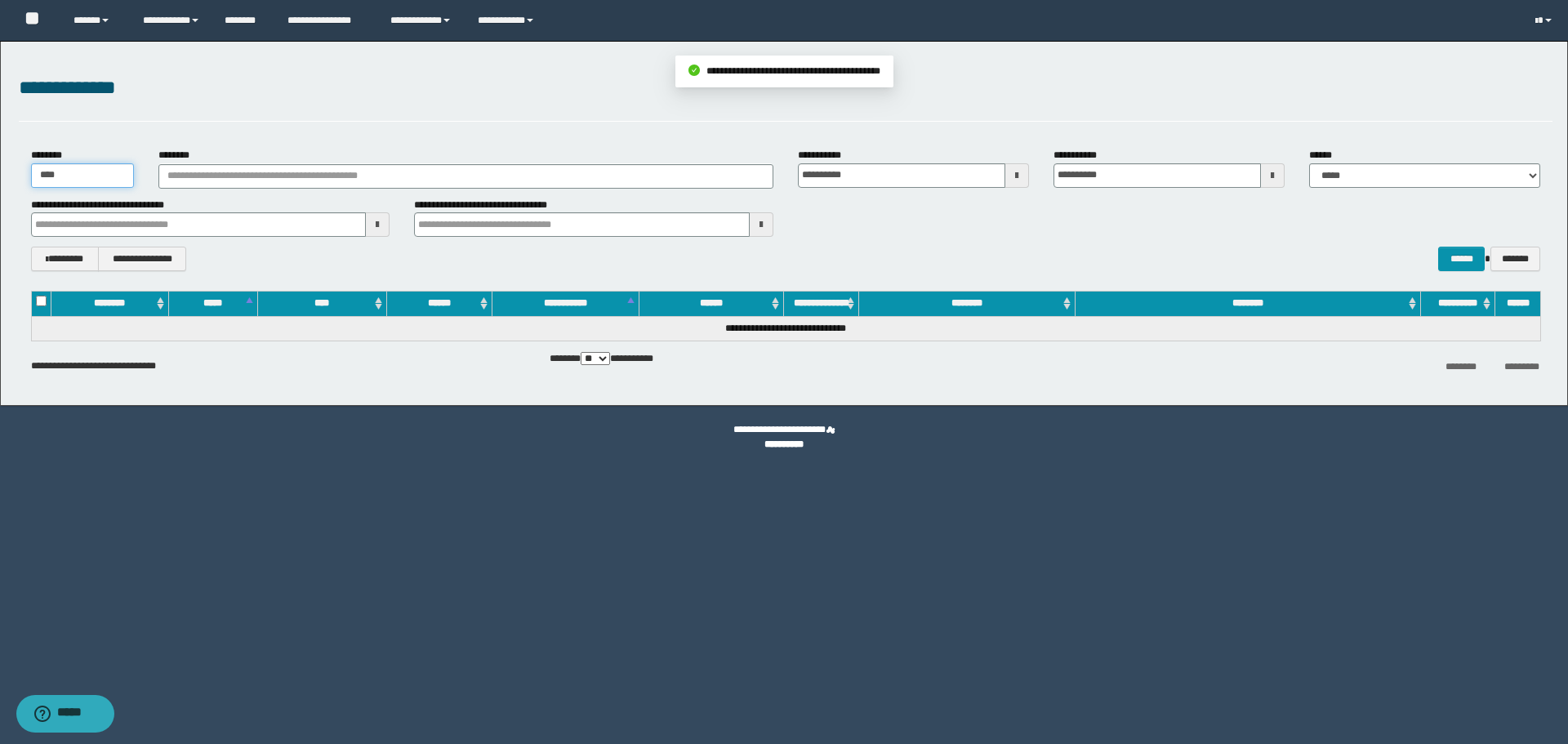 drag, startPoint x: 41, startPoint y: 175, endPoint x: 0, endPoint y: 168, distance: 41.593269 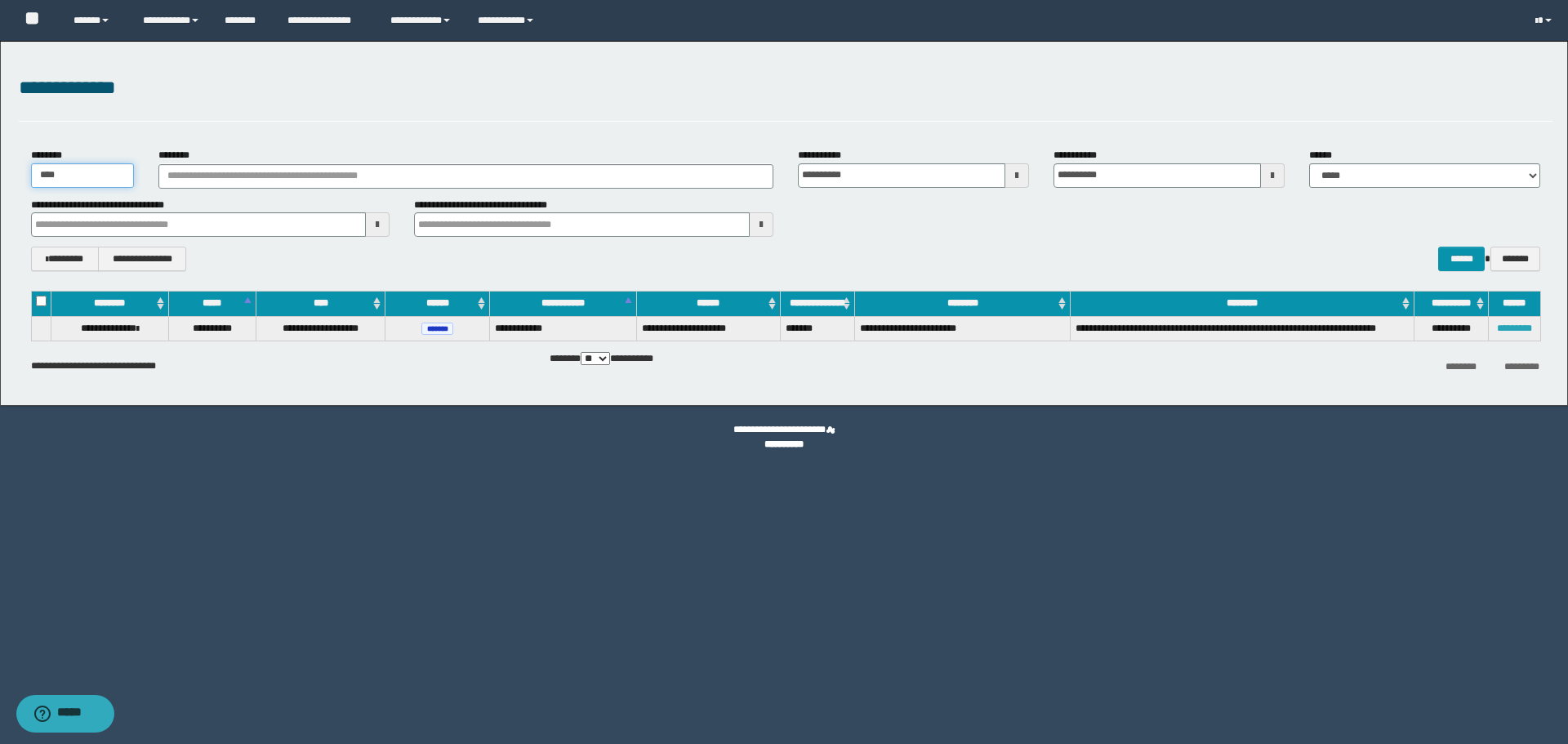 type on "****" 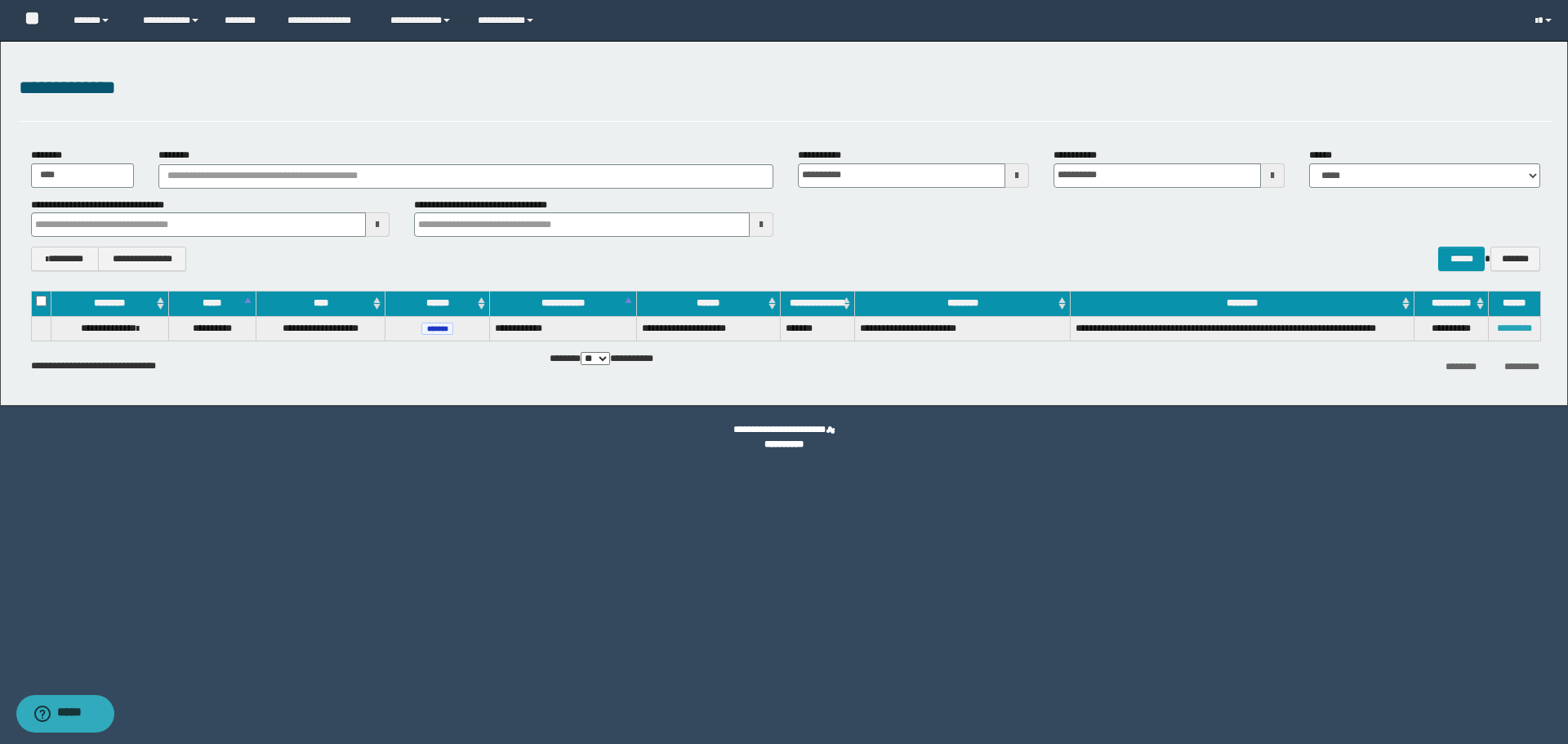 click on "*********" at bounding box center (1514, 328) 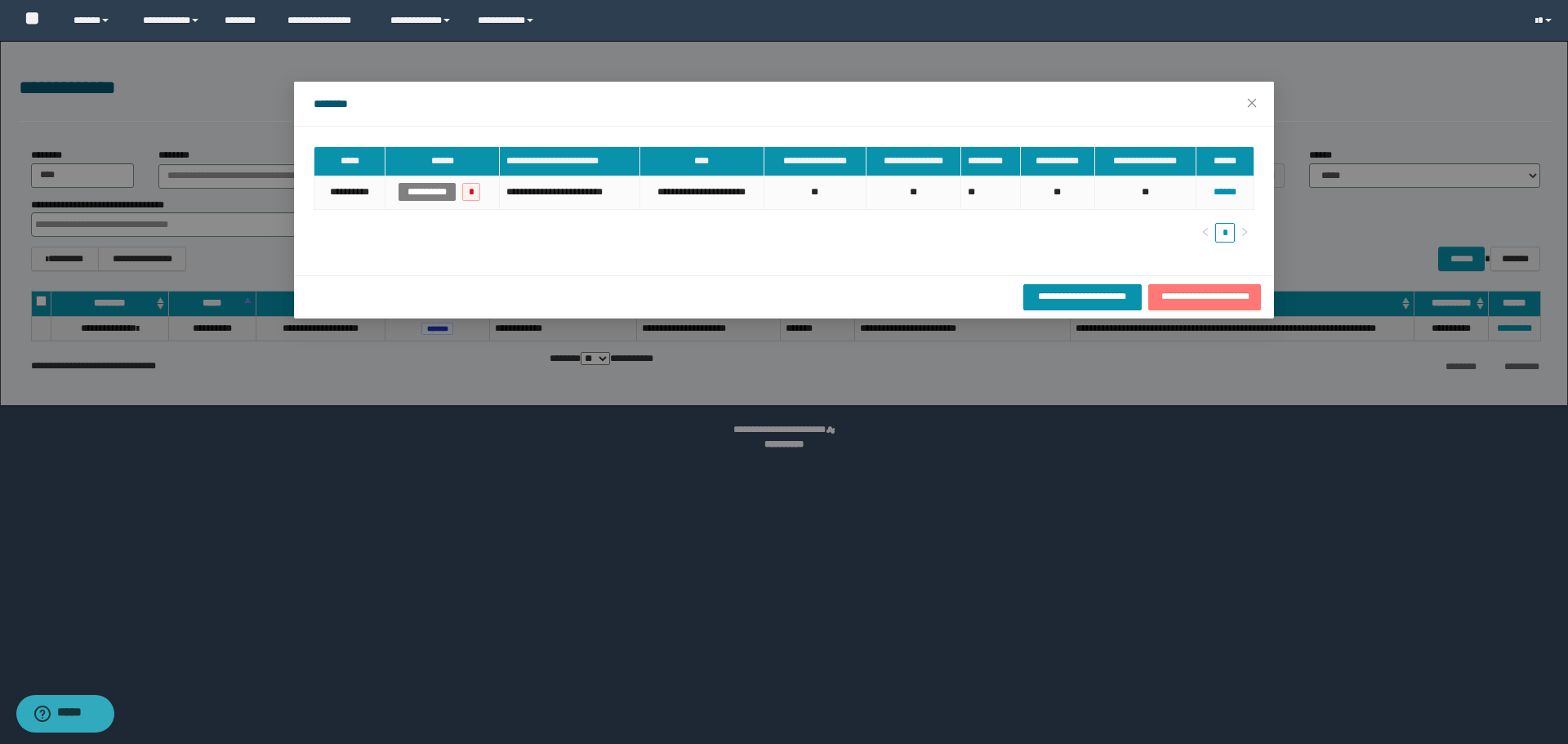 click on "**********" at bounding box center (1205, 296) 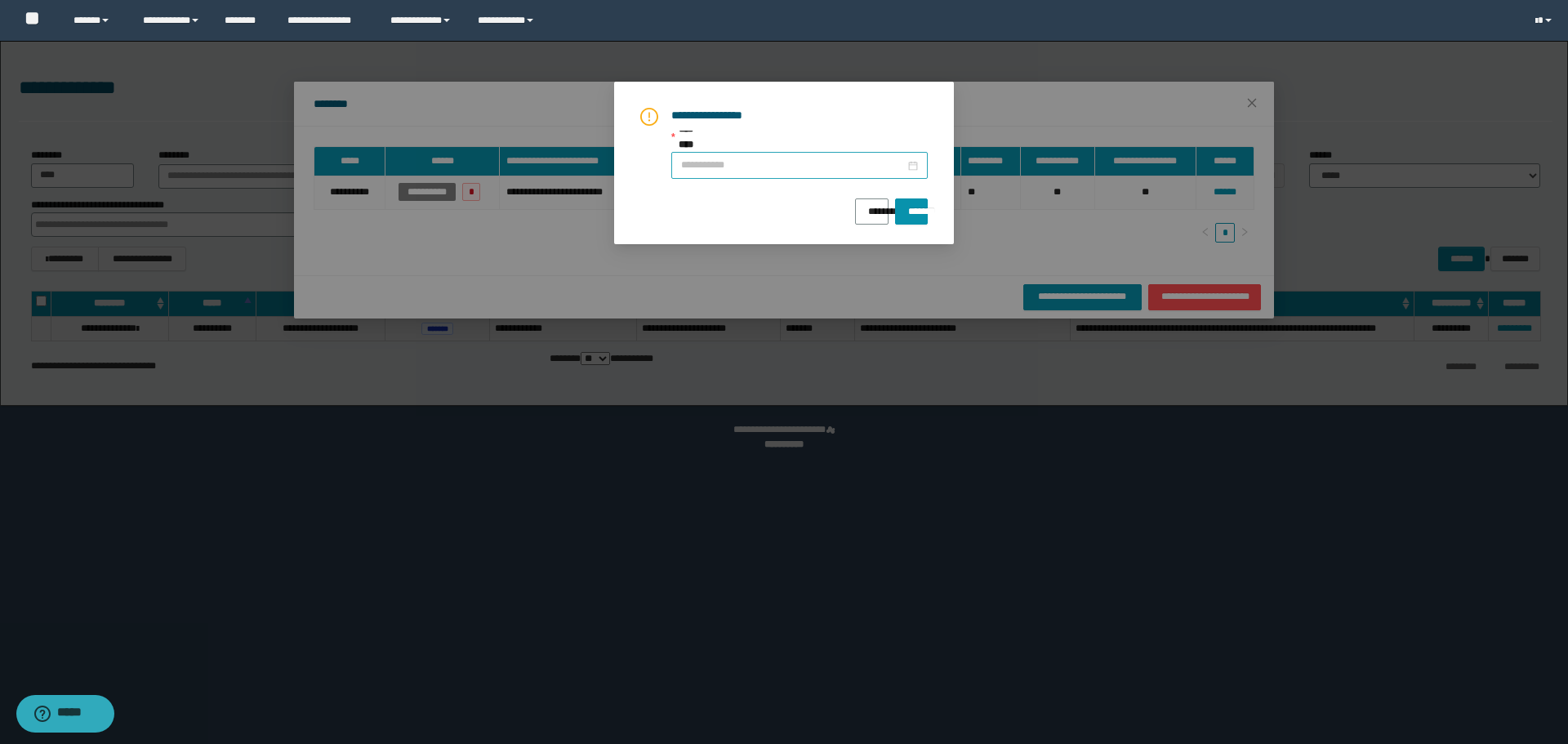 click on "**********" at bounding box center (793, 165) 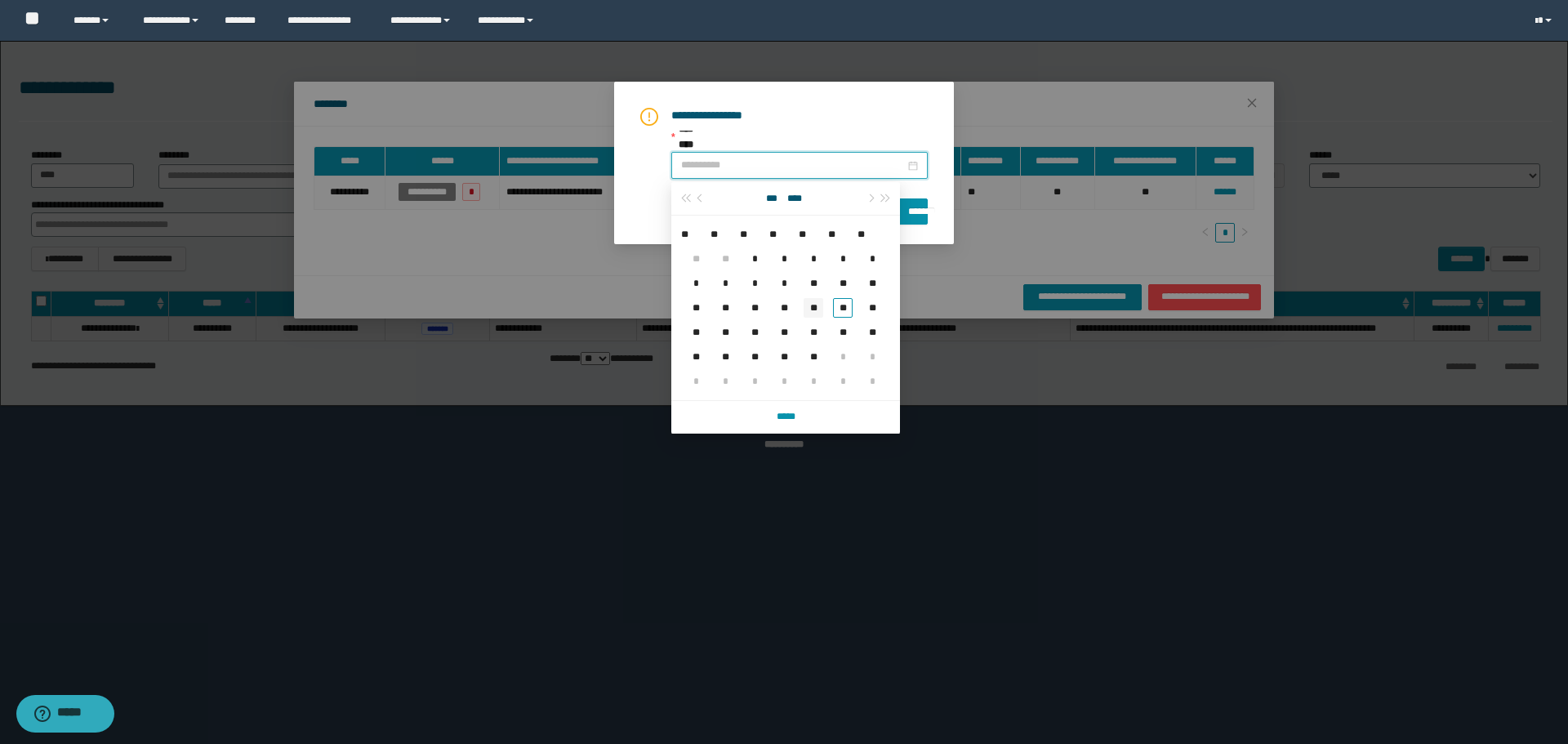 type on "**********" 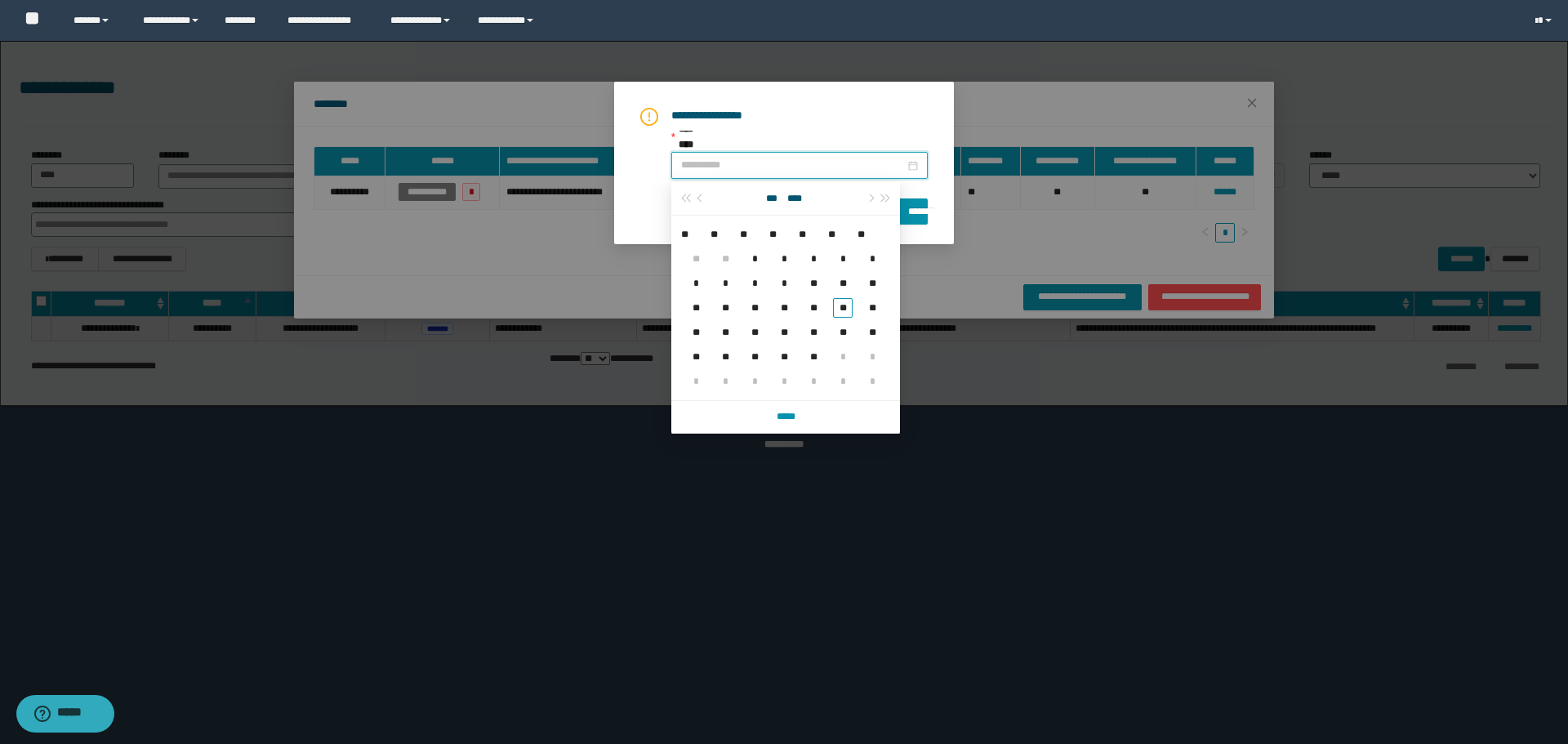 click on "**" at bounding box center [813, 308] 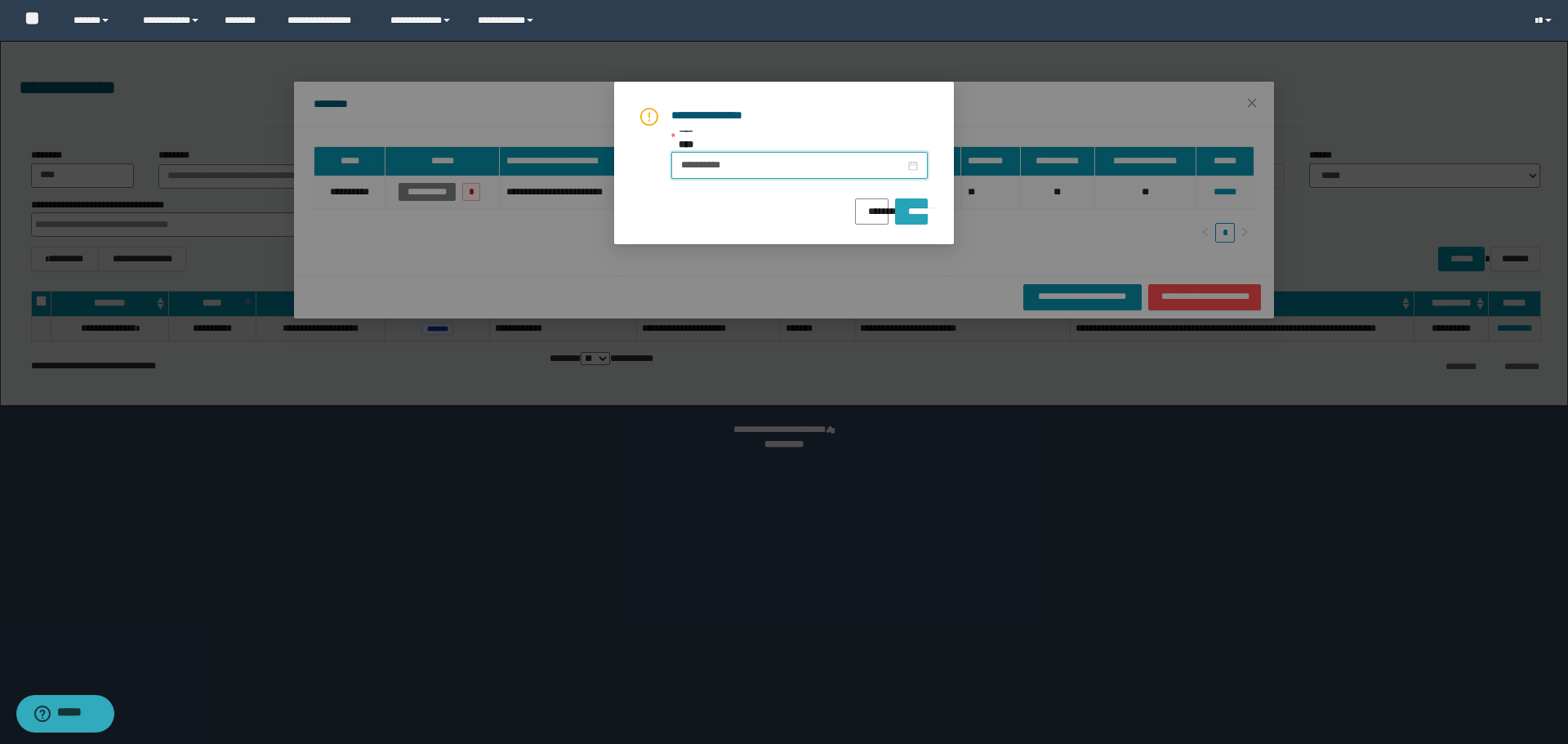 click on "*******" at bounding box center [911, 206] 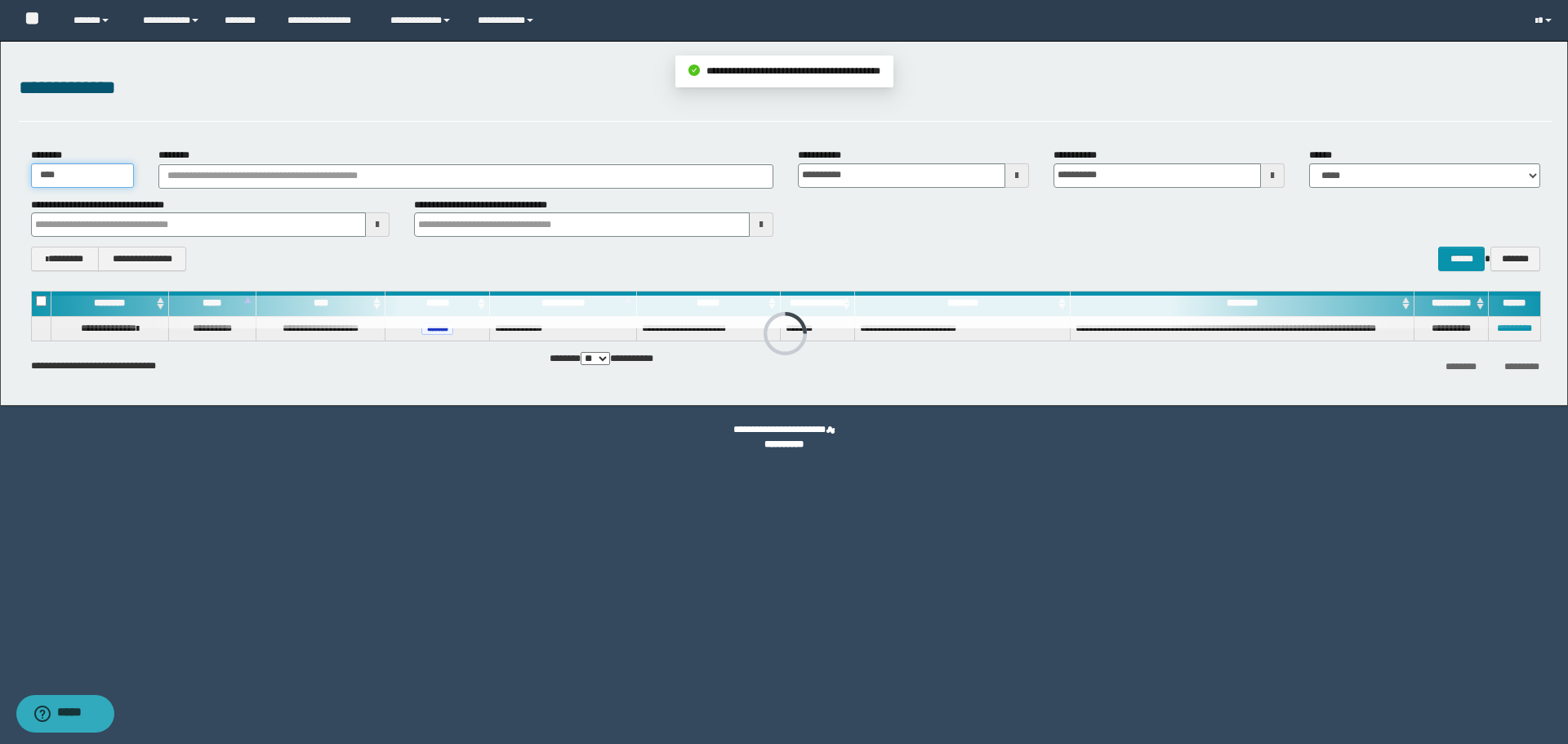click on "**********" at bounding box center [784, 223] 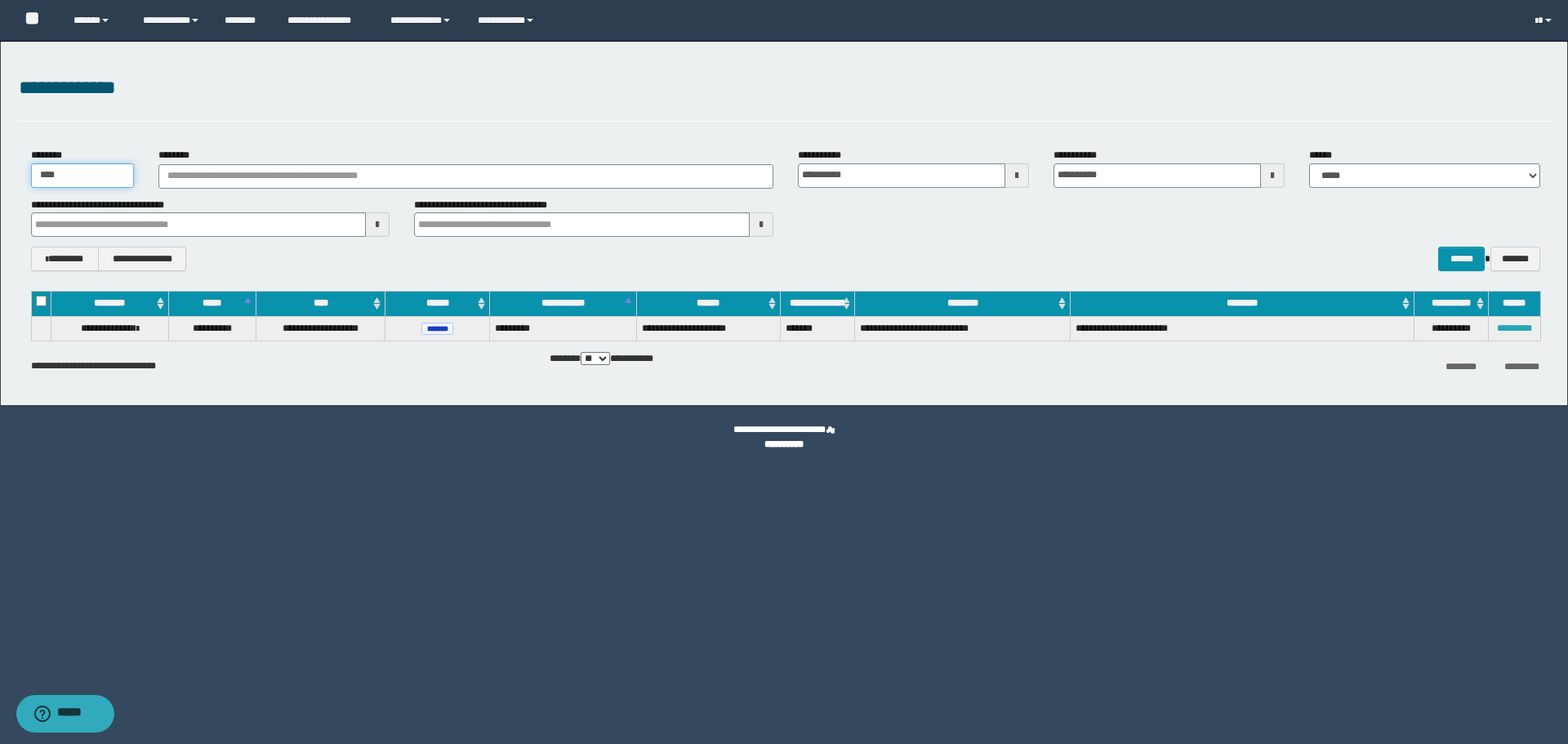 type on "****" 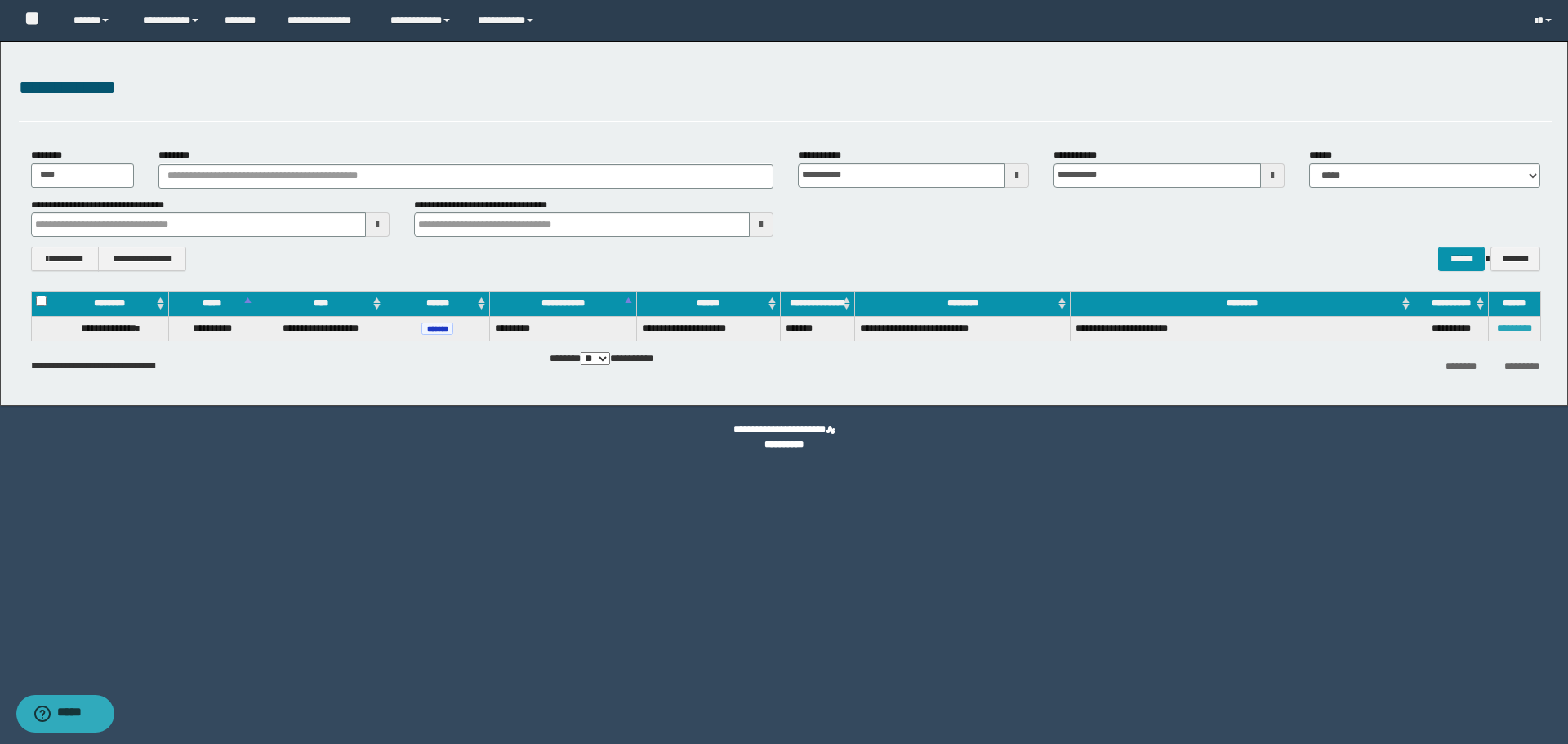 click on "*********" at bounding box center (1514, 328) 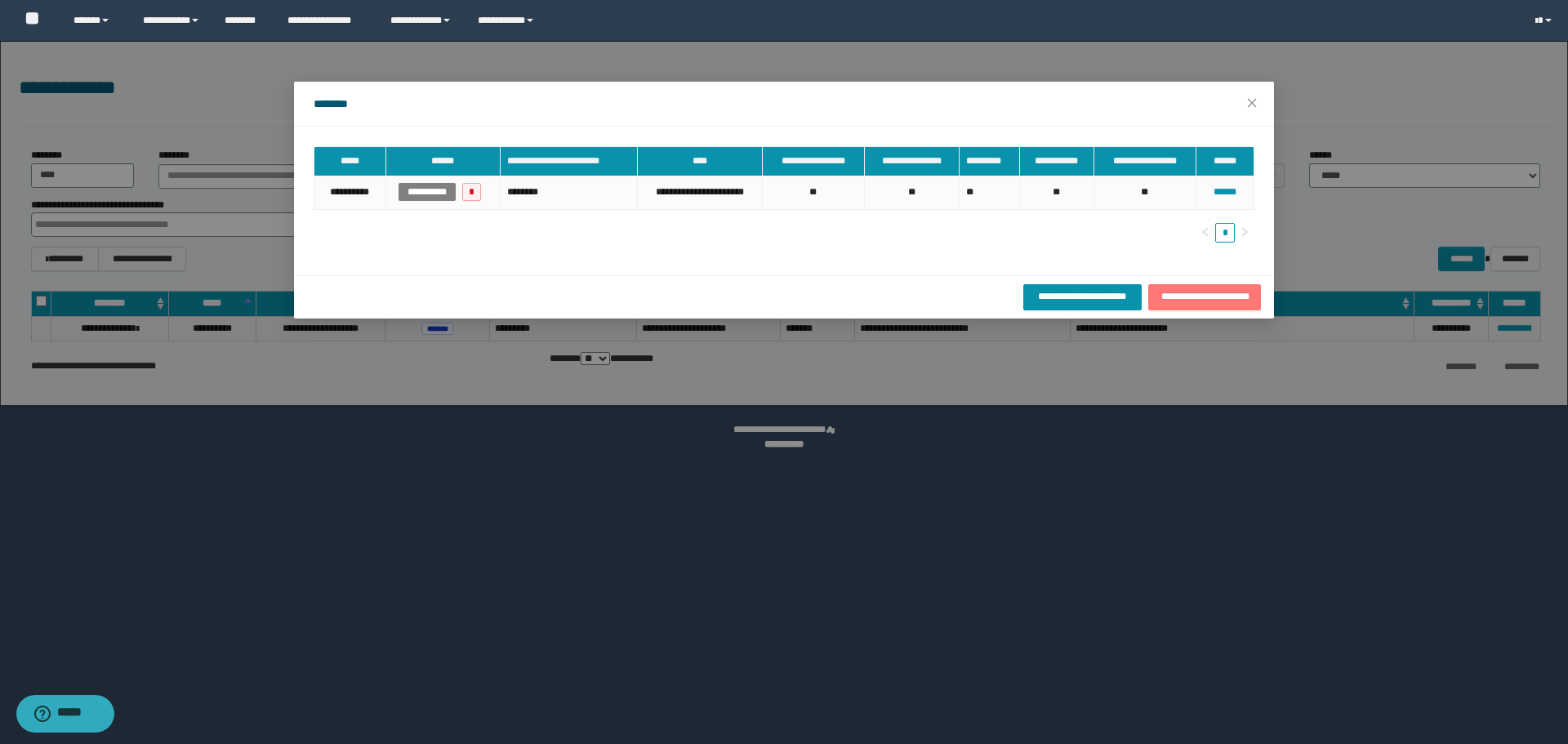 click on "**********" at bounding box center (1205, 296) 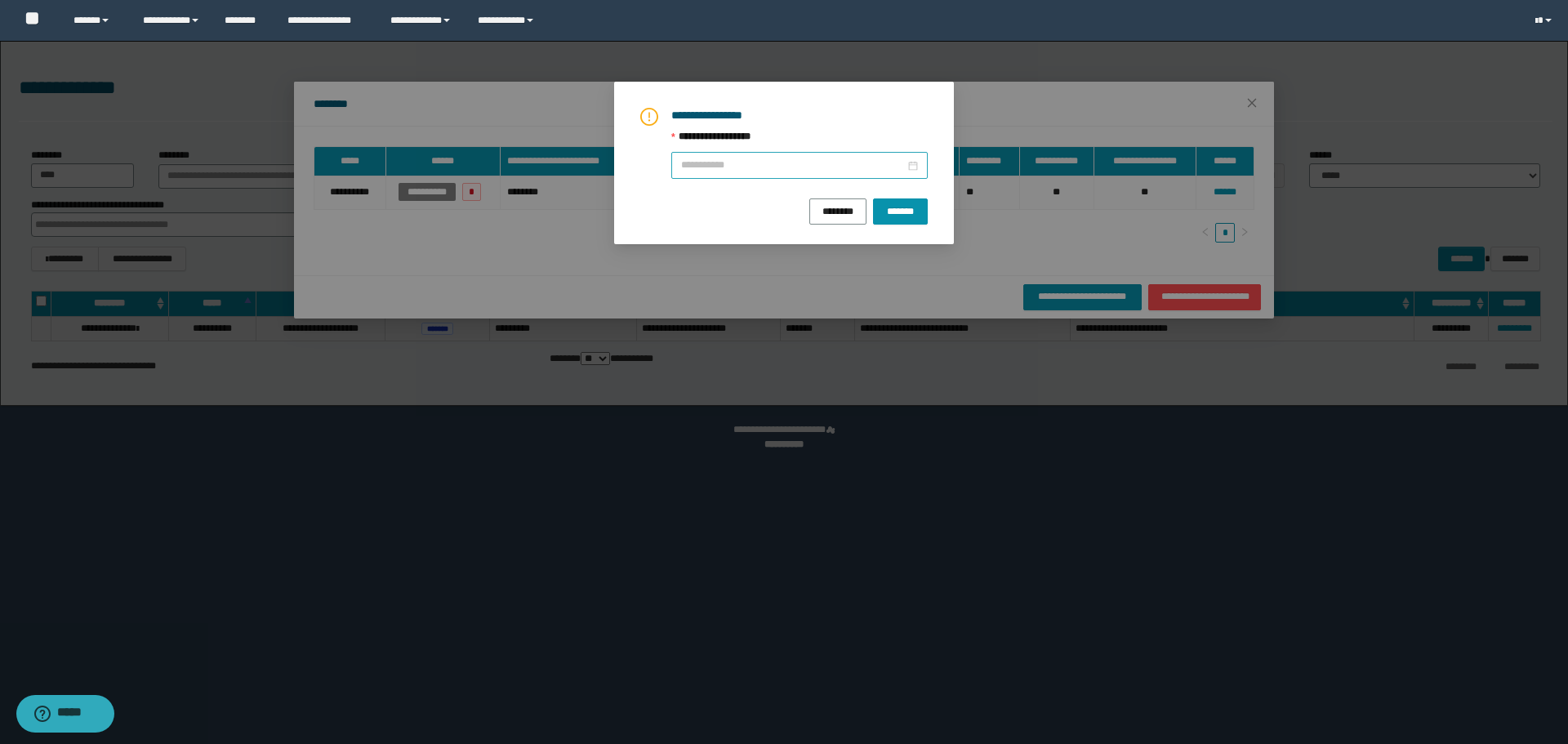 click on "**********" at bounding box center [793, 165] 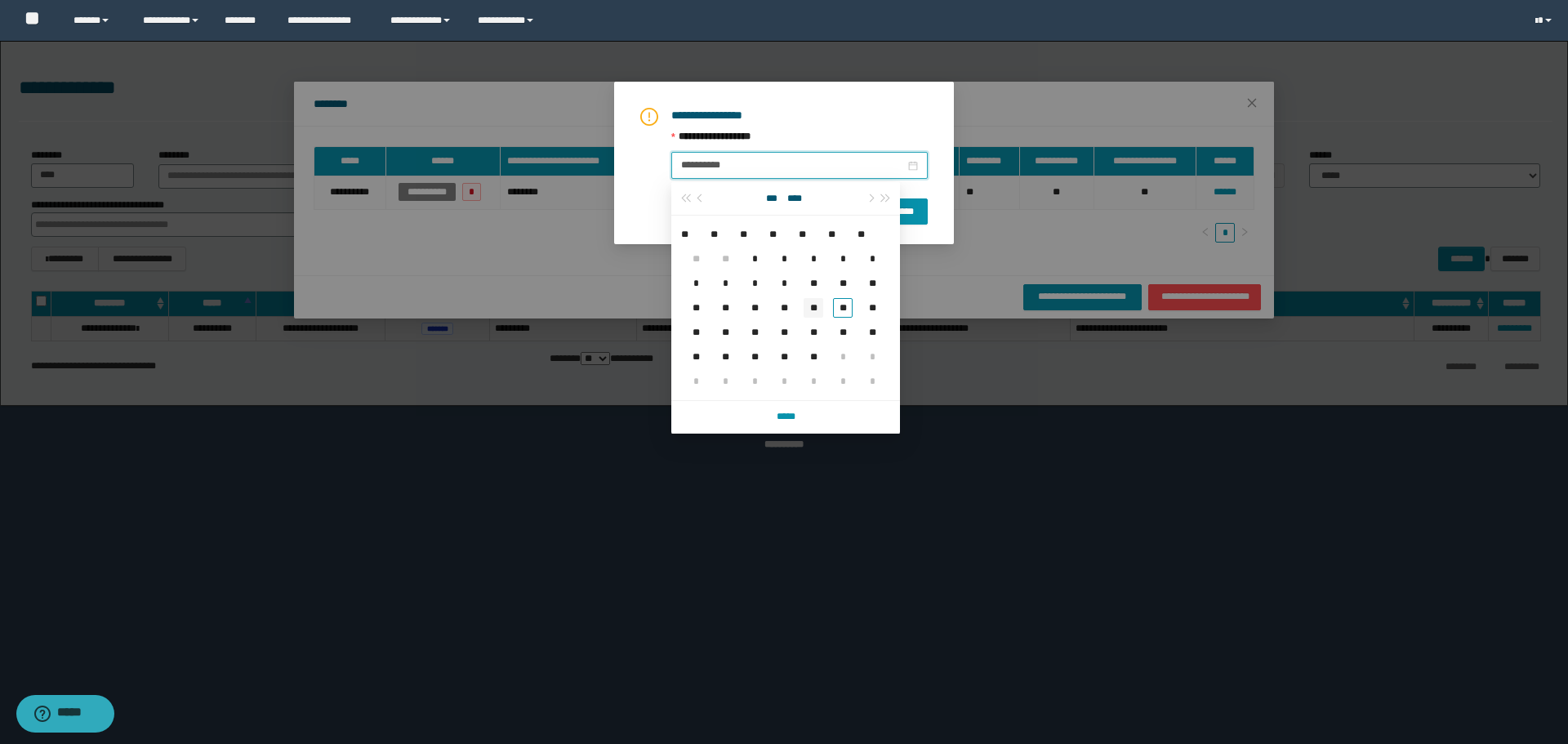 type on "**********" 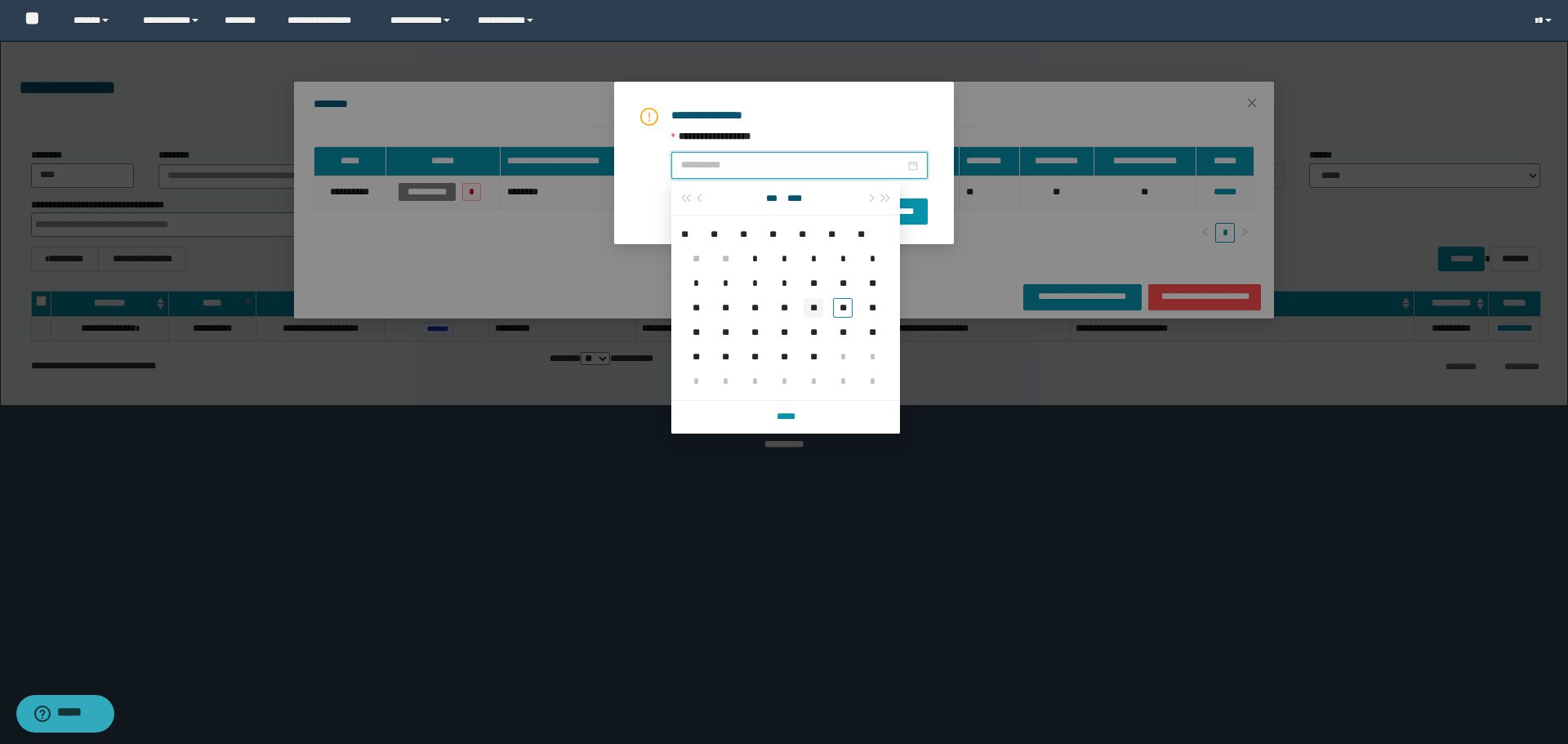 click on "**" at bounding box center [813, 308] 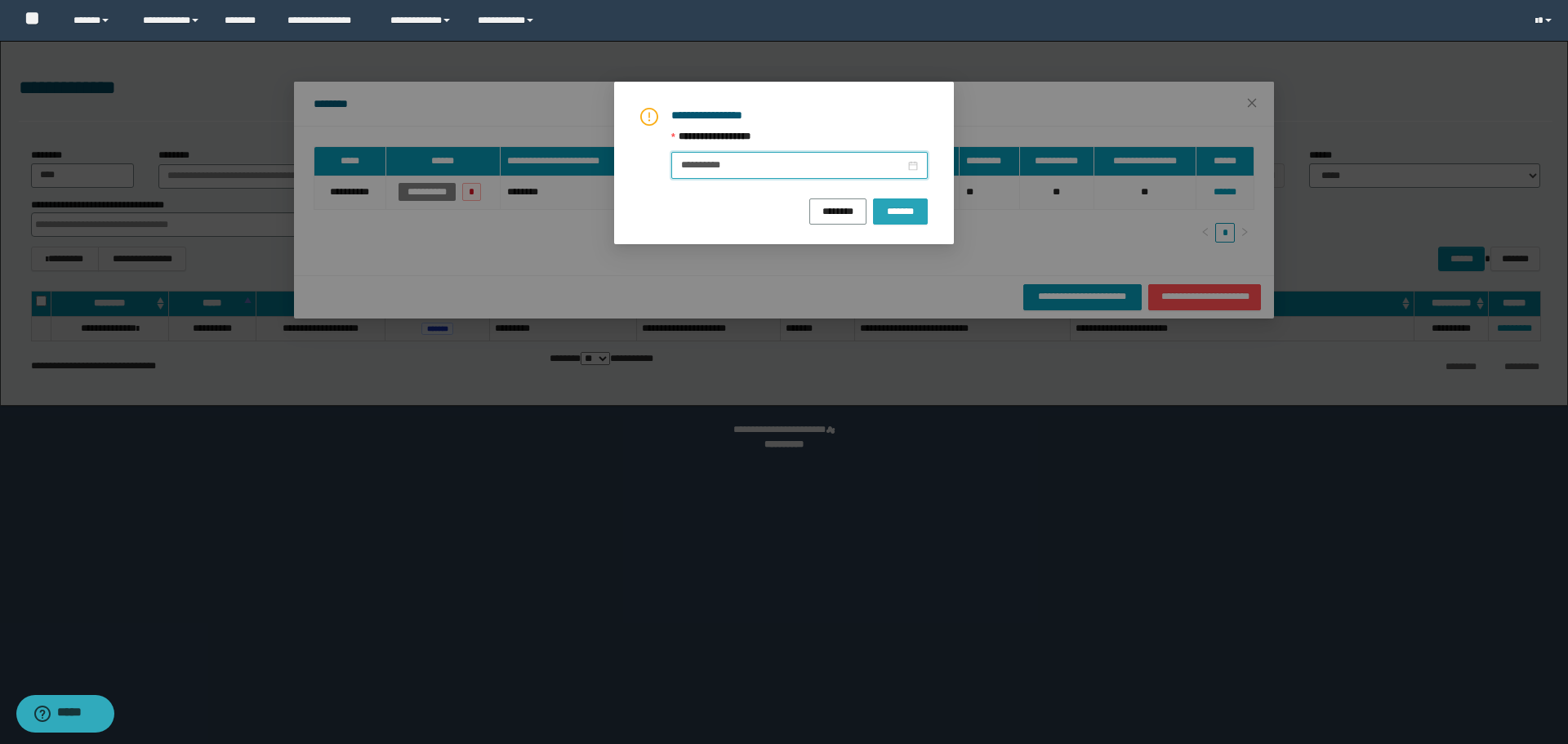 click on "*******" at bounding box center (900, 211) 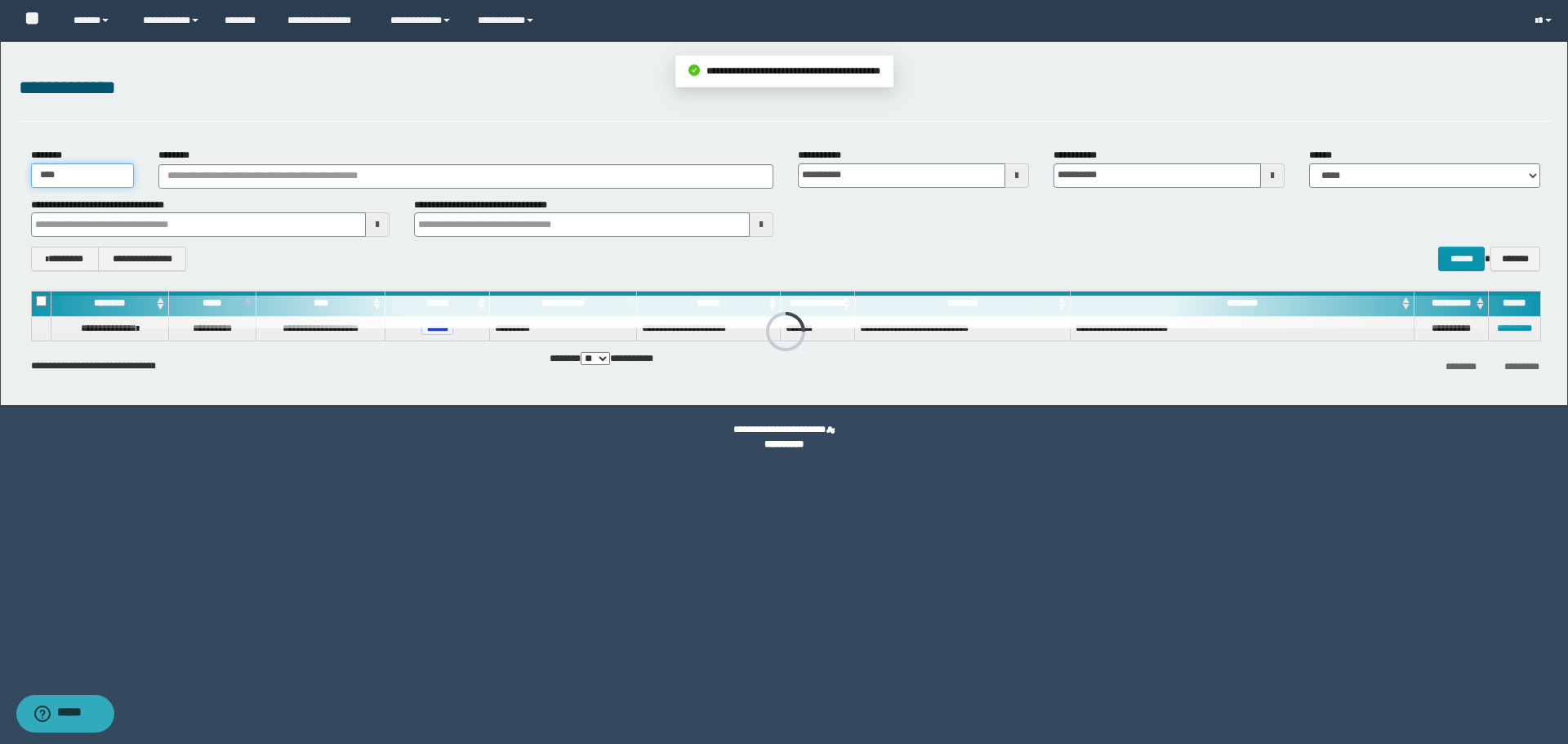 drag, startPoint x: 79, startPoint y: 172, endPoint x: 0, endPoint y: 146, distance: 83.1685 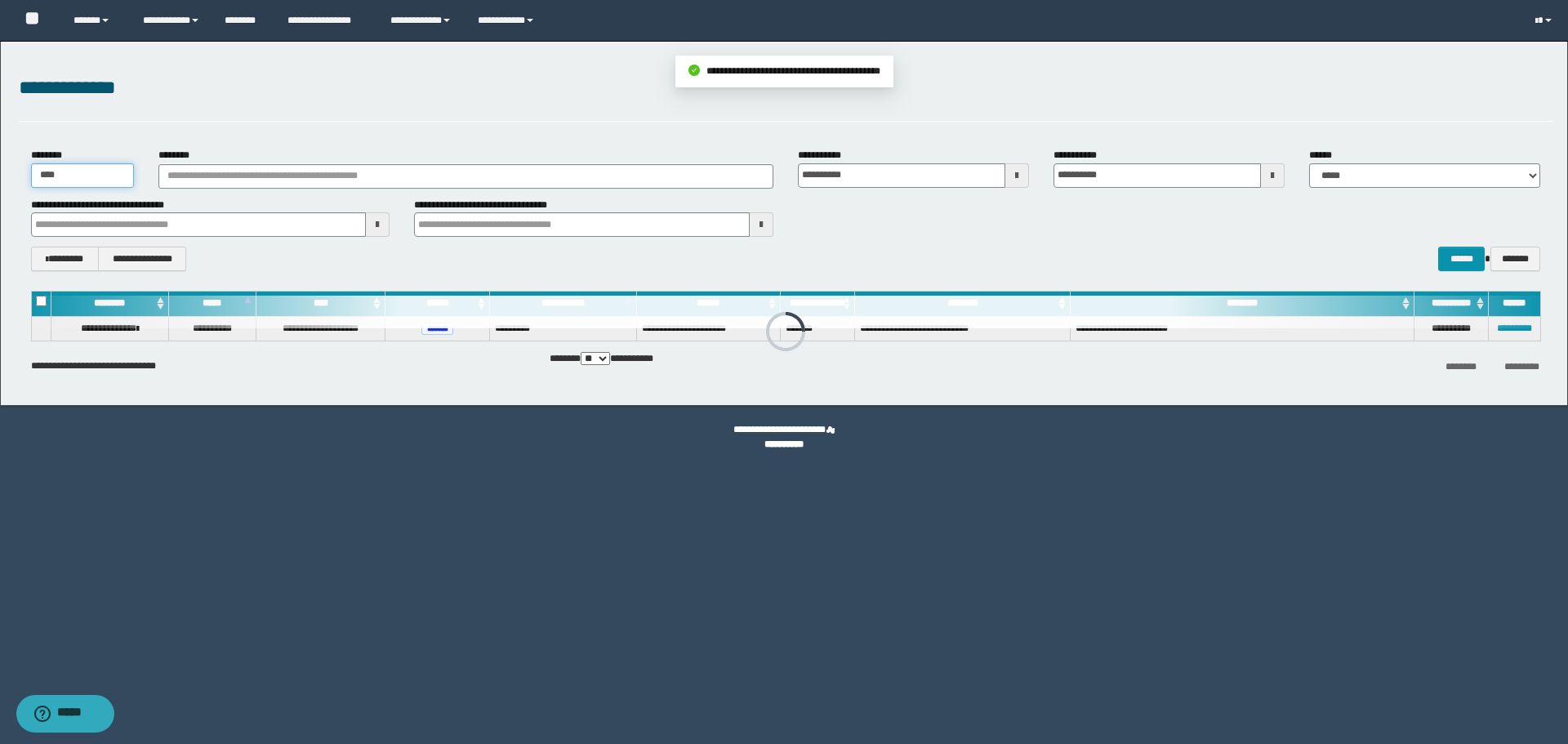 click on "**********" at bounding box center (784, 223) 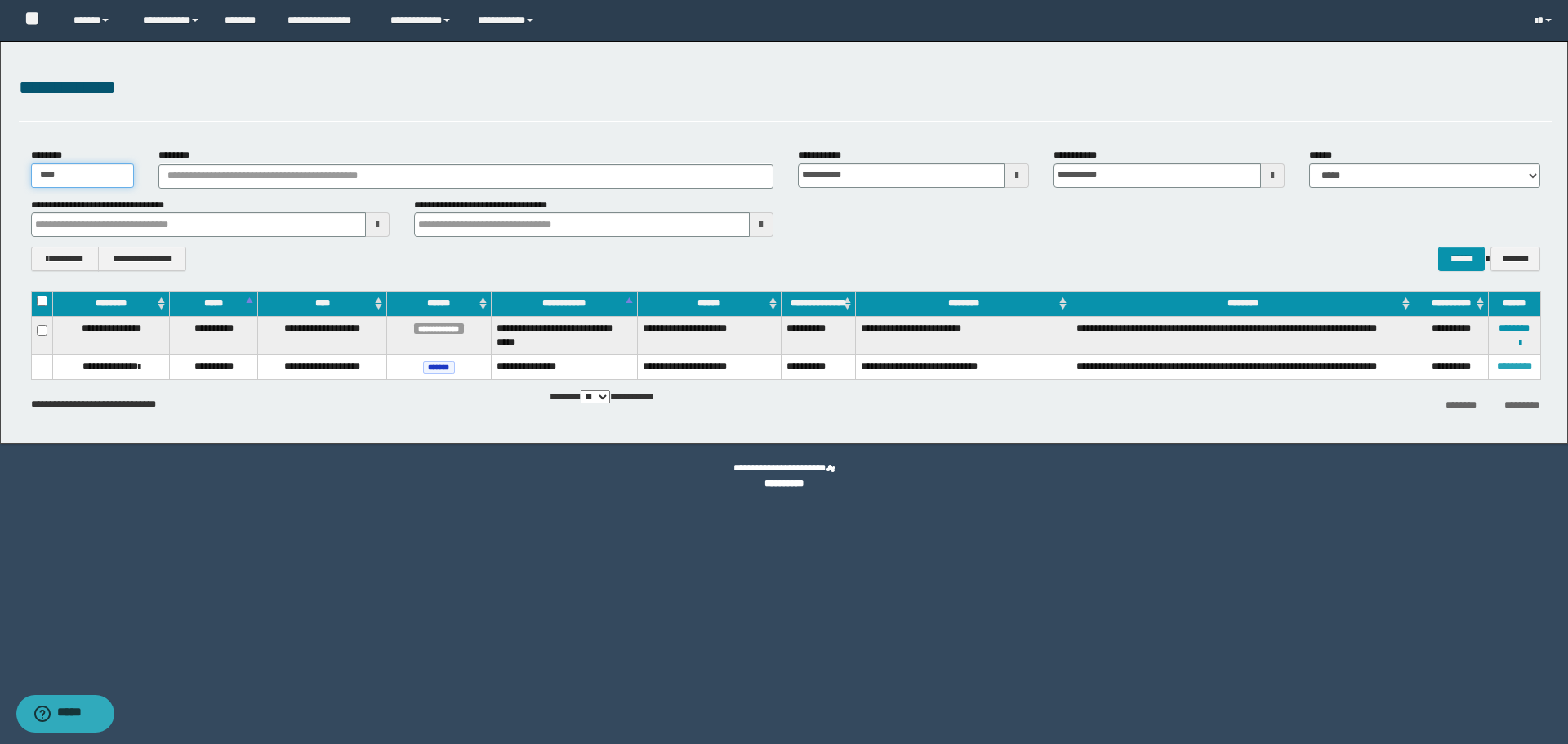 type on "****" 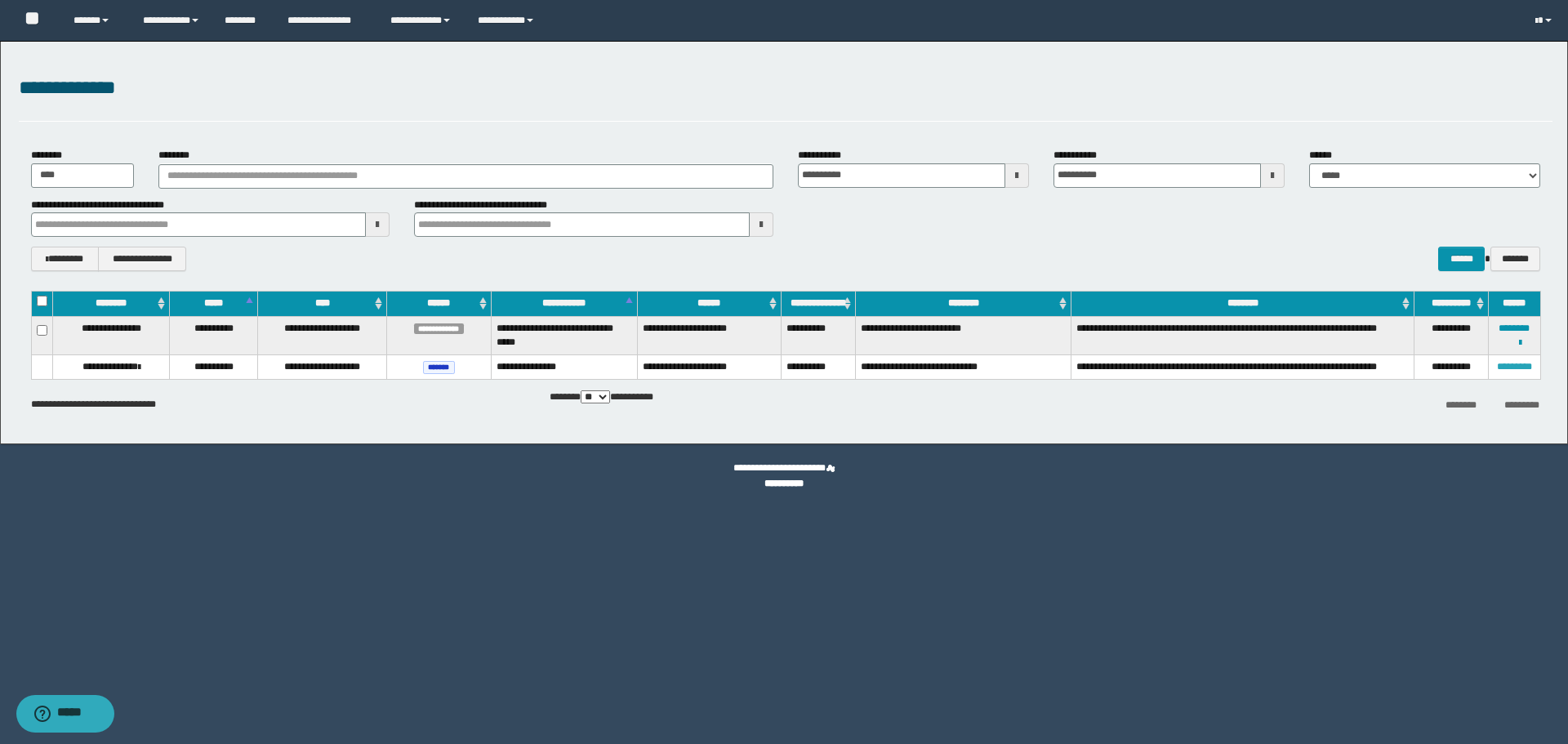click on "*********" at bounding box center [1514, 367] 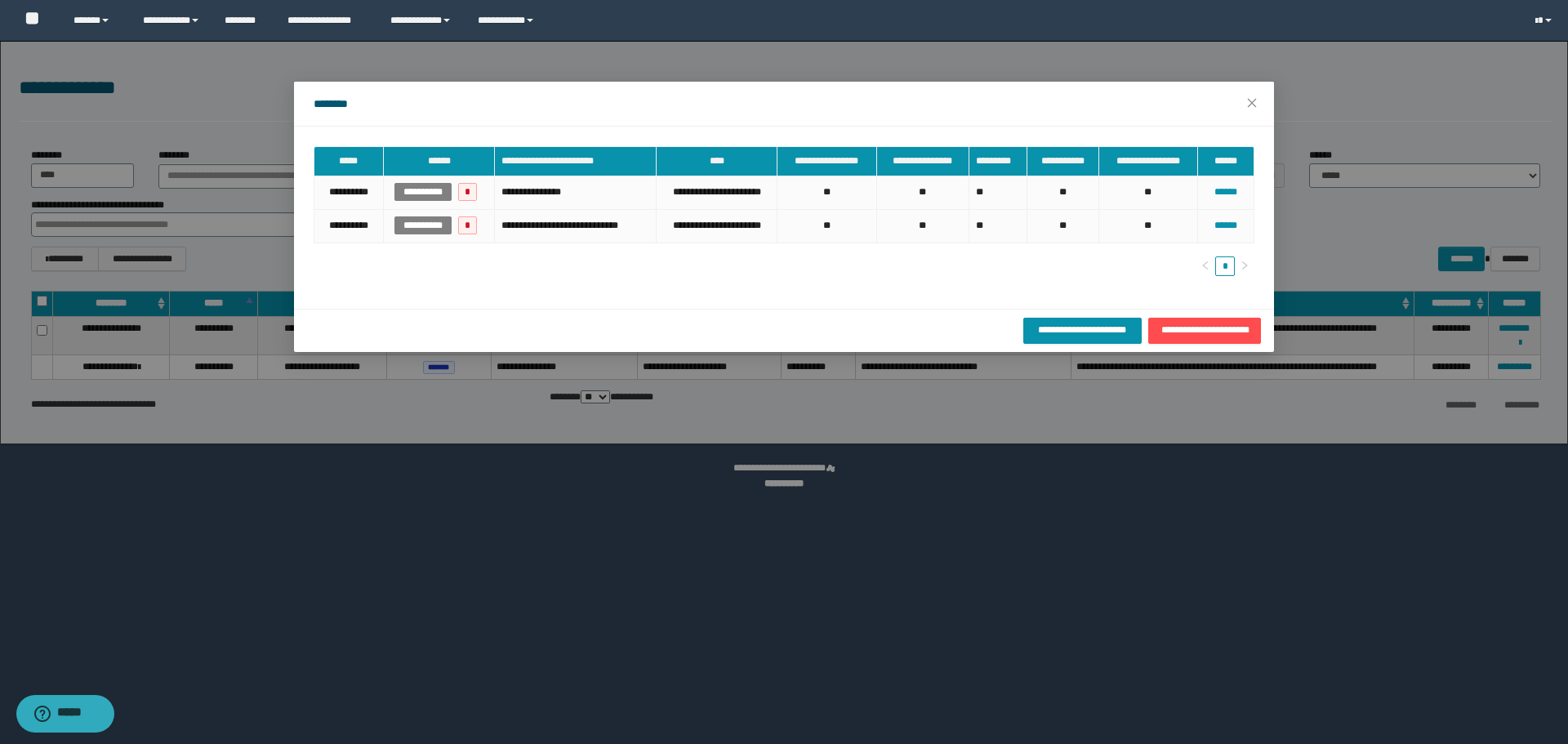 click on "[FIRST] [LAST] [STREET] [CITY] [STATE] [ZIP] [COUNTRY] [PHONE] [EMAIL] [CREDITCARD] [EXPIRY] [CVV] [NAME] [ADDRESS] [CITY] [STATE] [ZIP] [COUNTRY] [PHONE] [EMAIL]" at bounding box center [784, 217] 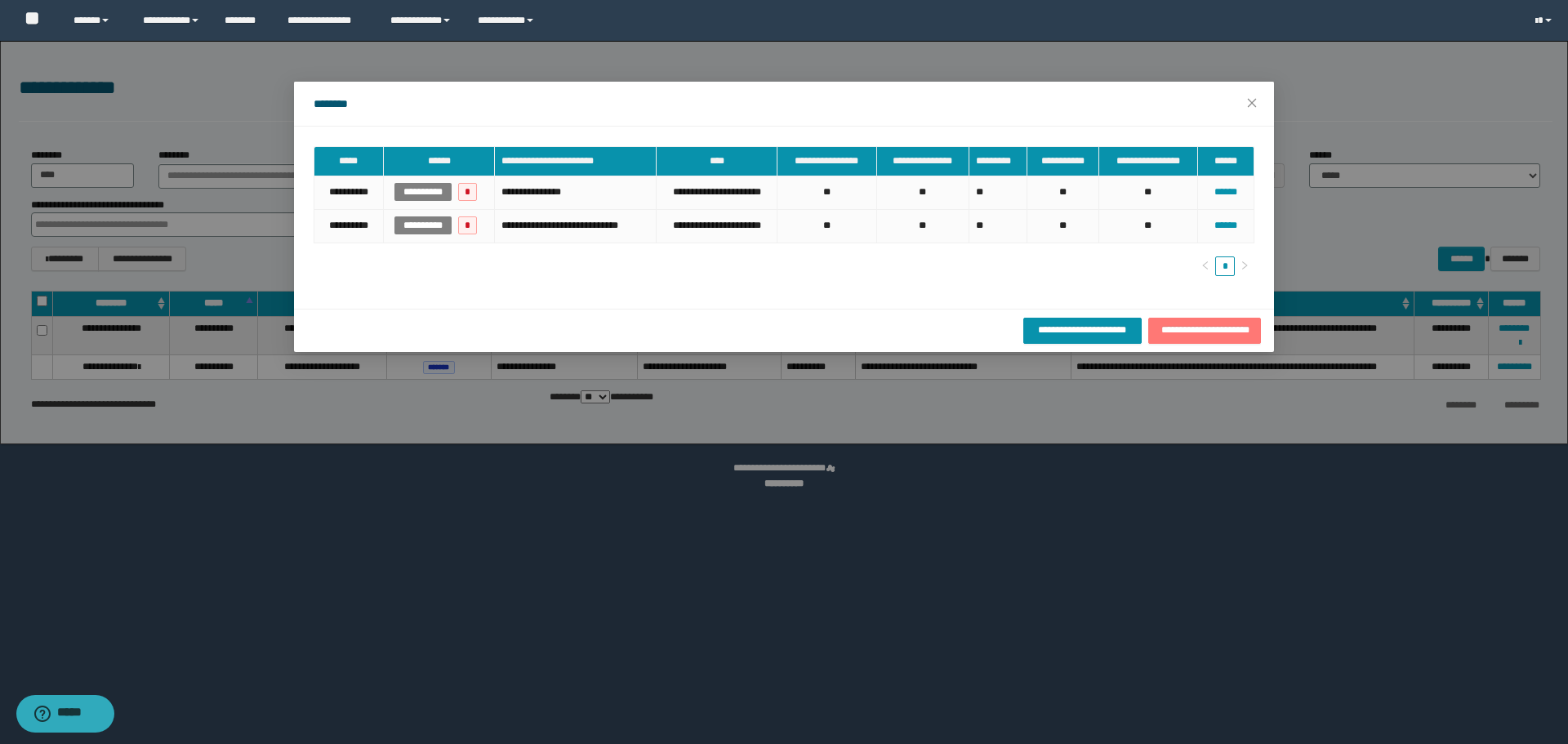 click on "**********" at bounding box center (1205, 330) 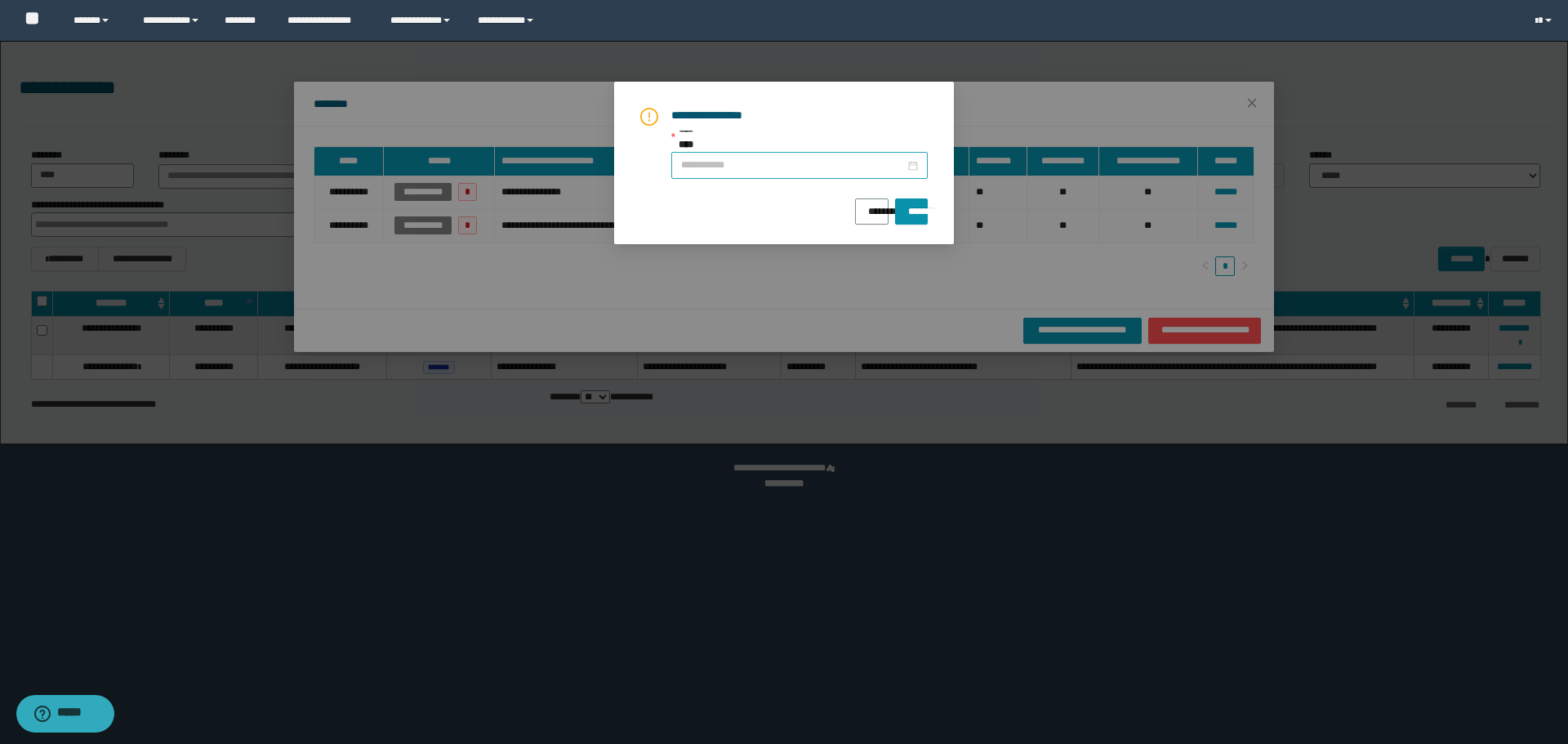 click on "**********" at bounding box center (793, 165) 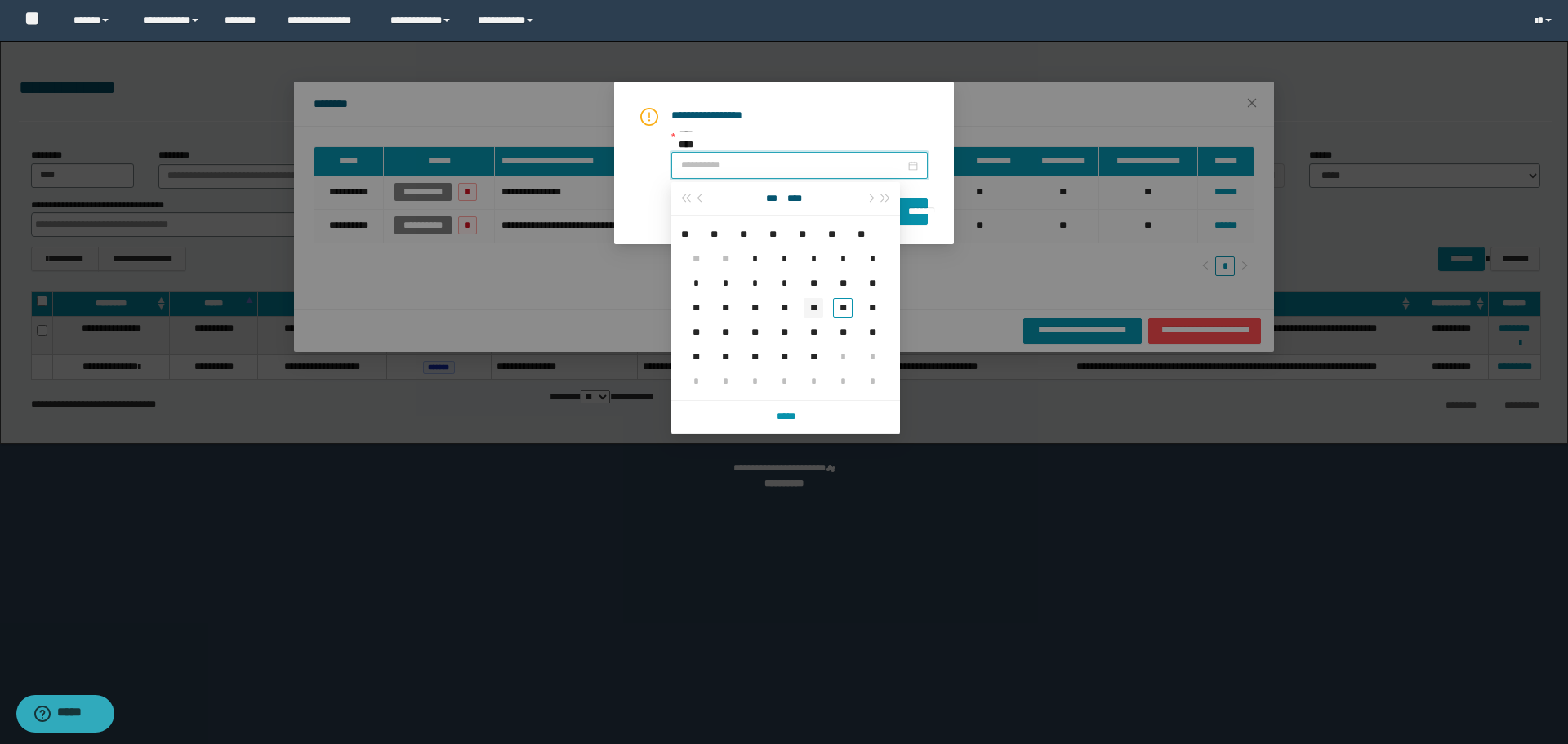 type on "**********" 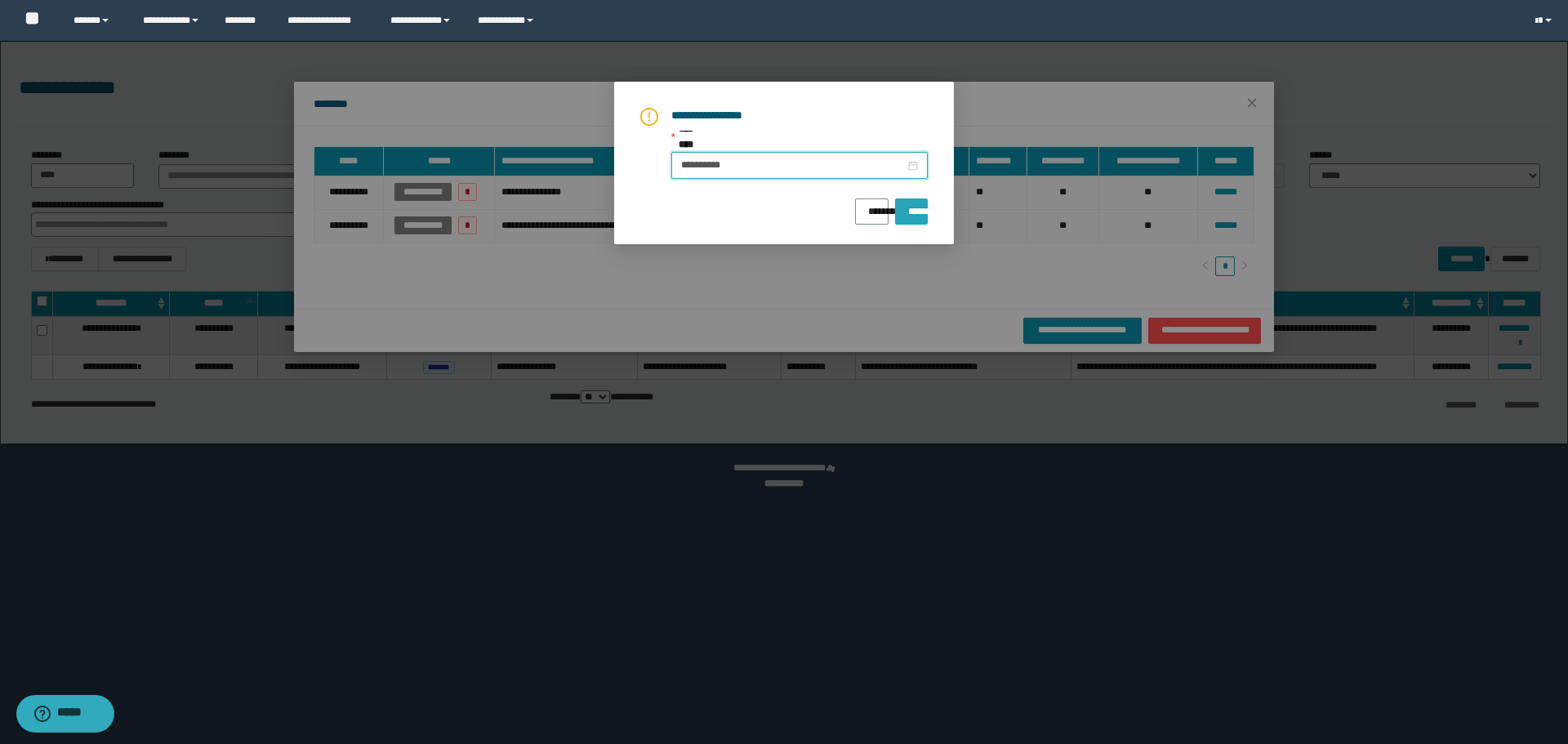 click on "*******" at bounding box center (911, 212) 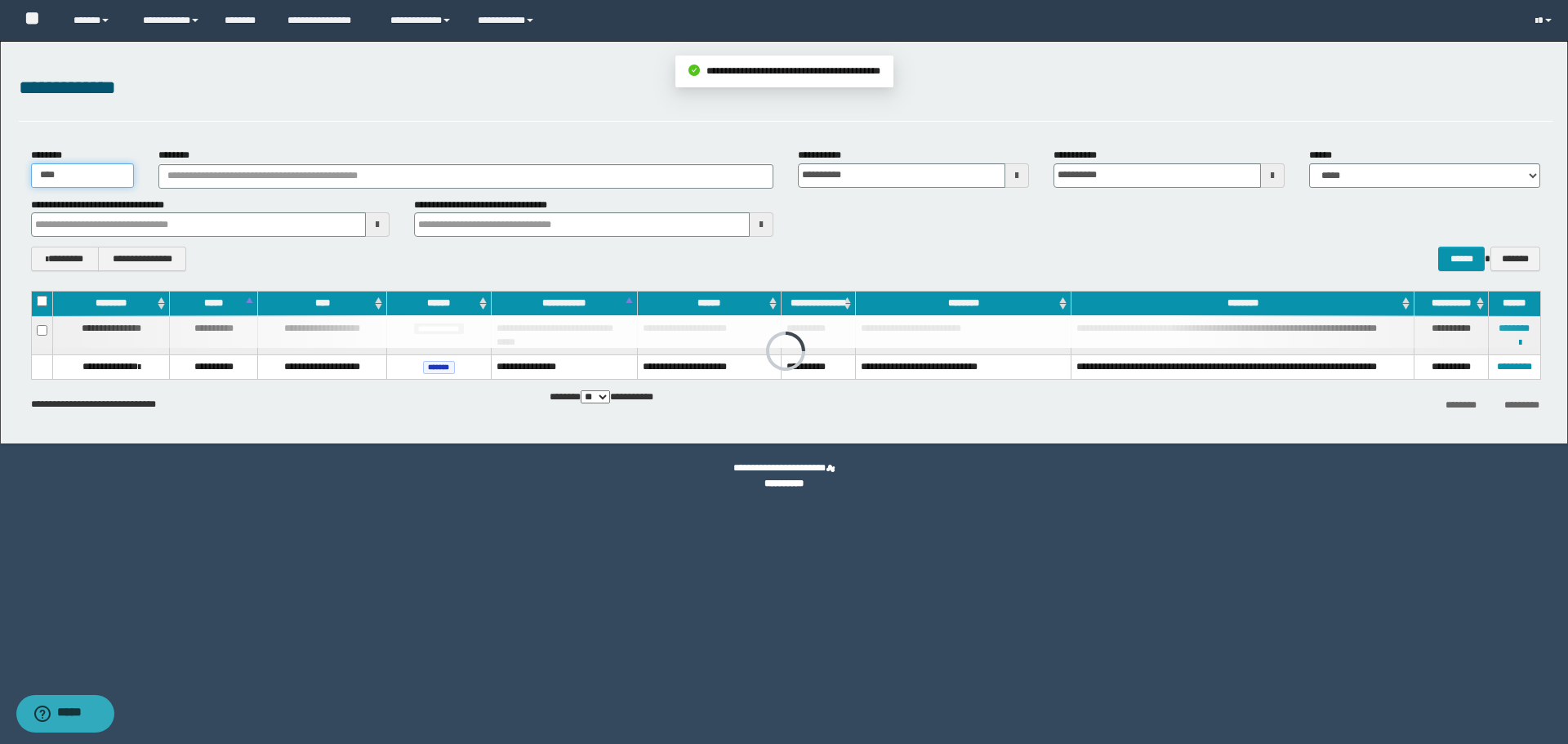 drag, startPoint x: 114, startPoint y: 178, endPoint x: 0, endPoint y: 179, distance: 114.00439 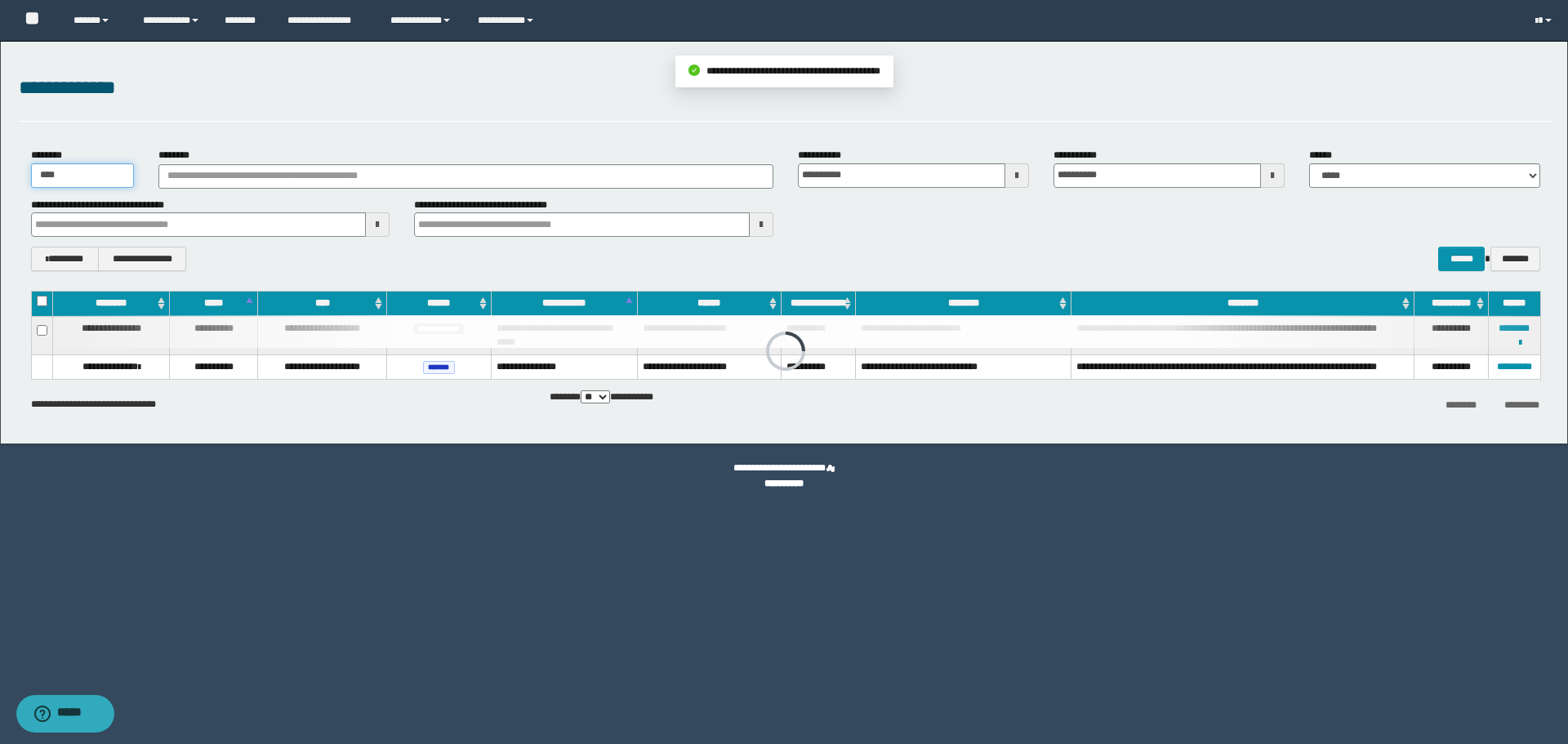 click on "**********" at bounding box center (784, 243) 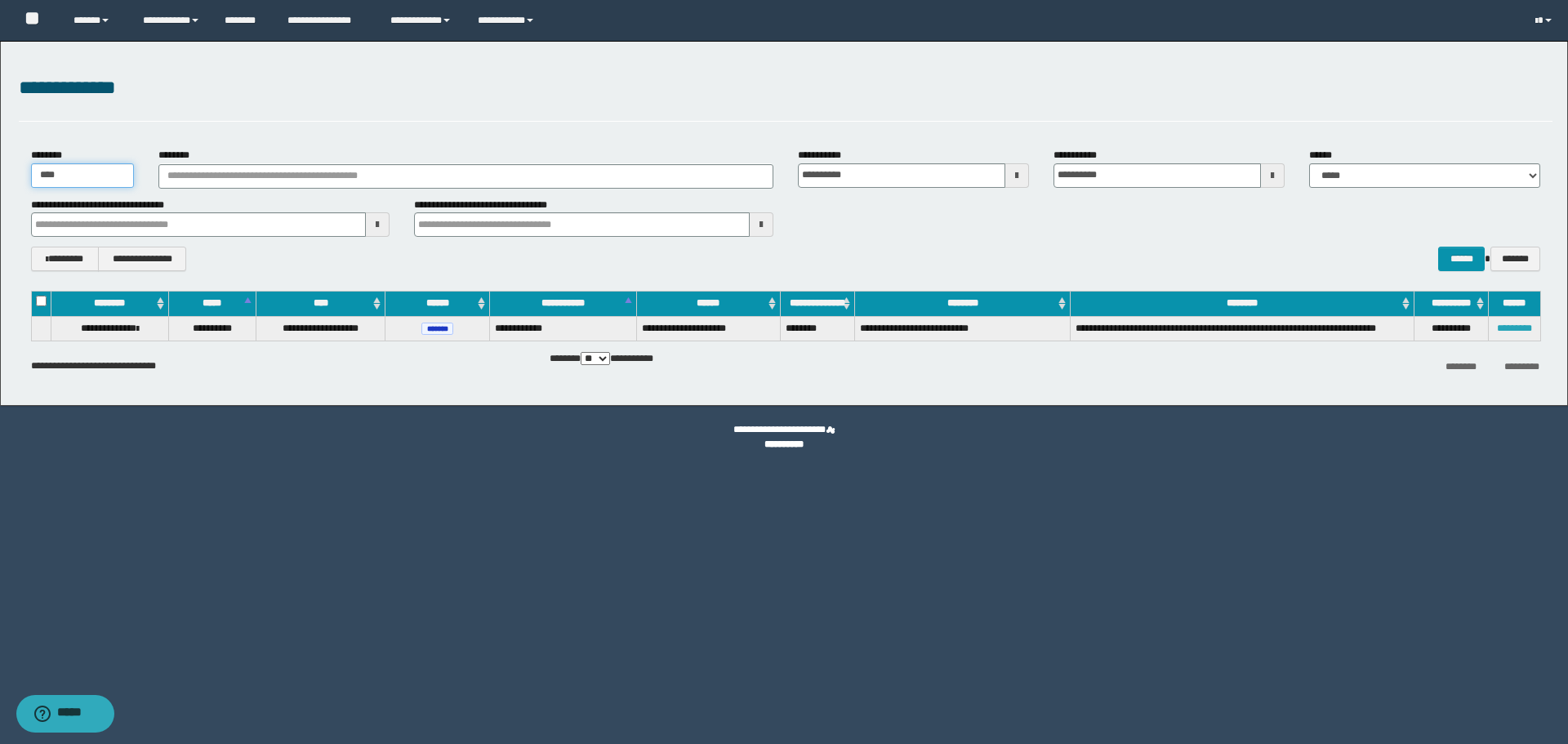 type on "****" 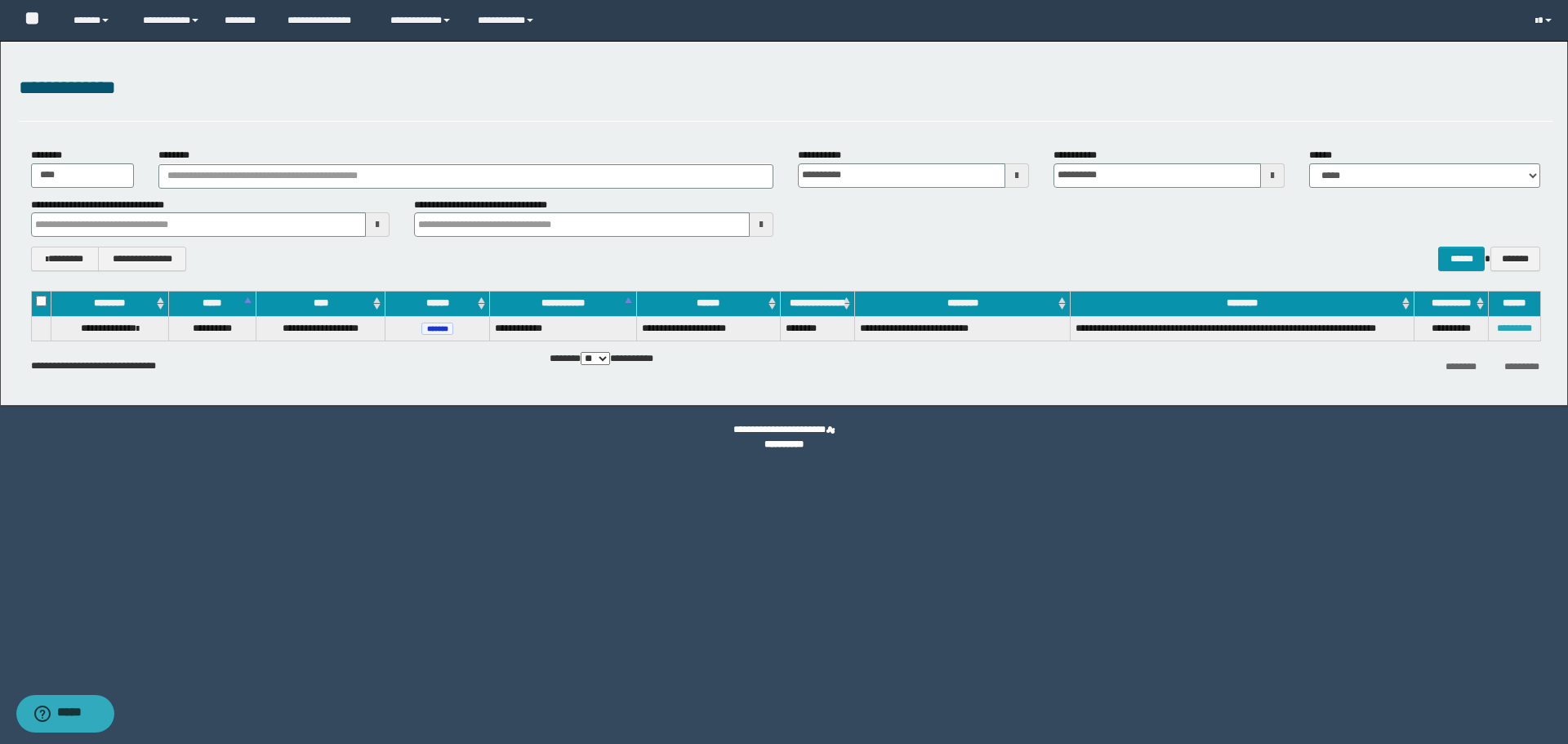 click on "*********" at bounding box center (1514, 328) 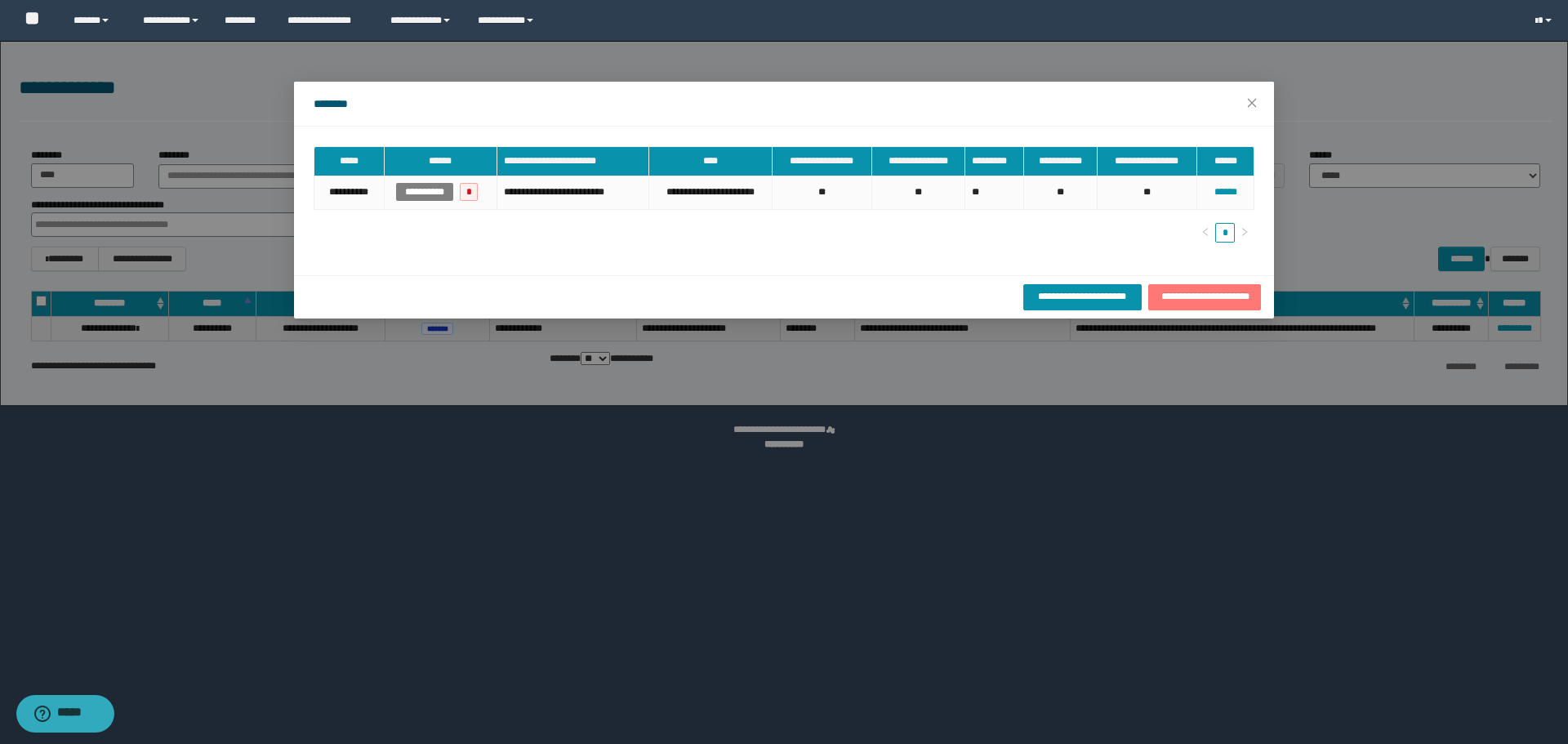 click on "**********" at bounding box center (1205, 296) 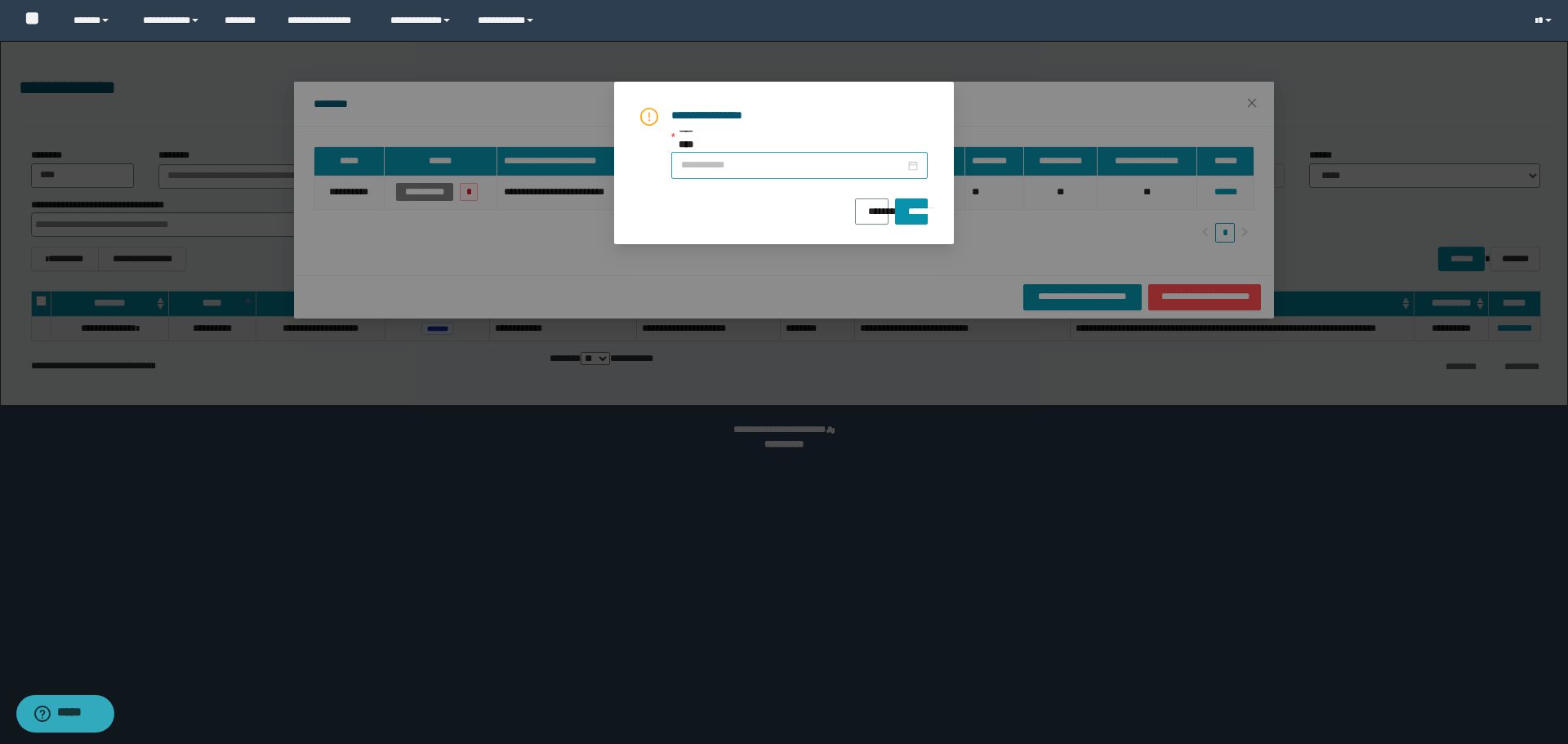 click at bounding box center (800, 165) 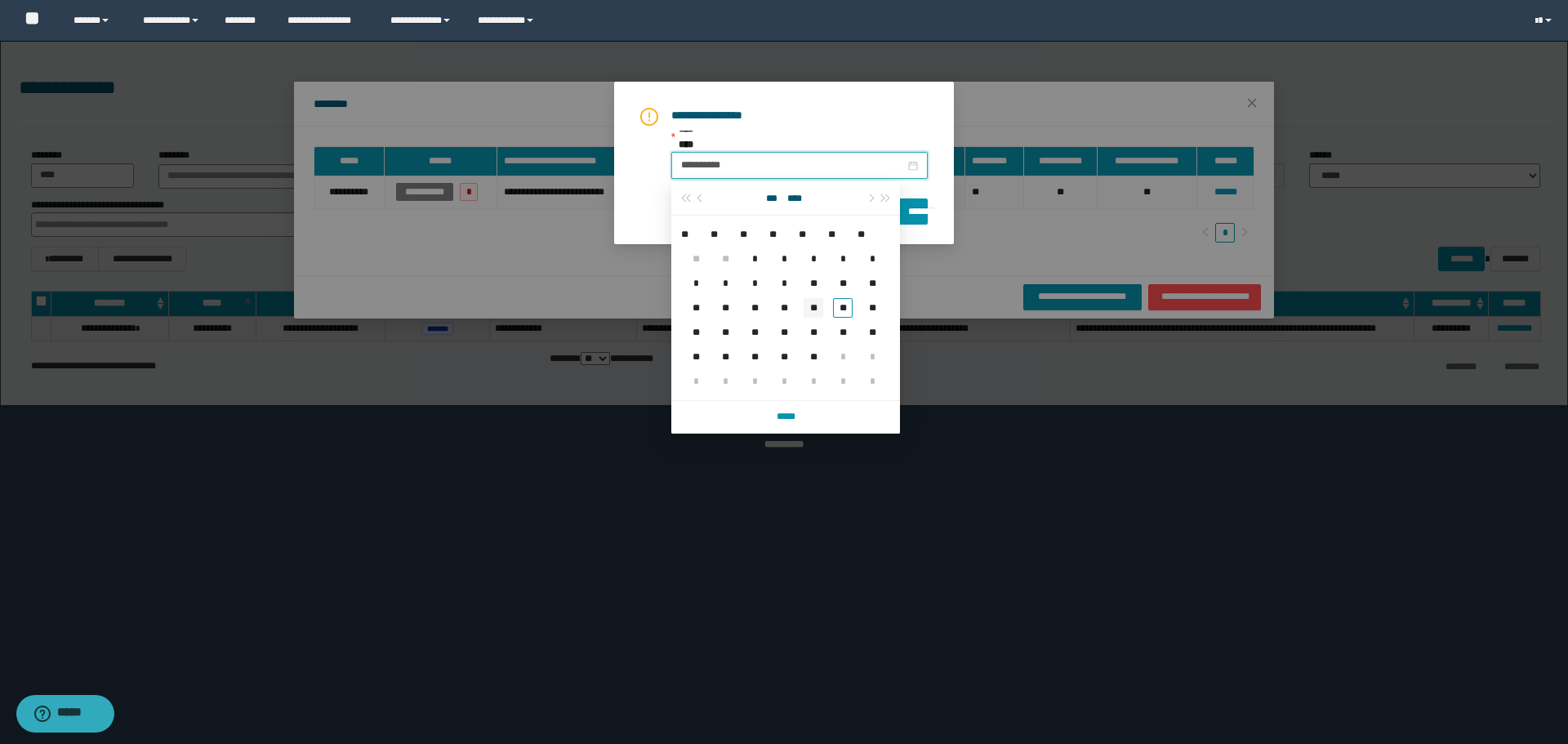 type on "**********" 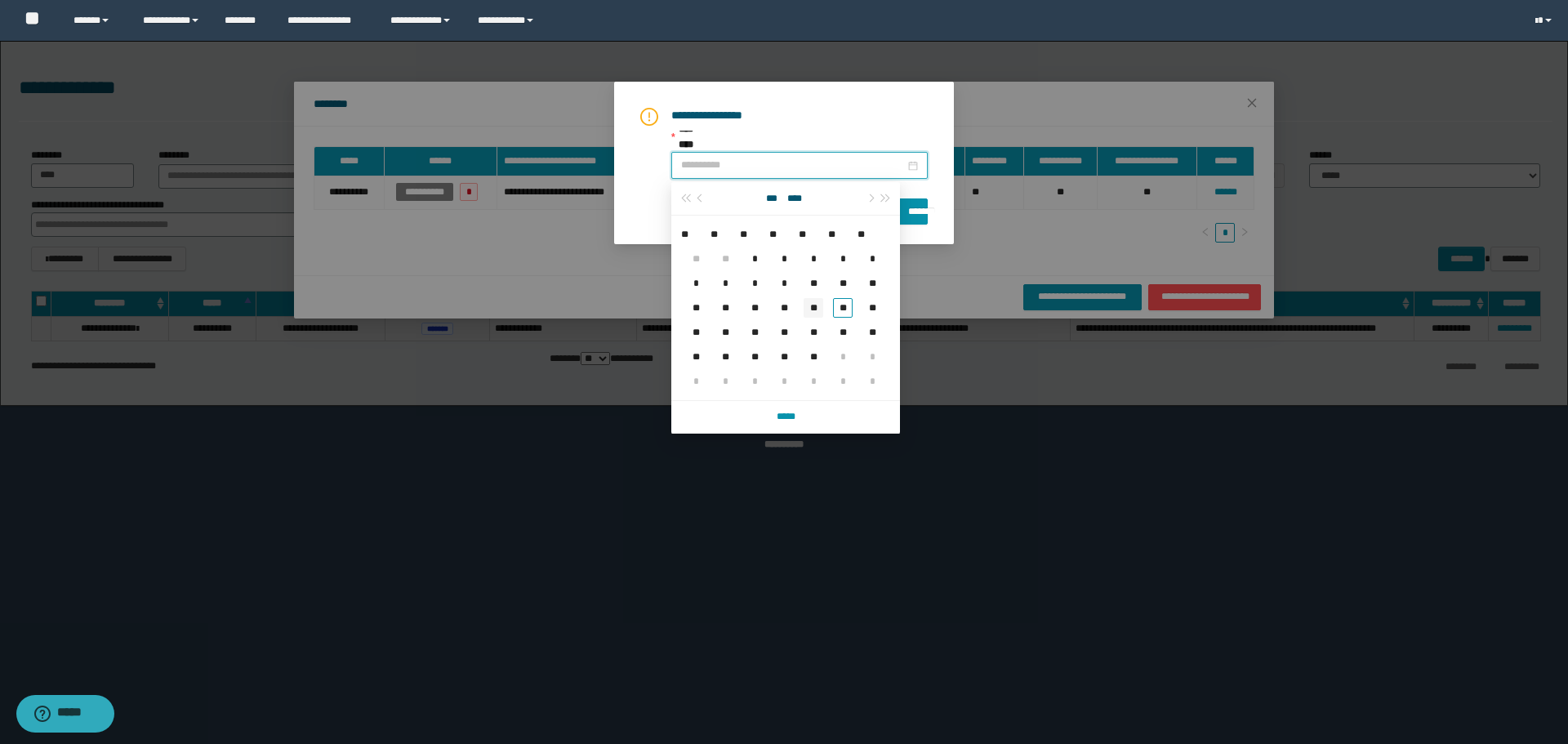 click on "**" at bounding box center (813, 308) 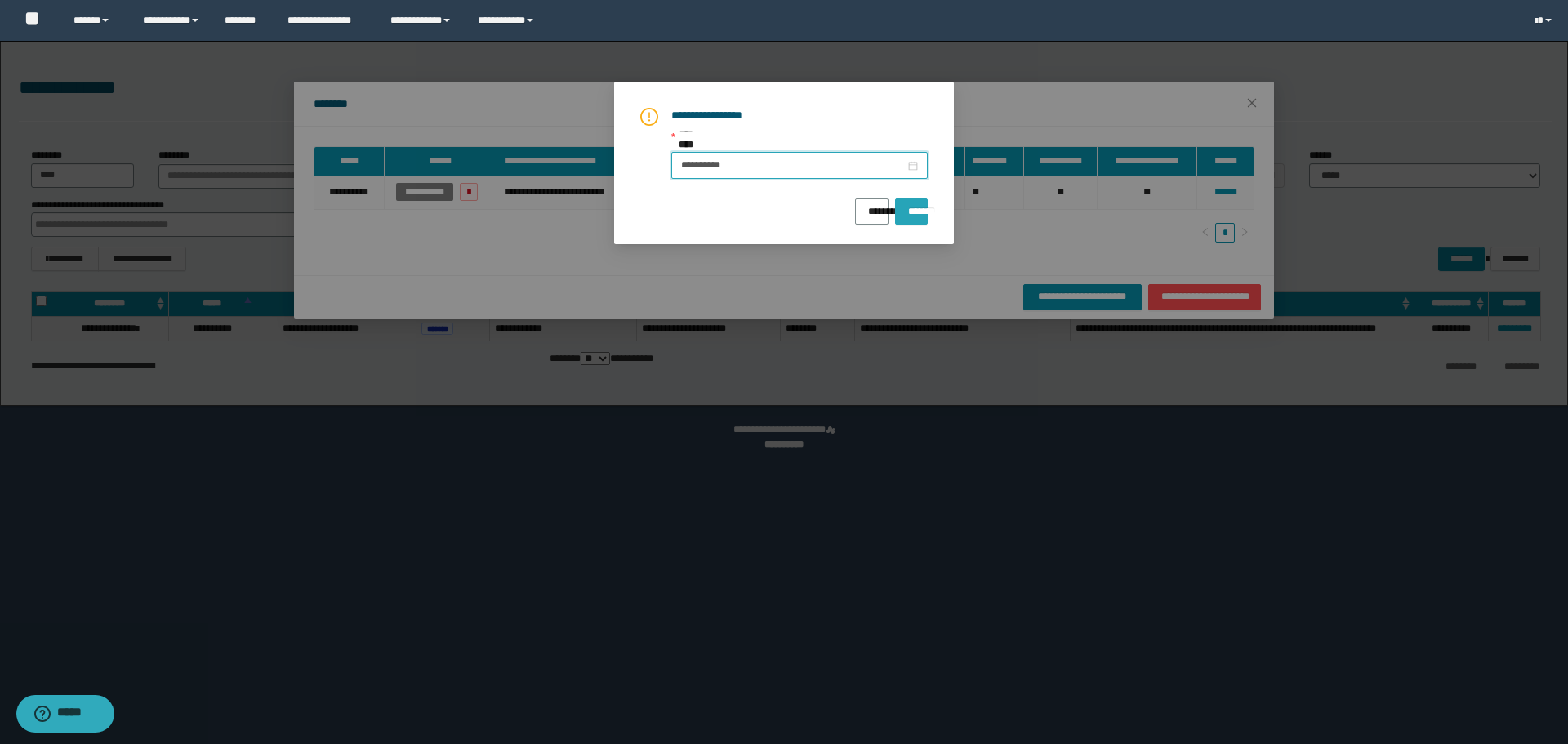 click on "*******" at bounding box center (911, 206) 